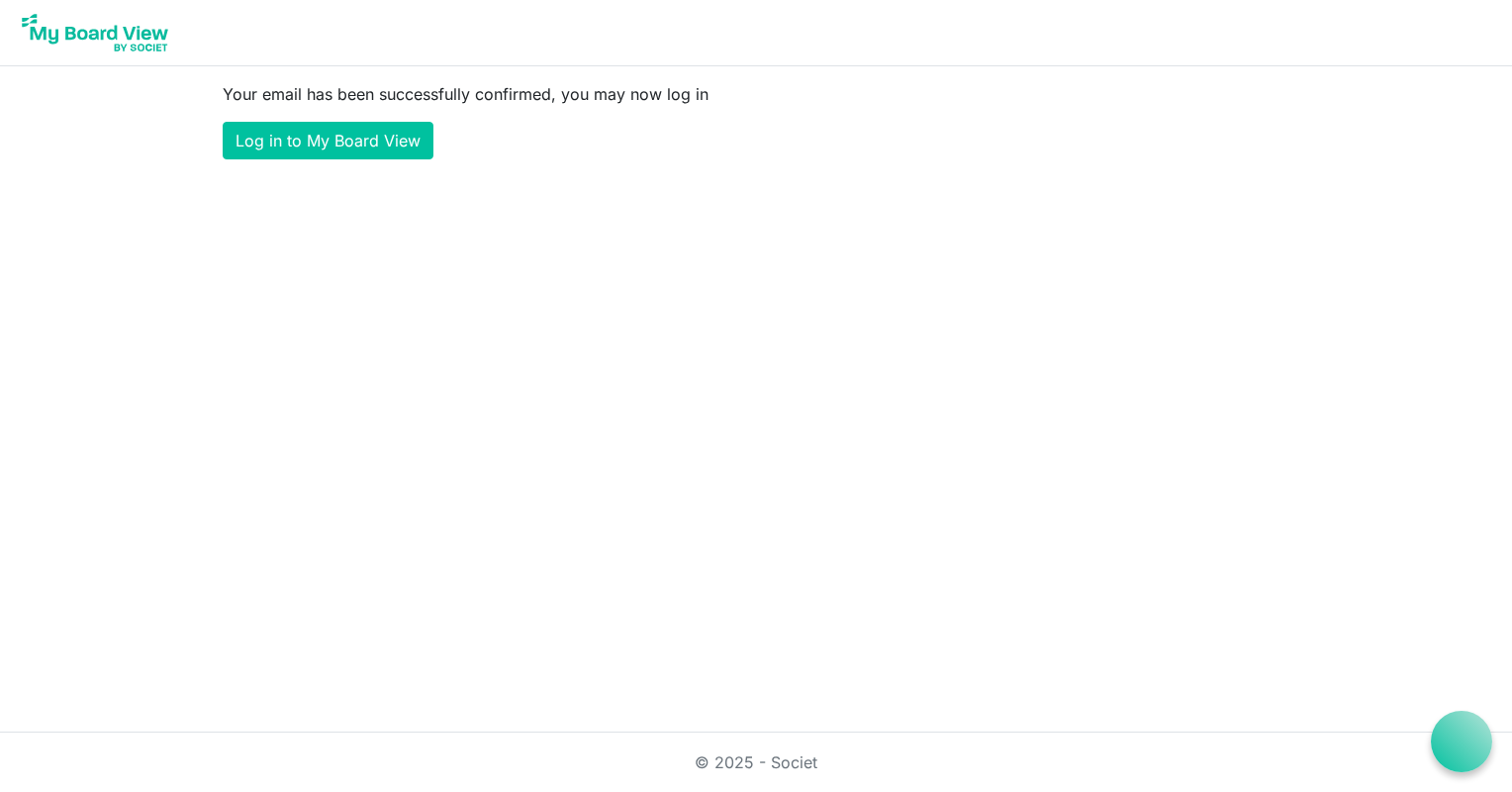 scroll, scrollTop: 0, scrollLeft: 0, axis: both 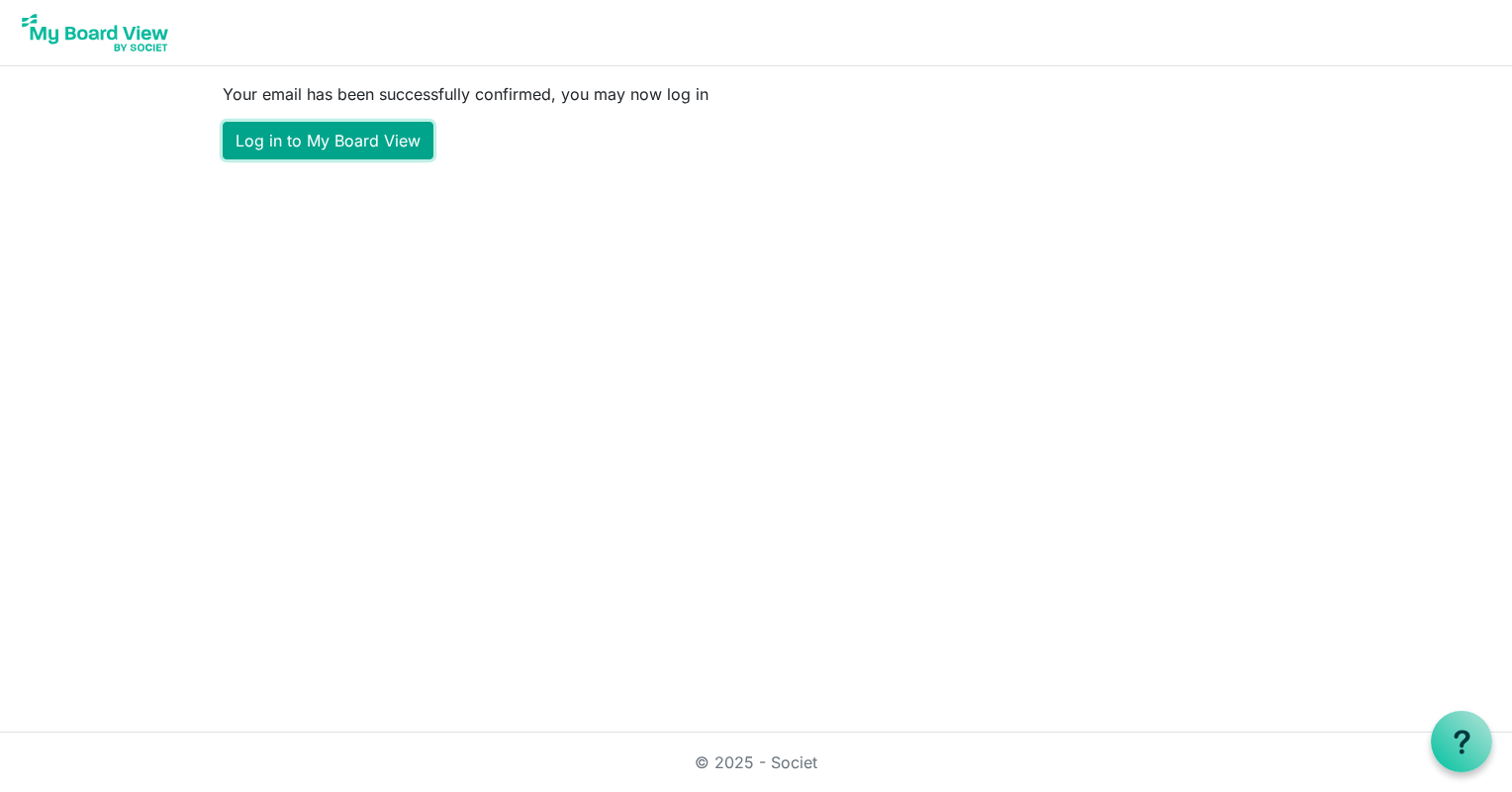click on "Log in to My Board View" at bounding box center (328, 141) 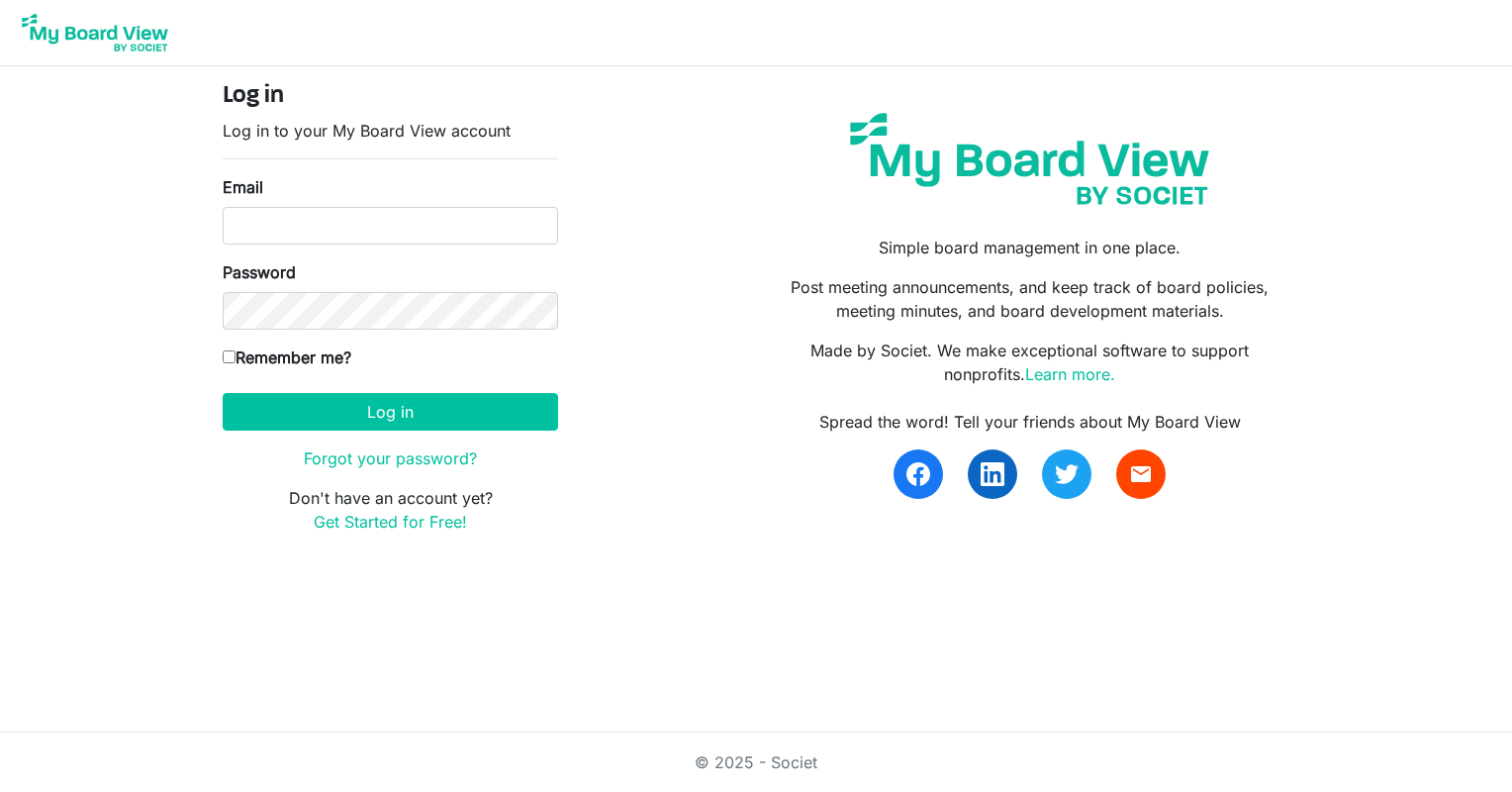scroll, scrollTop: 0, scrollLeft: 0, axis: both 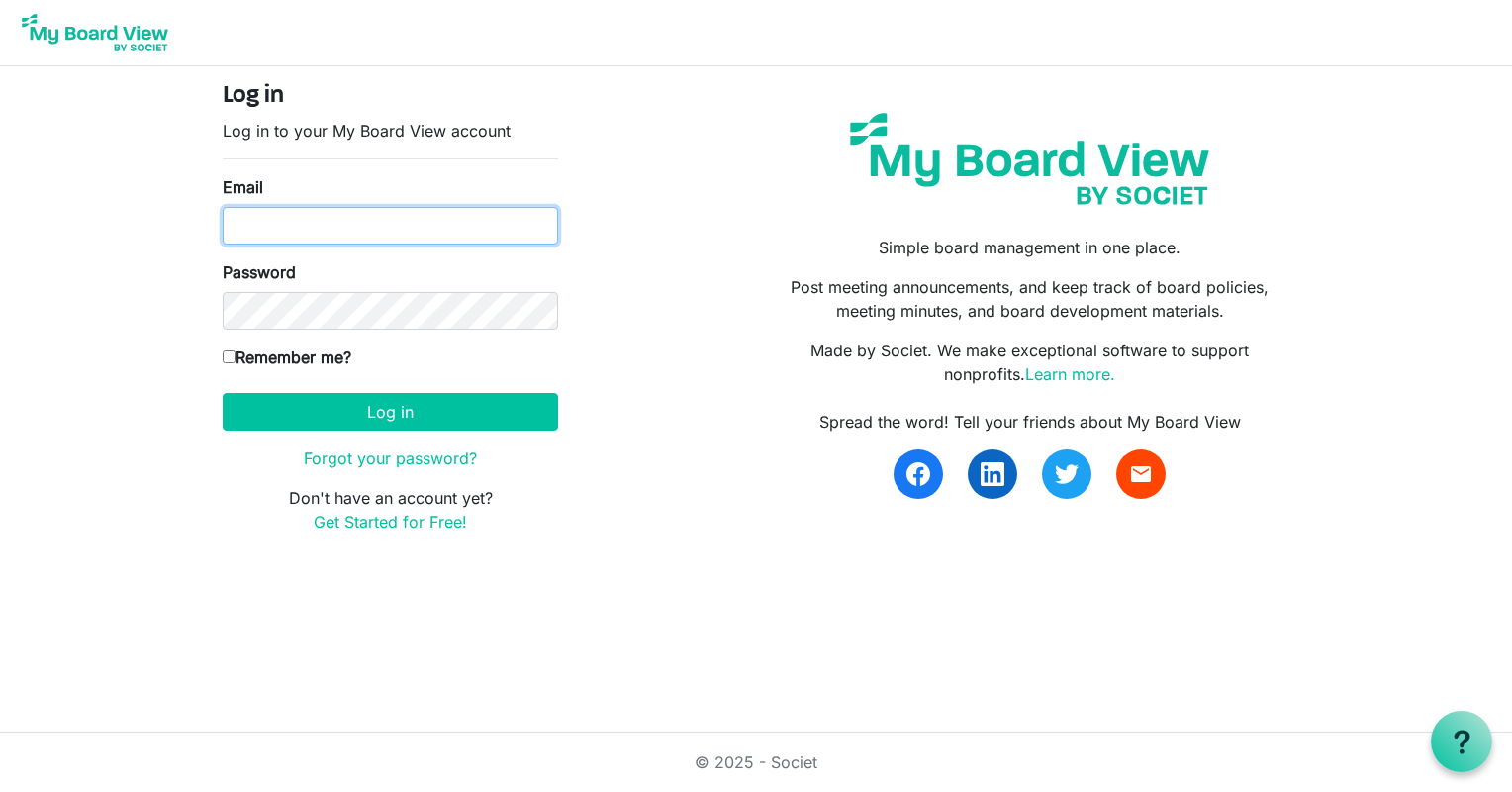 click on "Email" at bounding box center [390, 226] 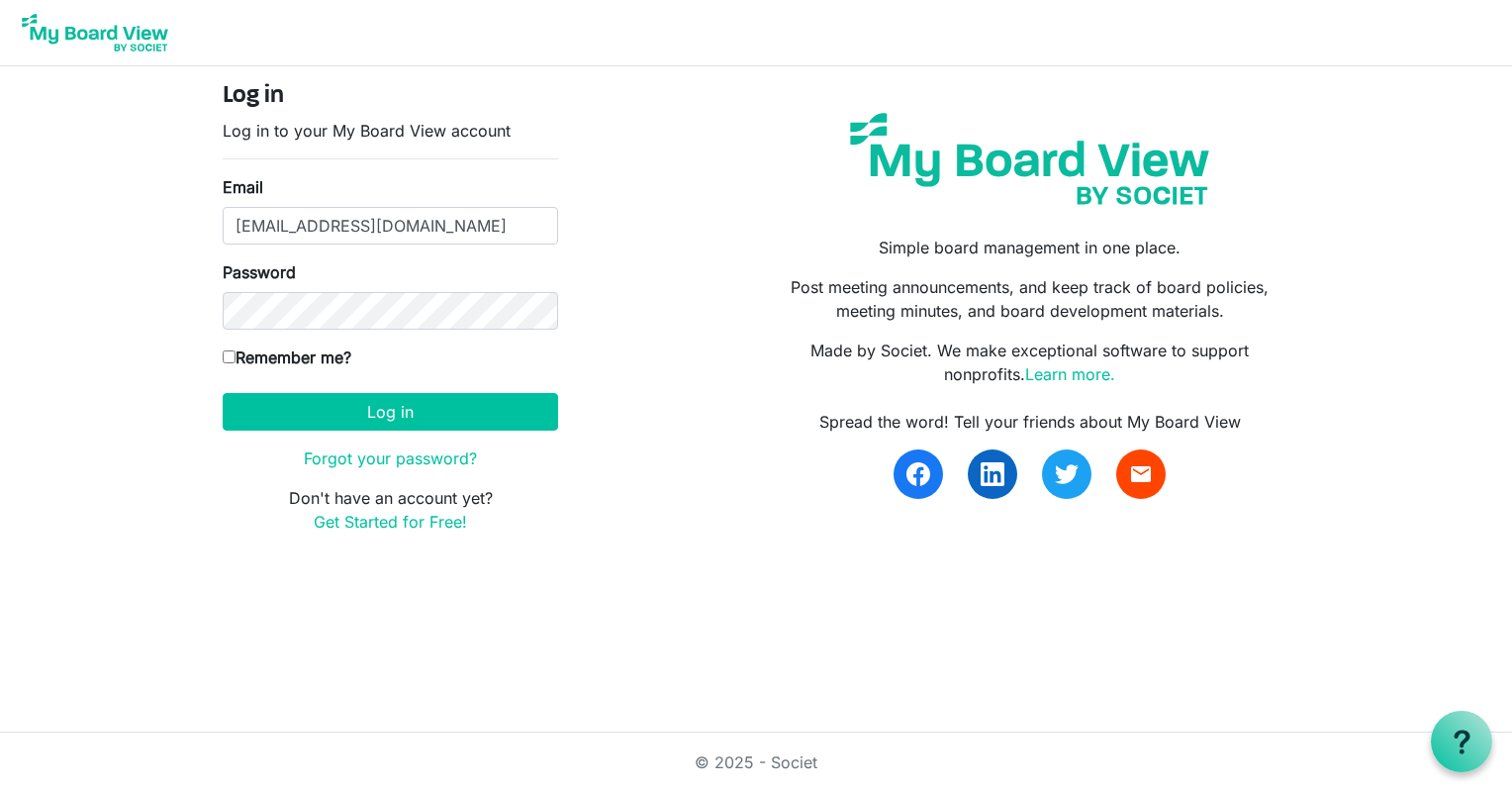 click on "Remember me?" at bounding box center [287, 357] 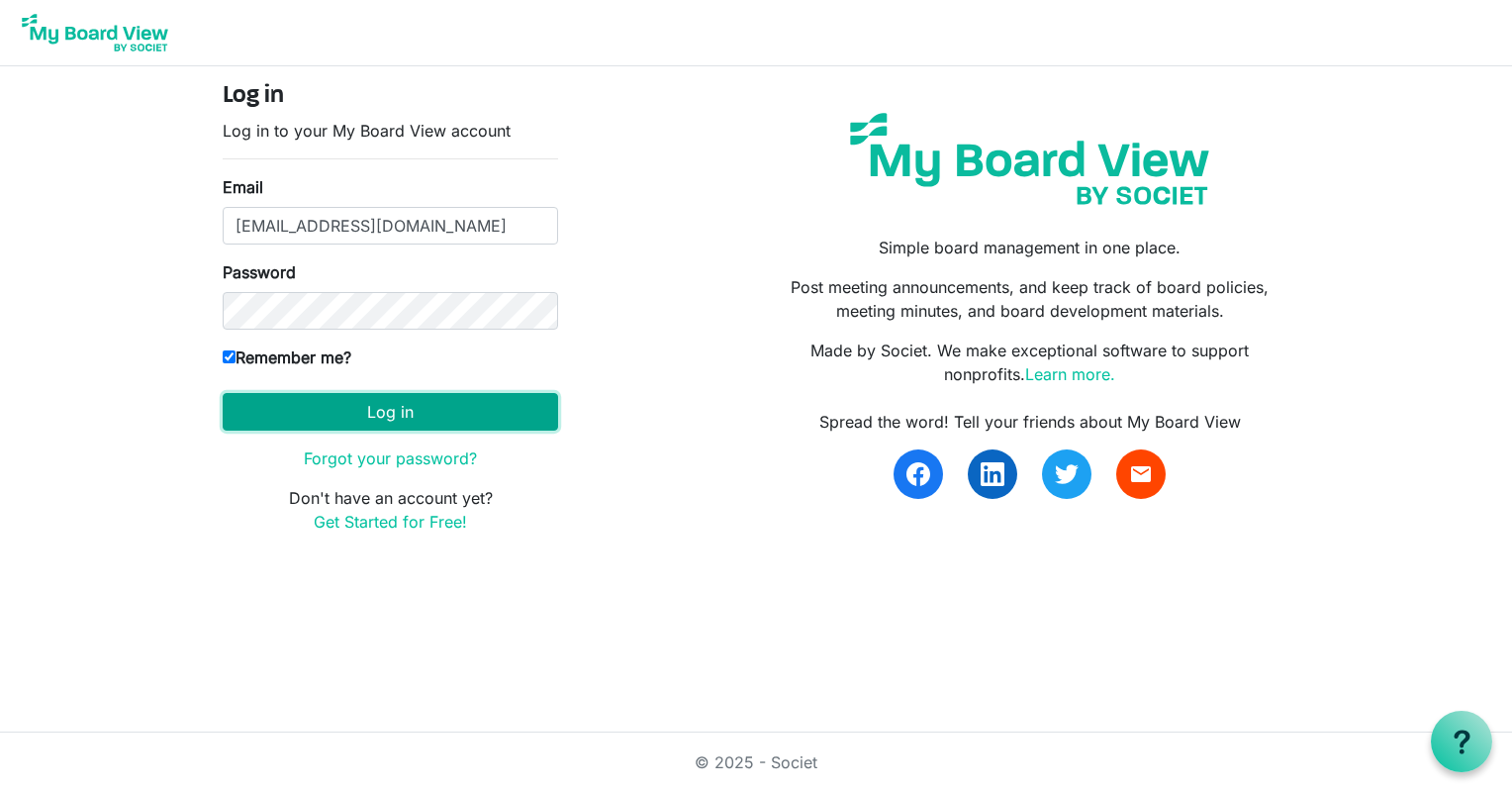 click on "Log in" at bounding box center [390, 412] 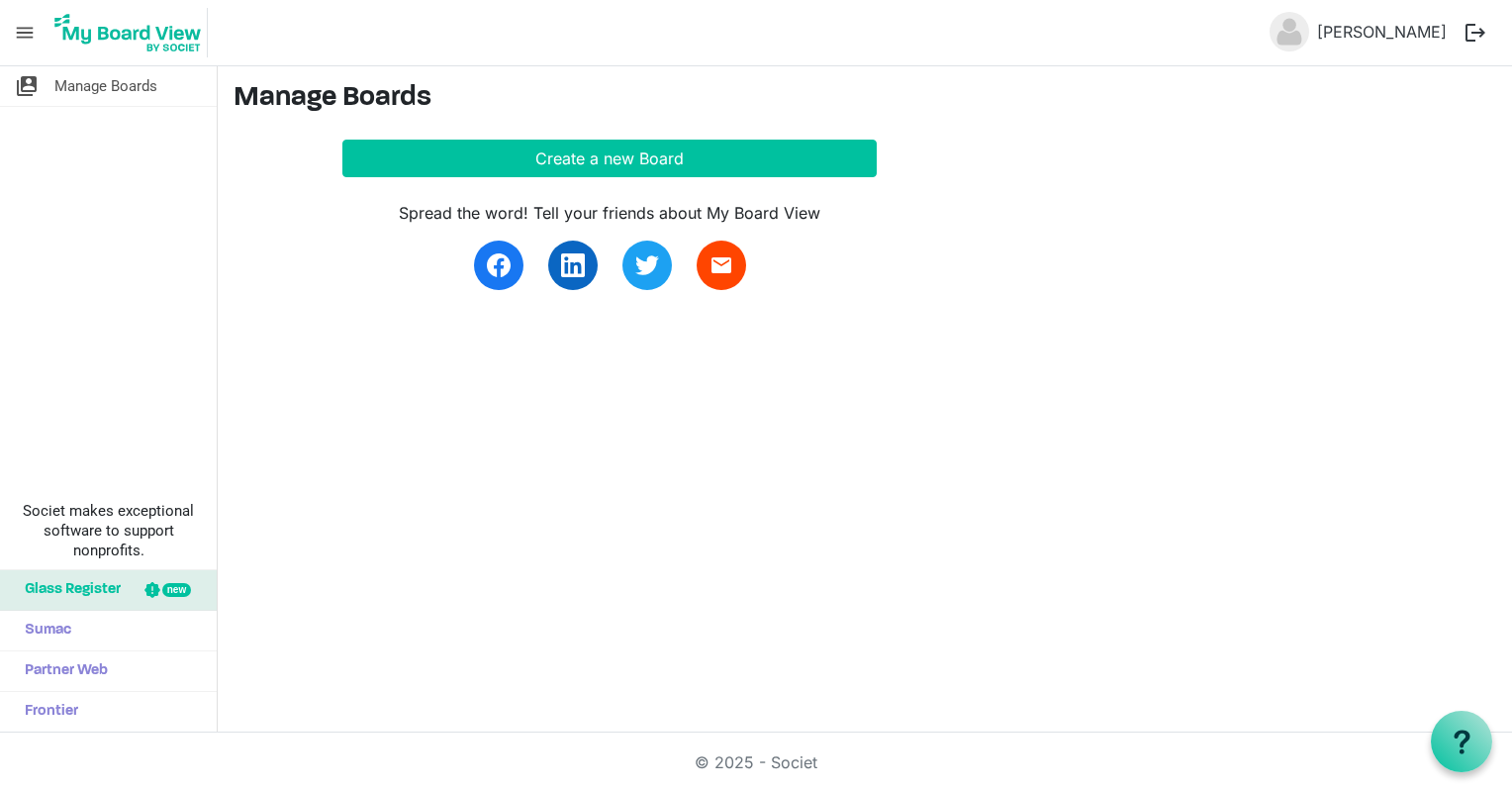 scroll, scrollTop: 0, scrollLeft: 0, axis: both 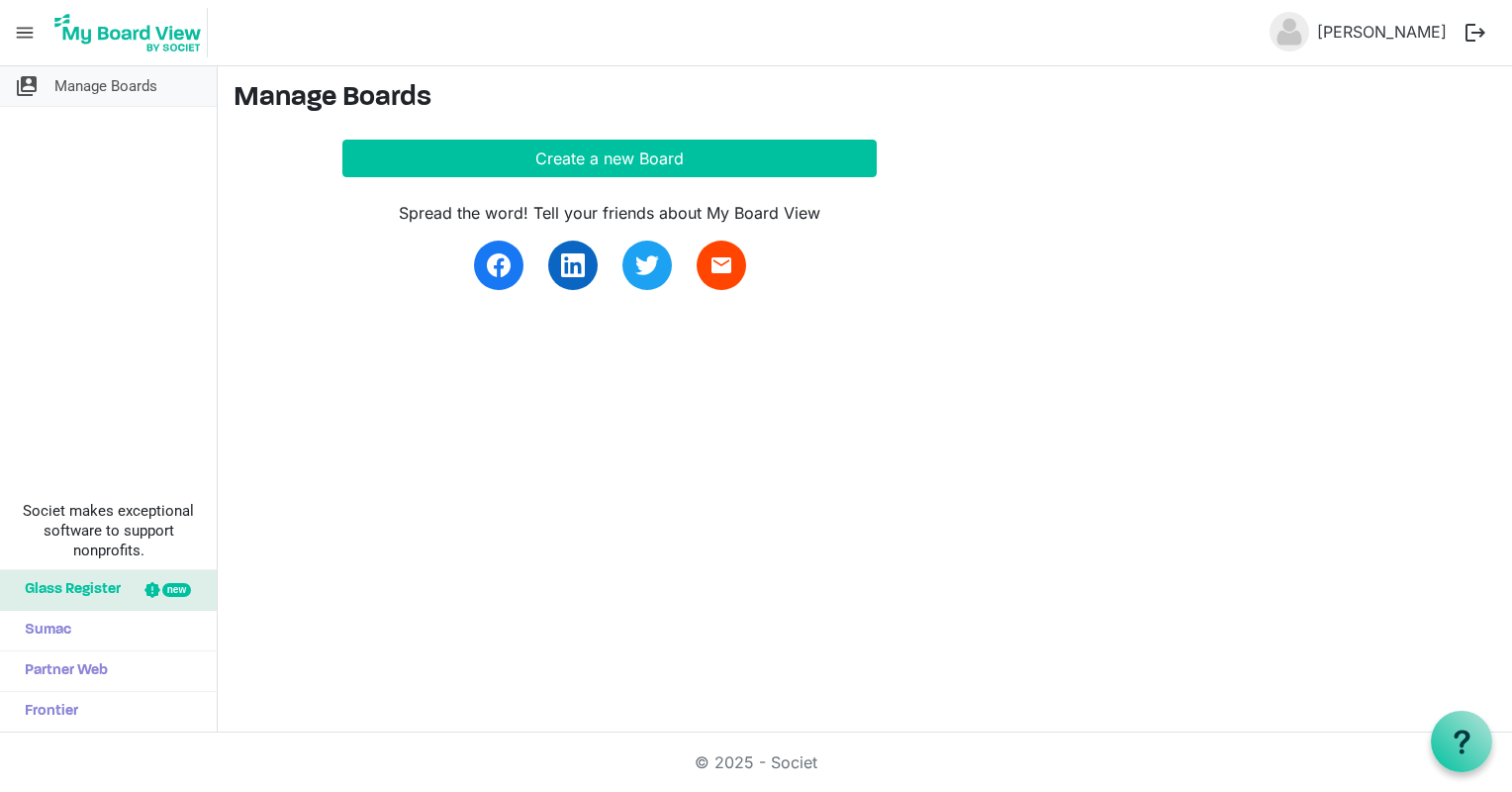 click on "Manage Boards" at bounding box center (106, 86) 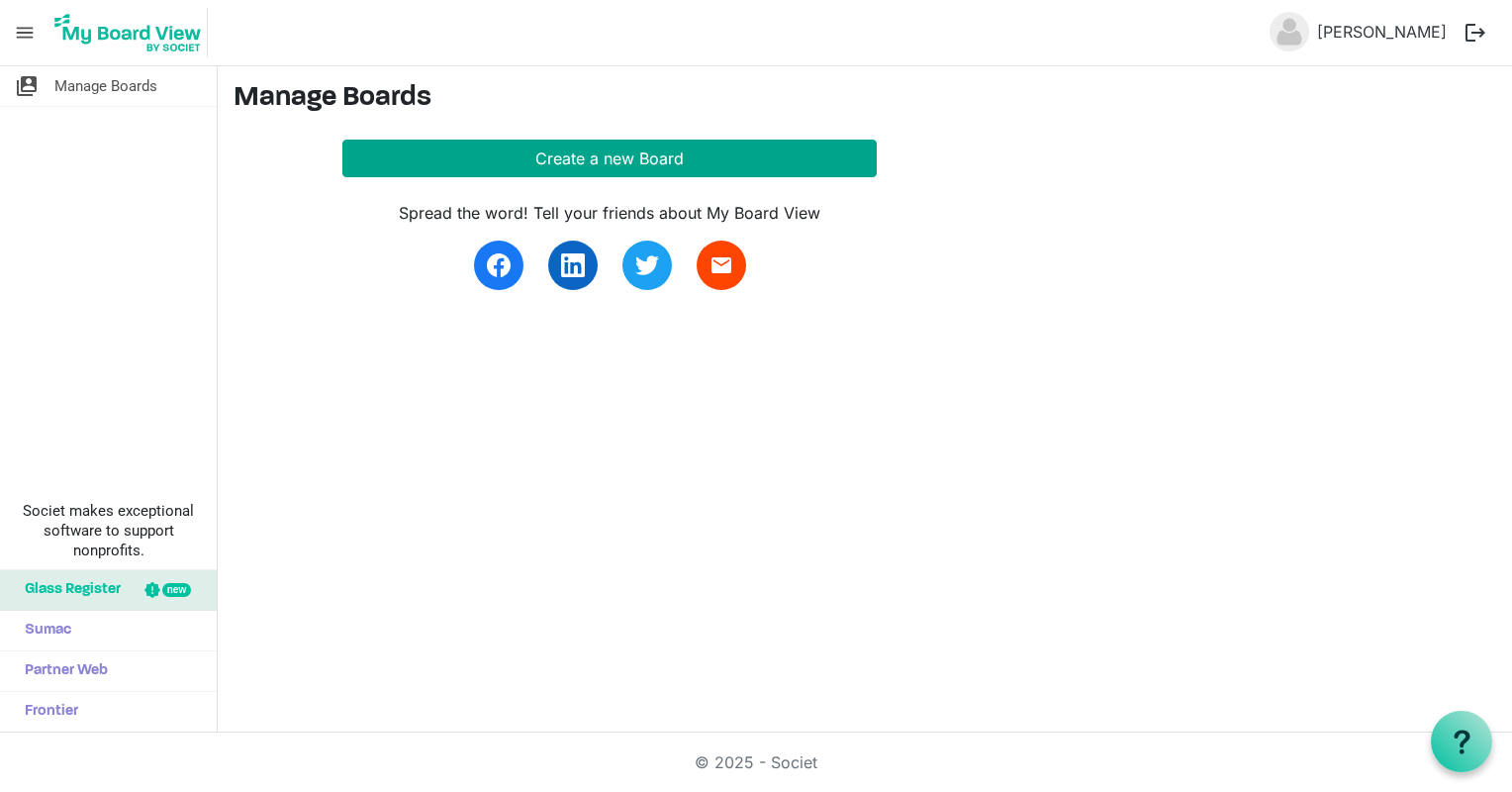 scroll, scrollTop: 0, scrollLeft: 0, axis: both 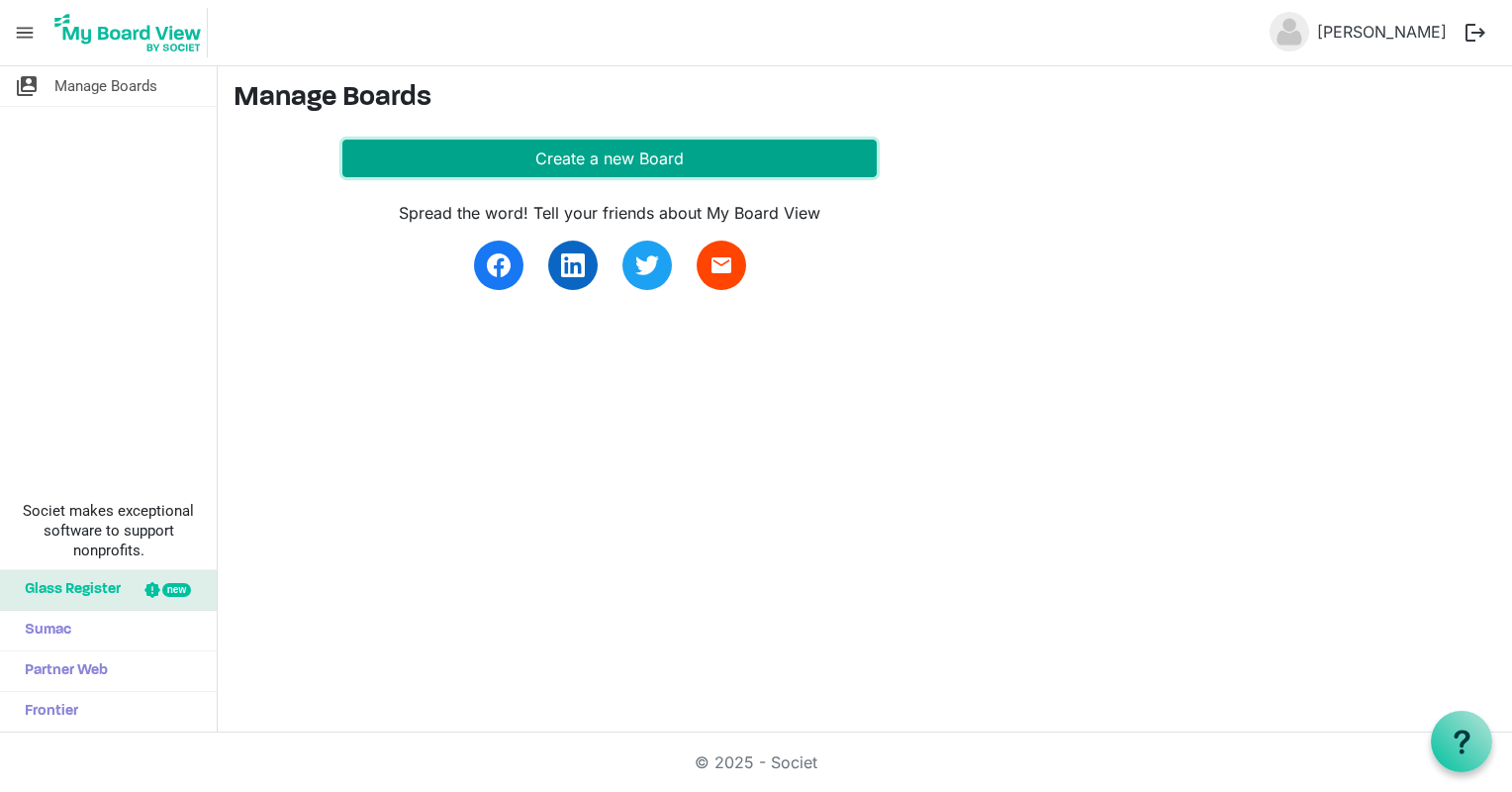 click on "Create a new Board" at bounding box center [610, 158] 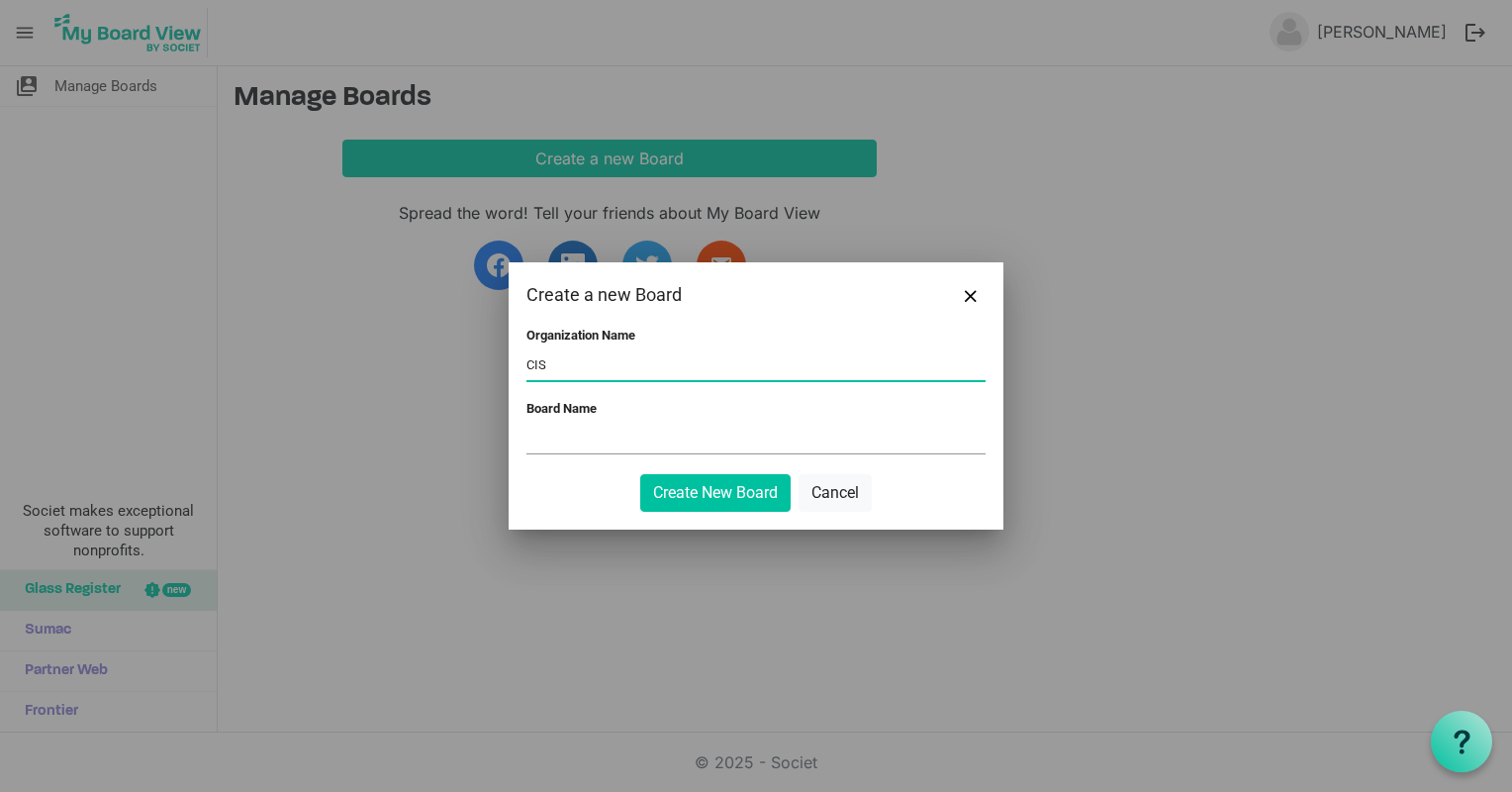 type on "CIS" 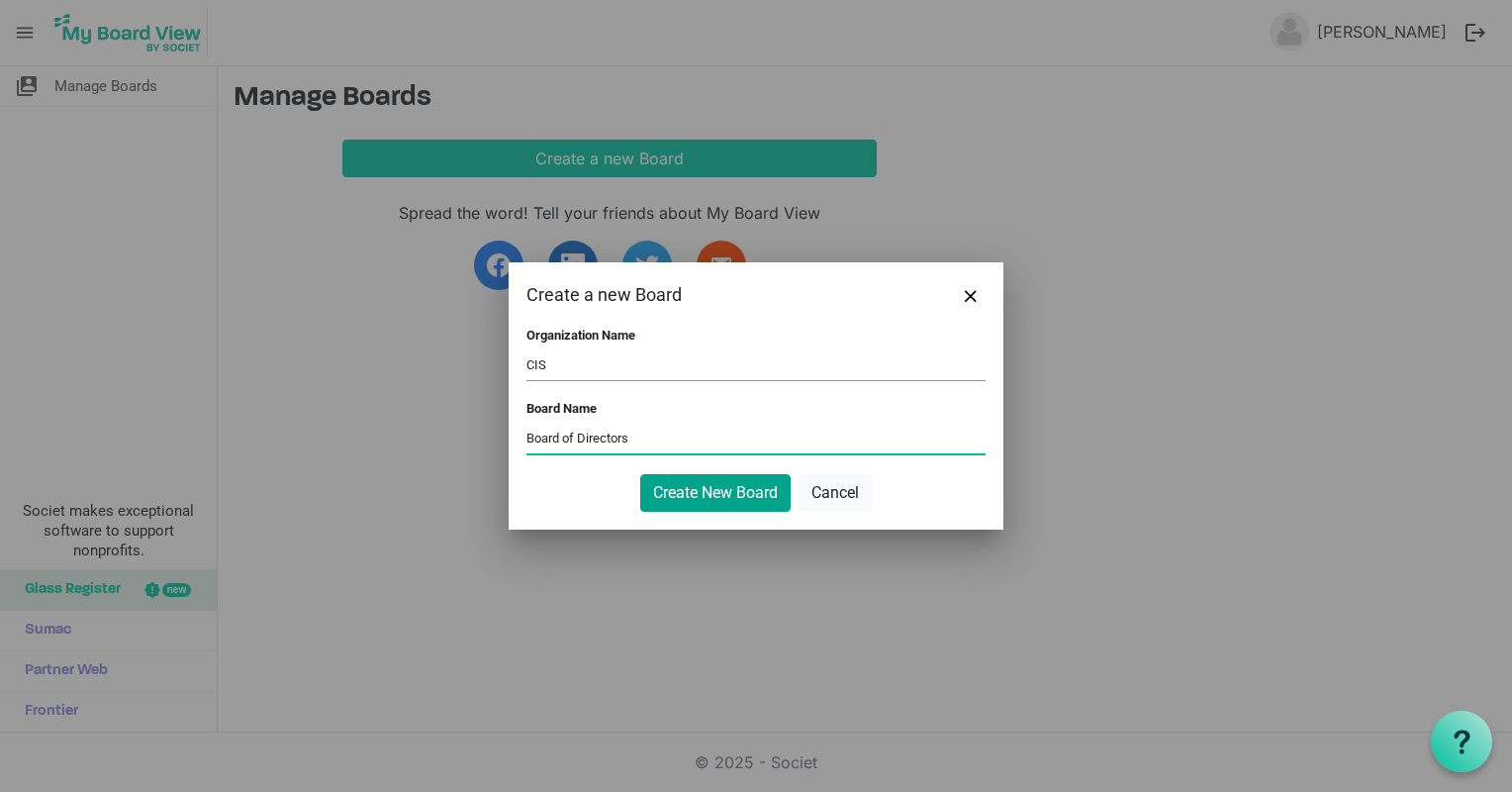 type on "Board of Directors" 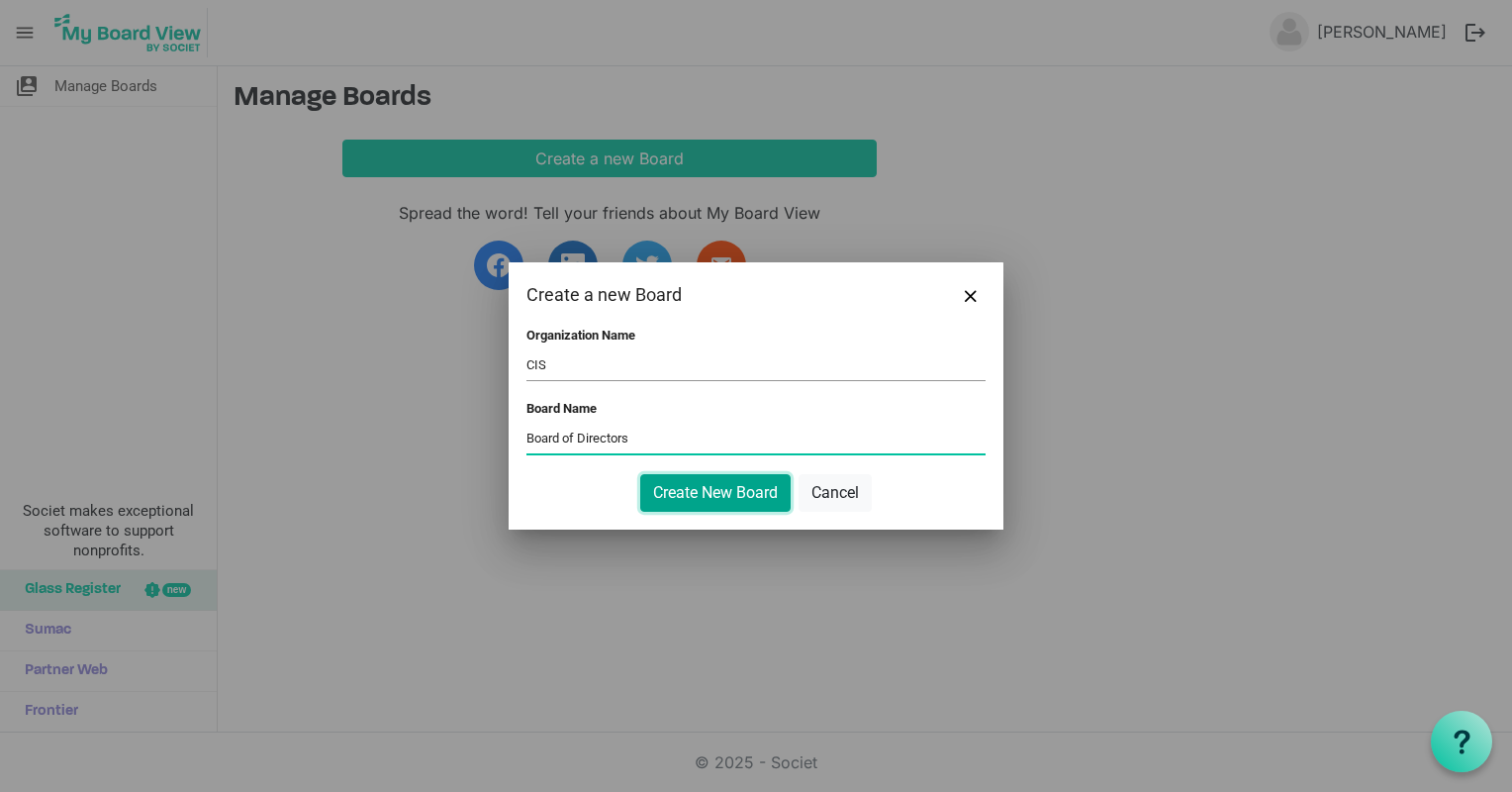 click on "Create New Board" at bounding box center (715, 493) 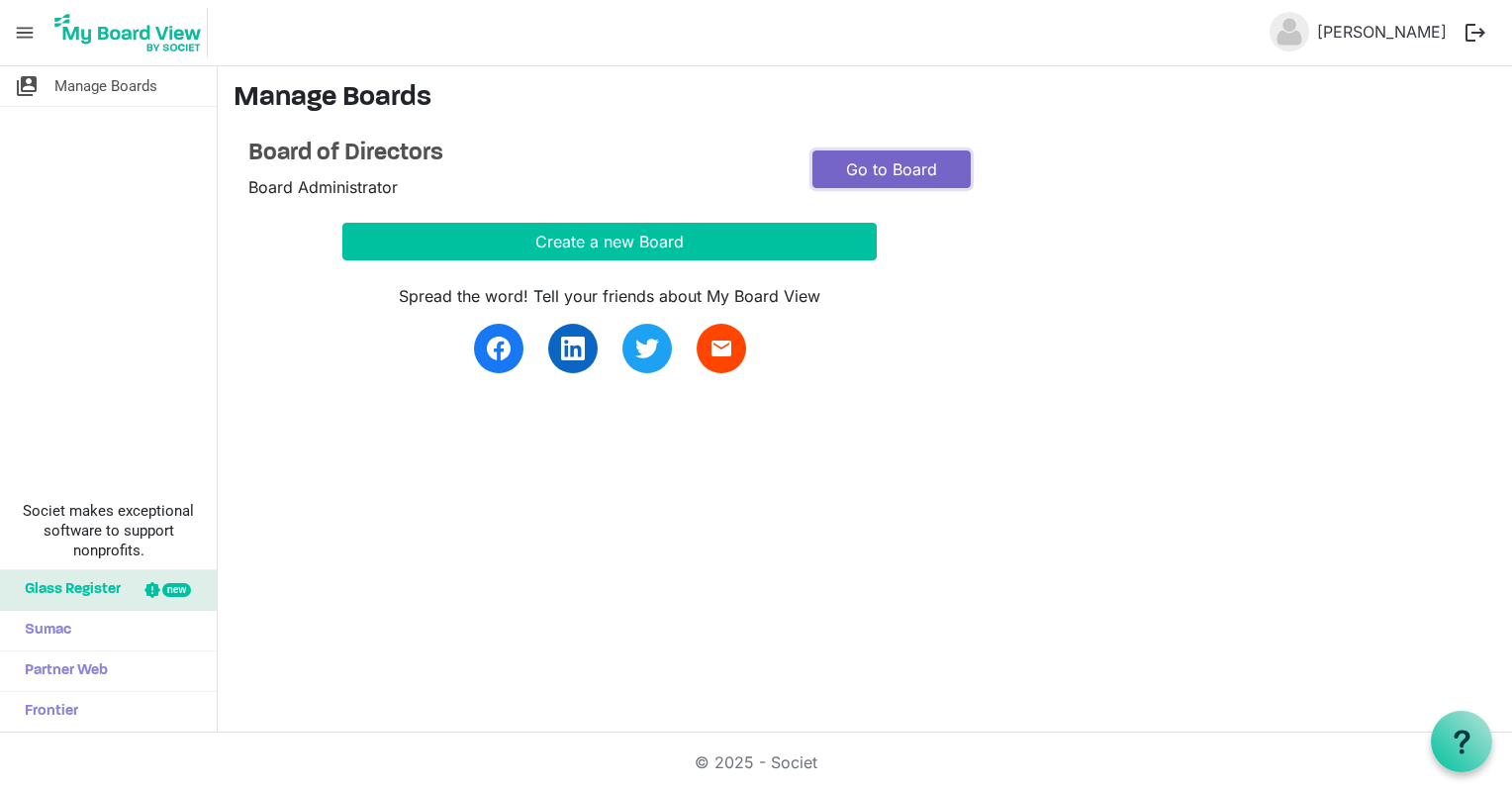 drag, startPoint x: 898, startPoint y: 169, endPoint x: 910, endPoint y: 169, distance: 12 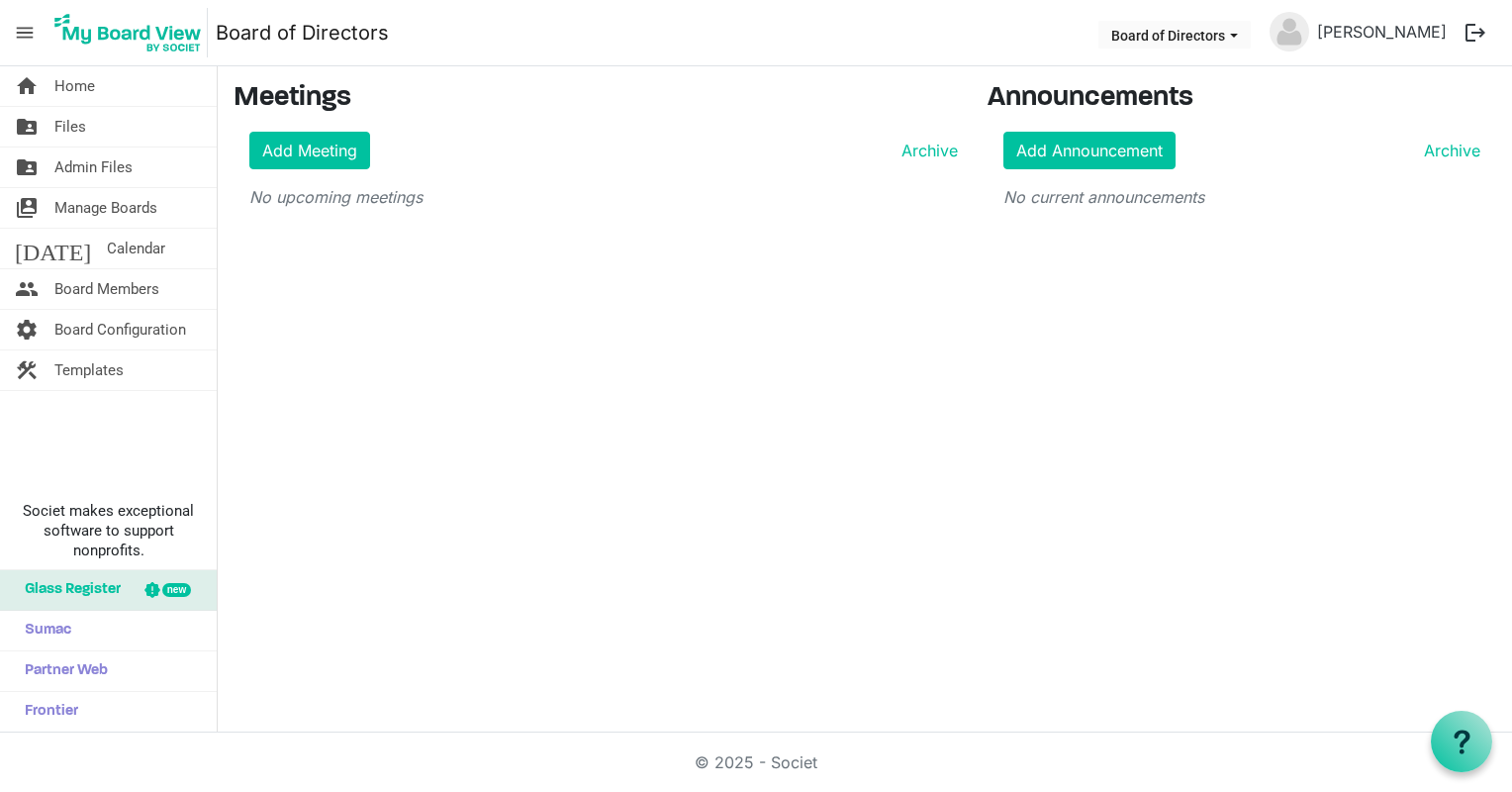 scroll, scrollTop: 0, scrollLeft: 0, axis: both 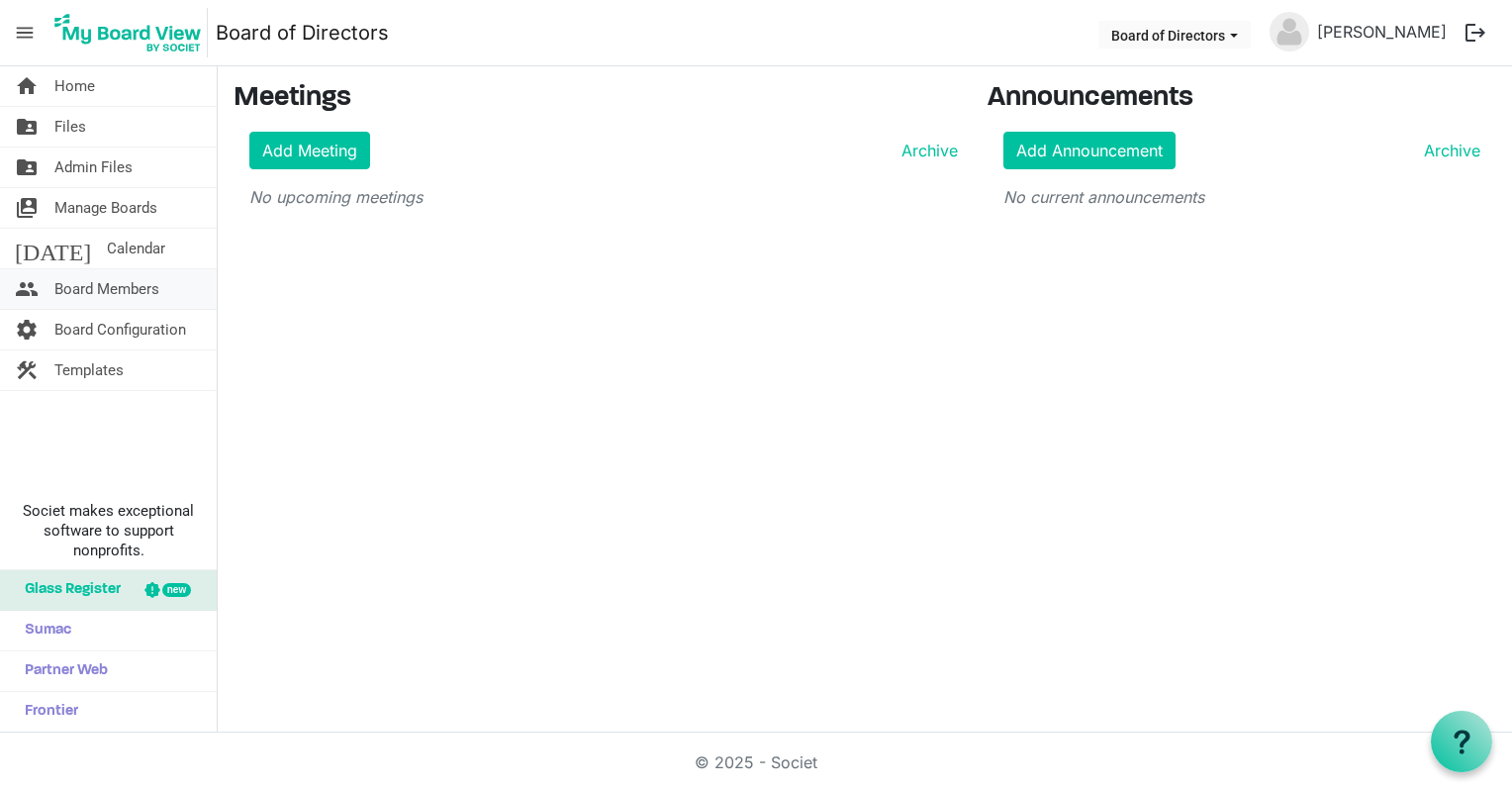 click on "Board Members" at bounding box center [107, 289] 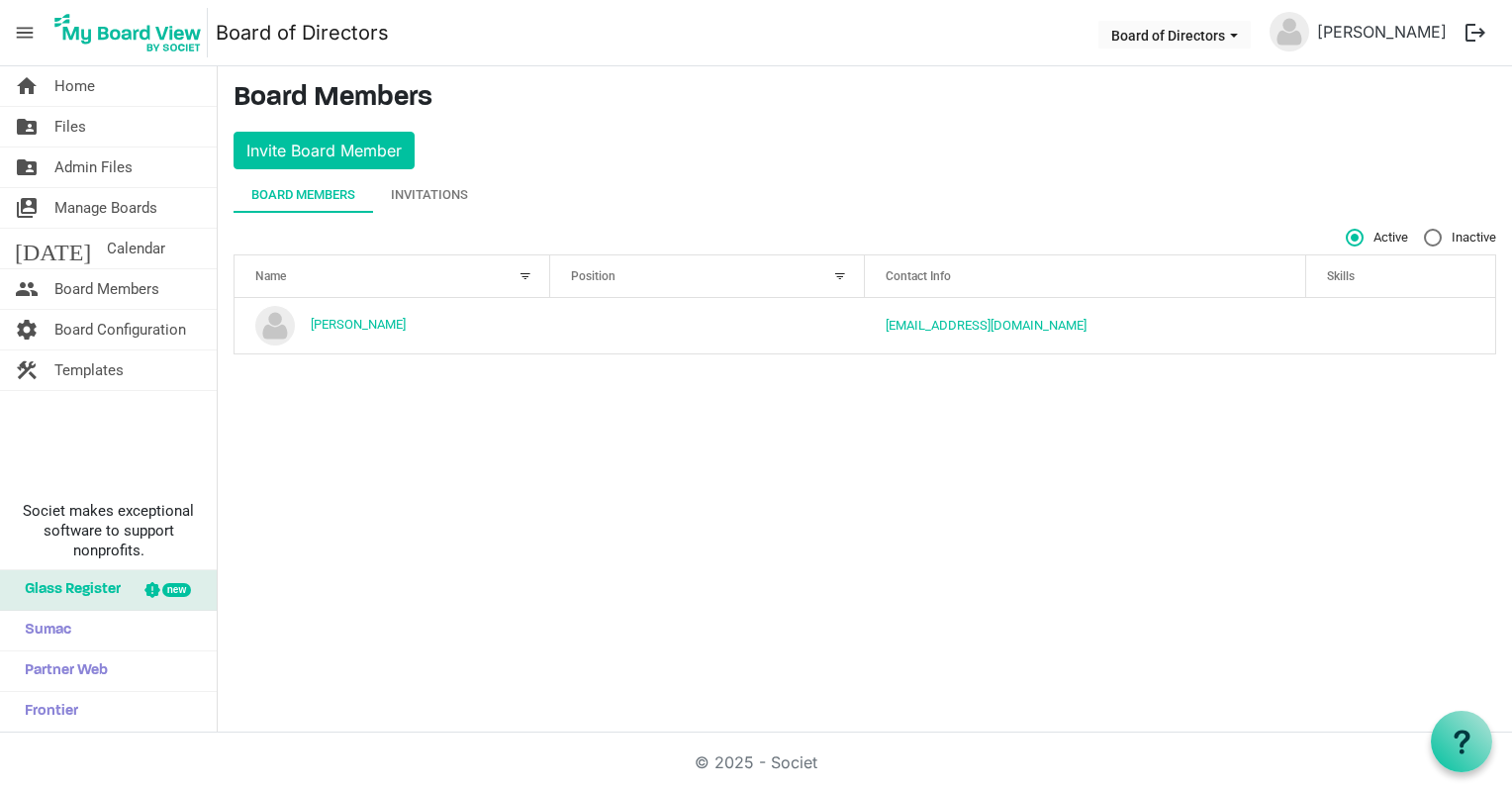 scroll, scrollTop: 0, scrollLeft: 0, axis: both 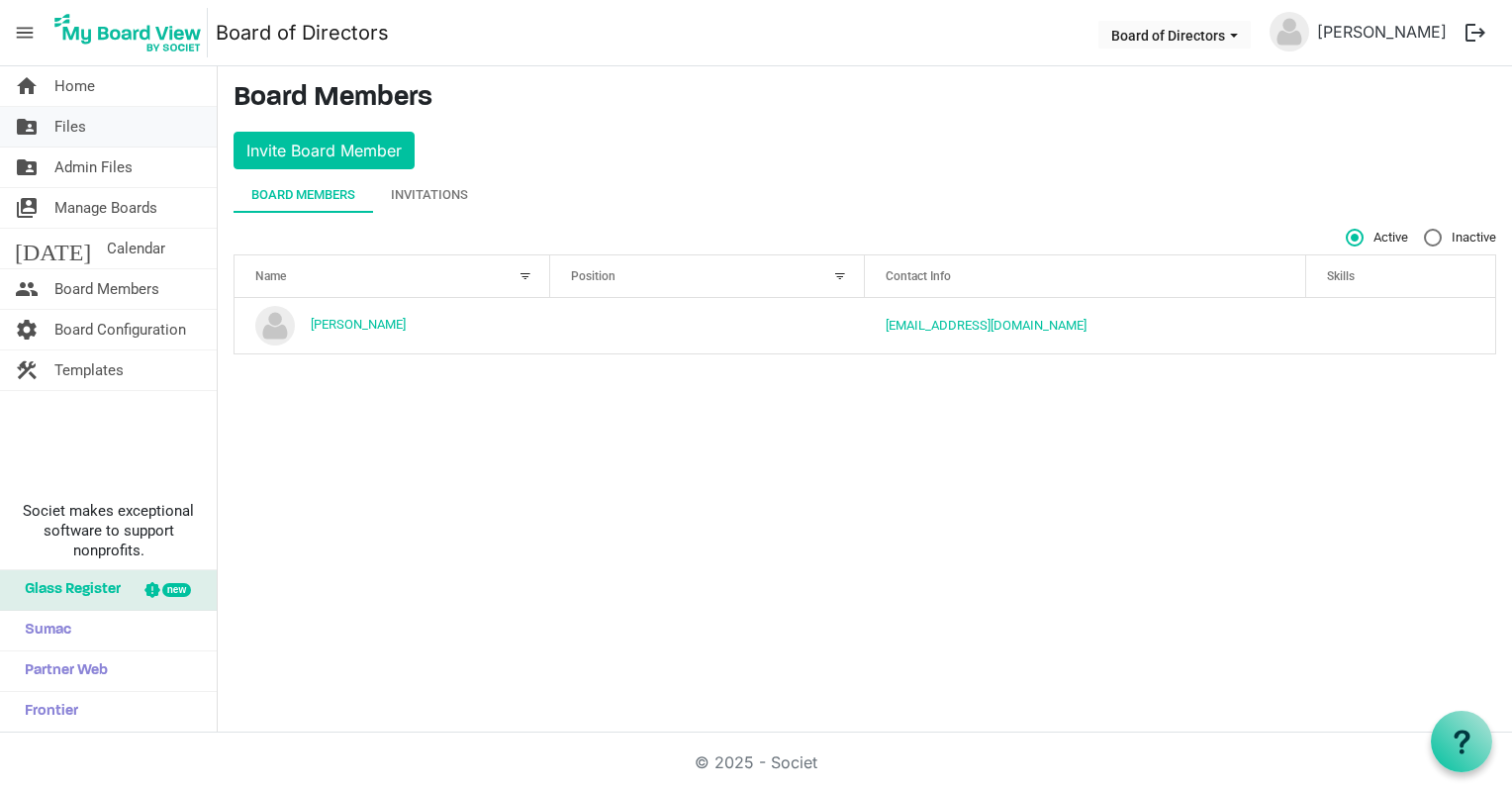 click on "folder_shared
Files" at bounding box center (108, 127) 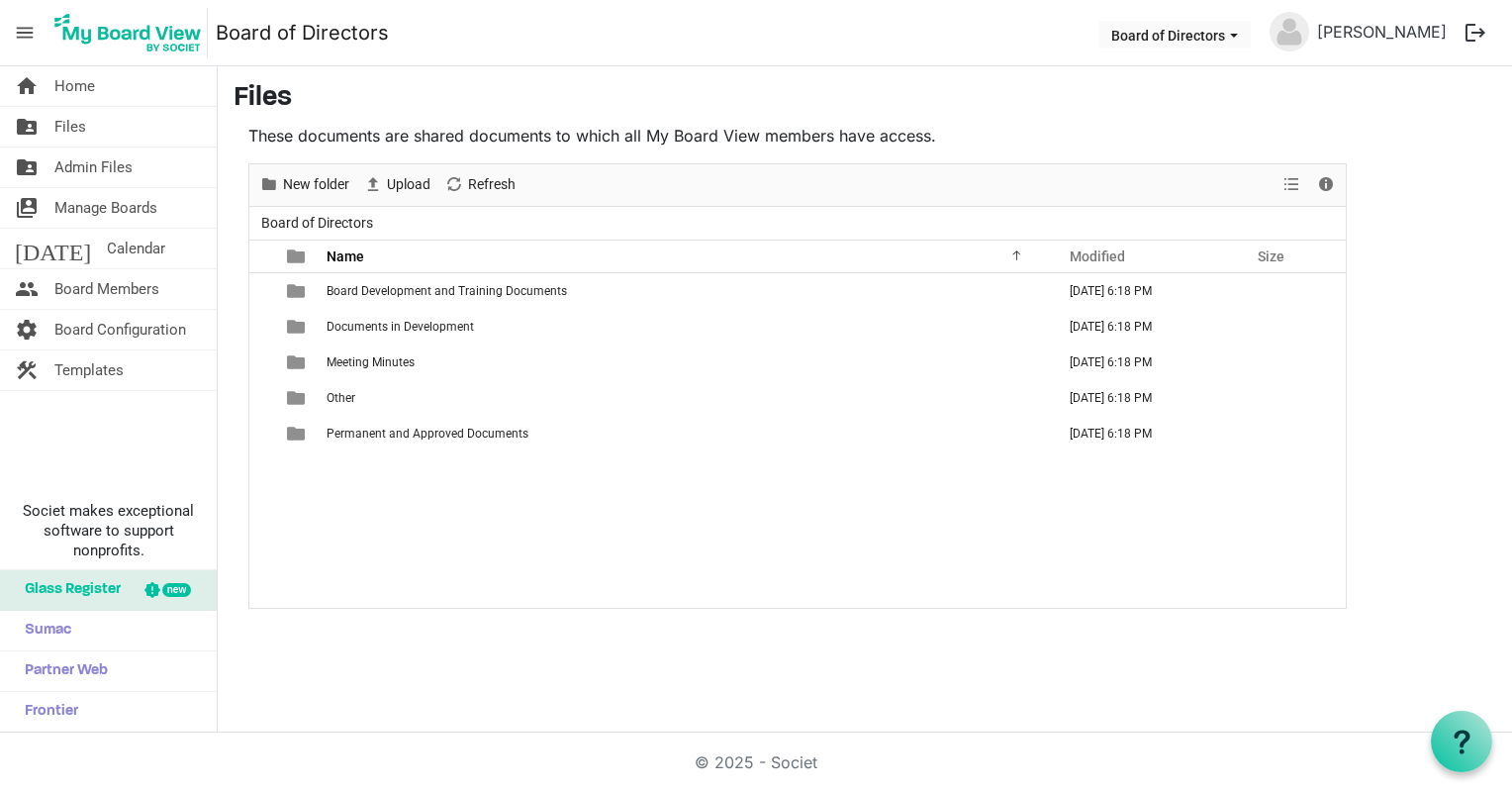 scroll, scrollTop: 0, scrollLeft: 0, axis: both 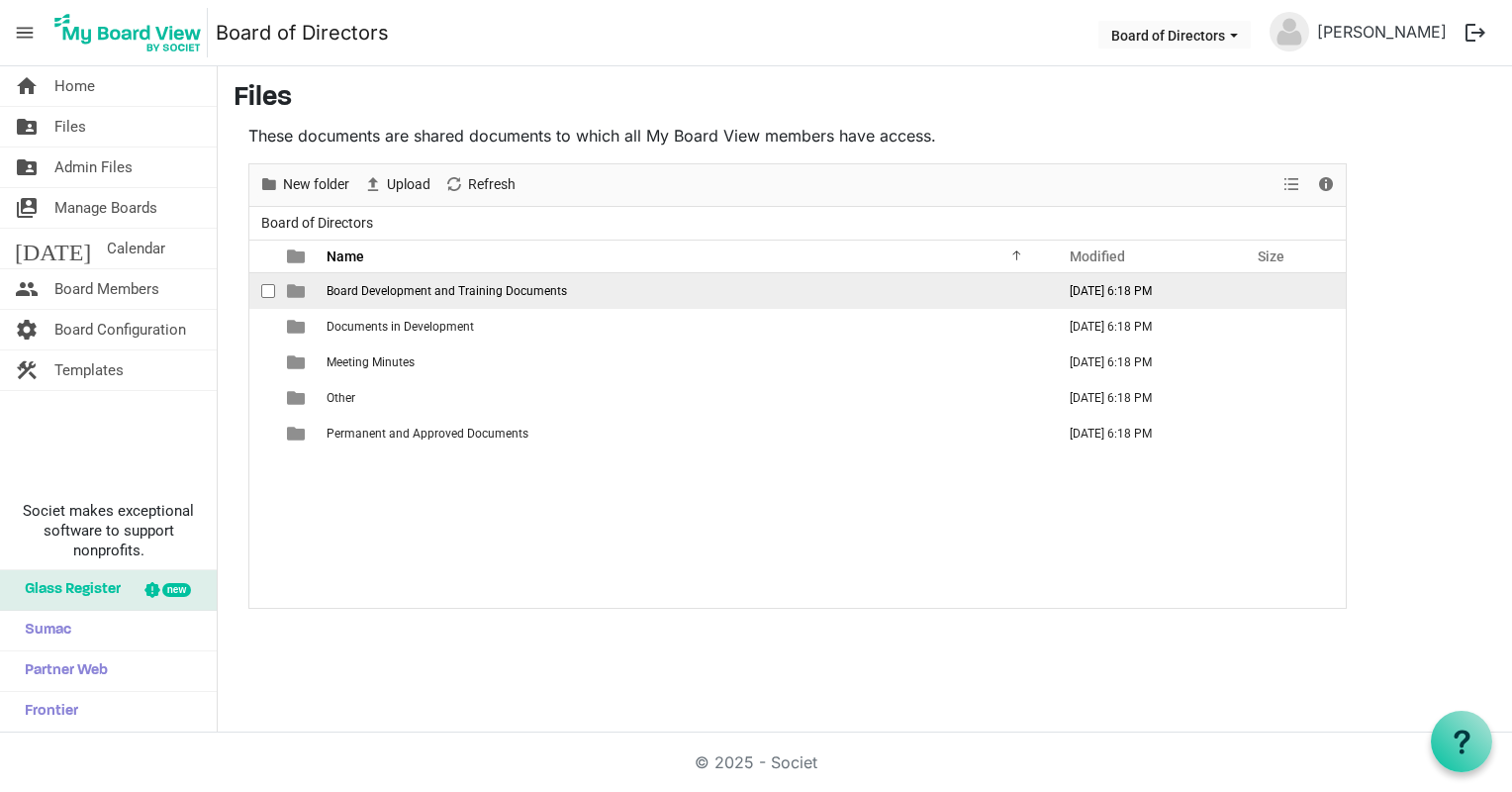click on "Board Development and Training Documents" at bounding box center (446, 291) 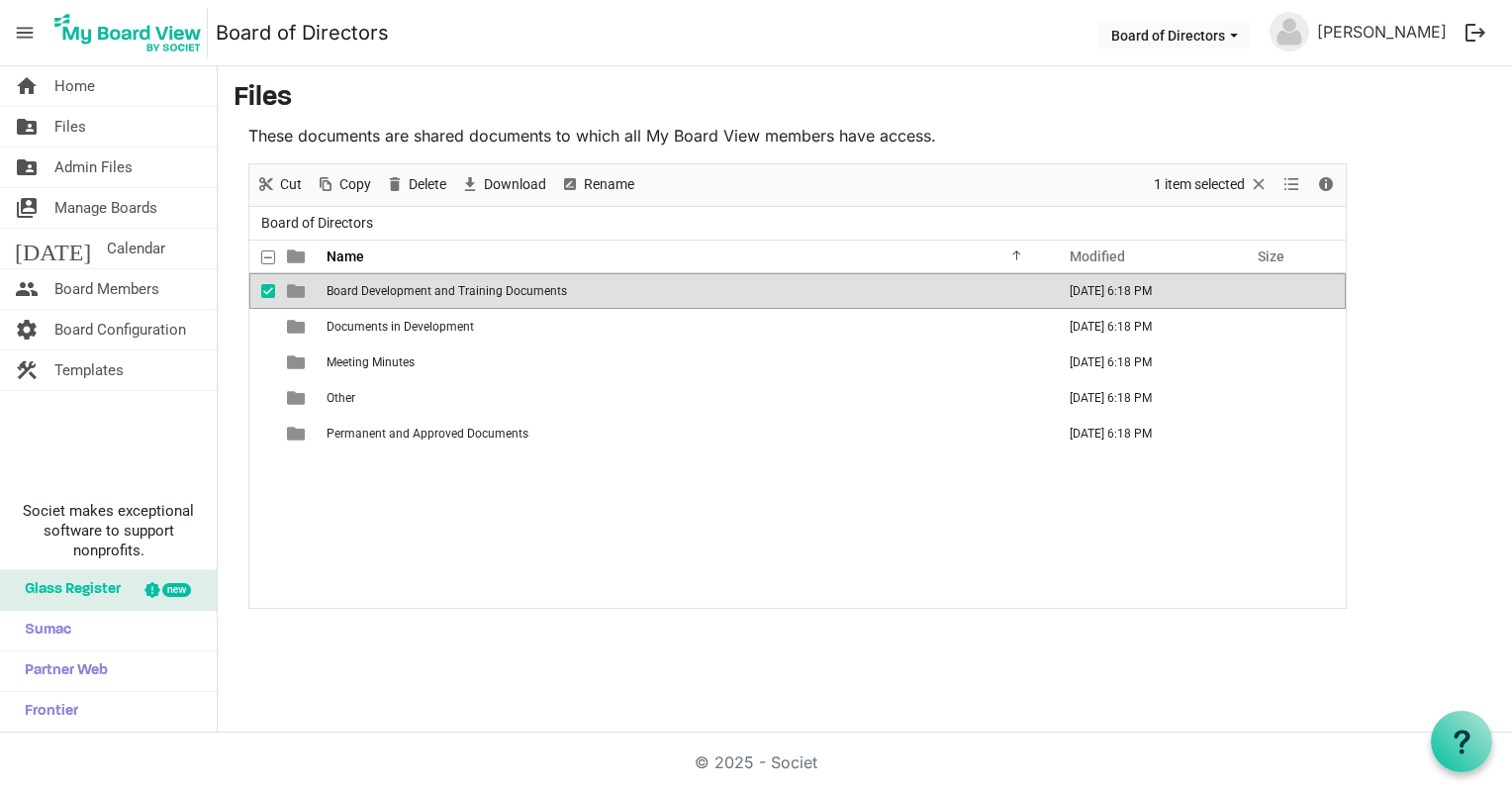 click on "Board Development and Training Documents" at bounding box center (446, 291) 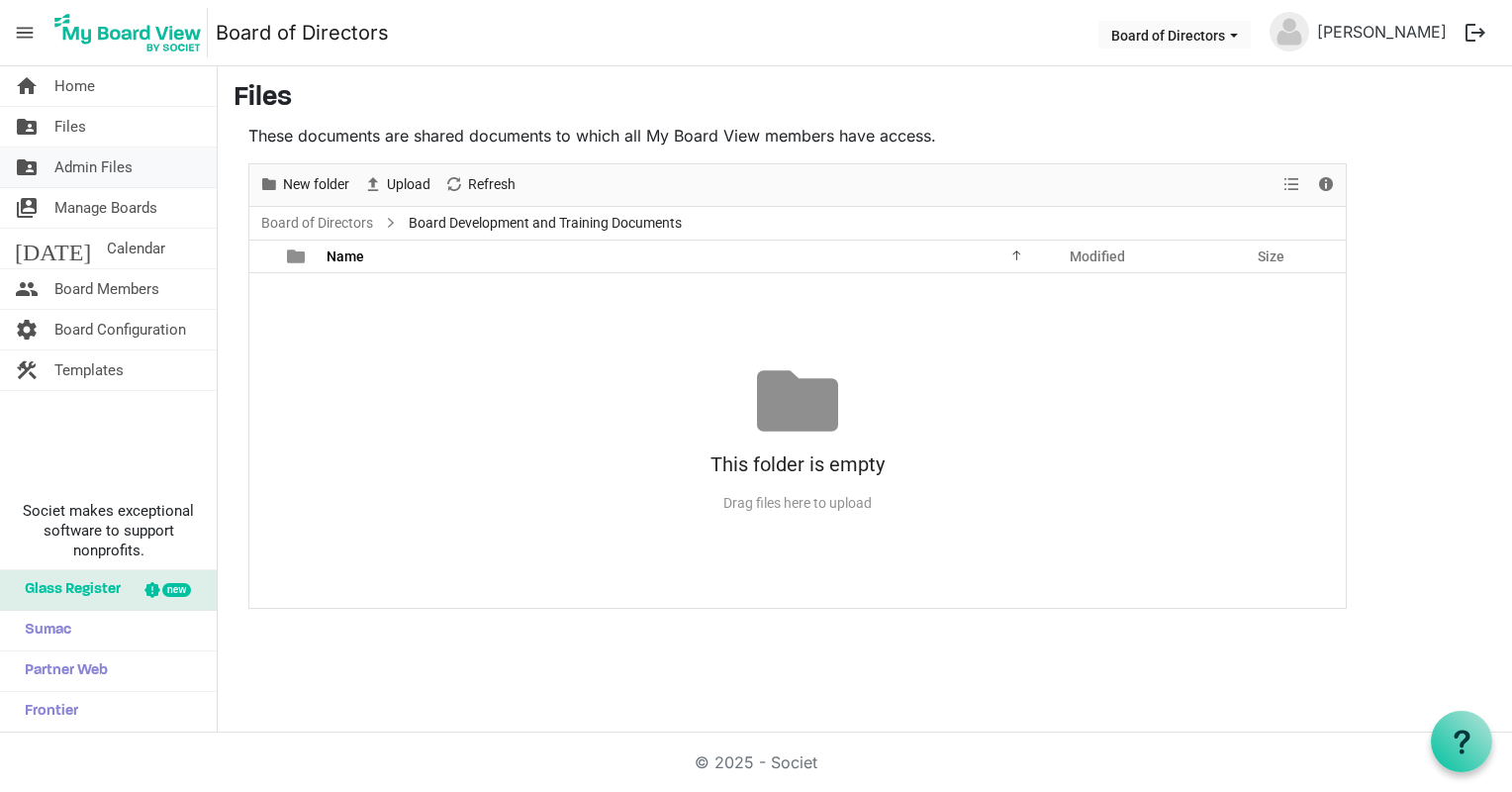 click on "Admin Files" at bounding box center (93, 167) 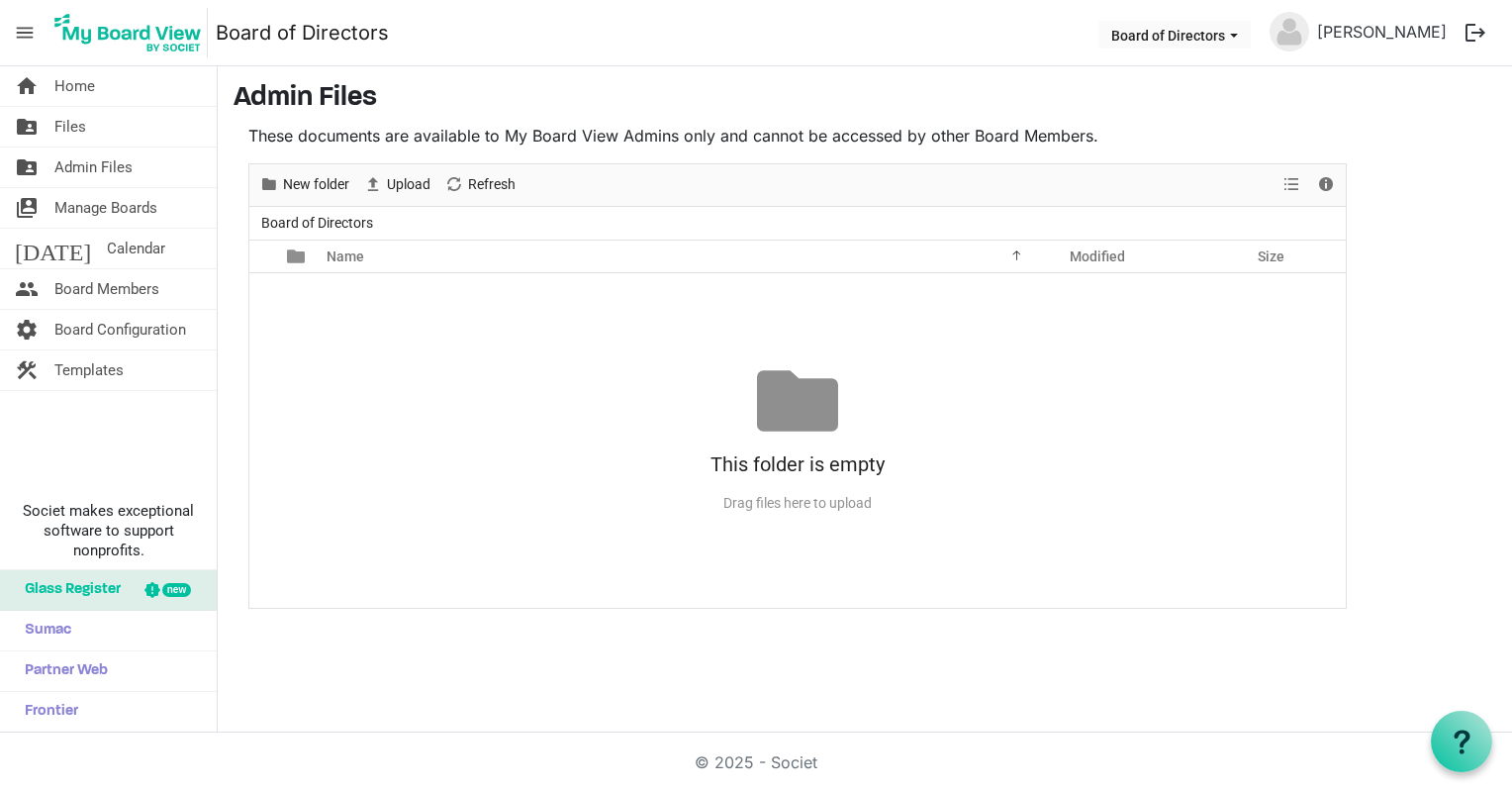 scroll, scrollTop: 0, scrollLeft: 0, axis: both 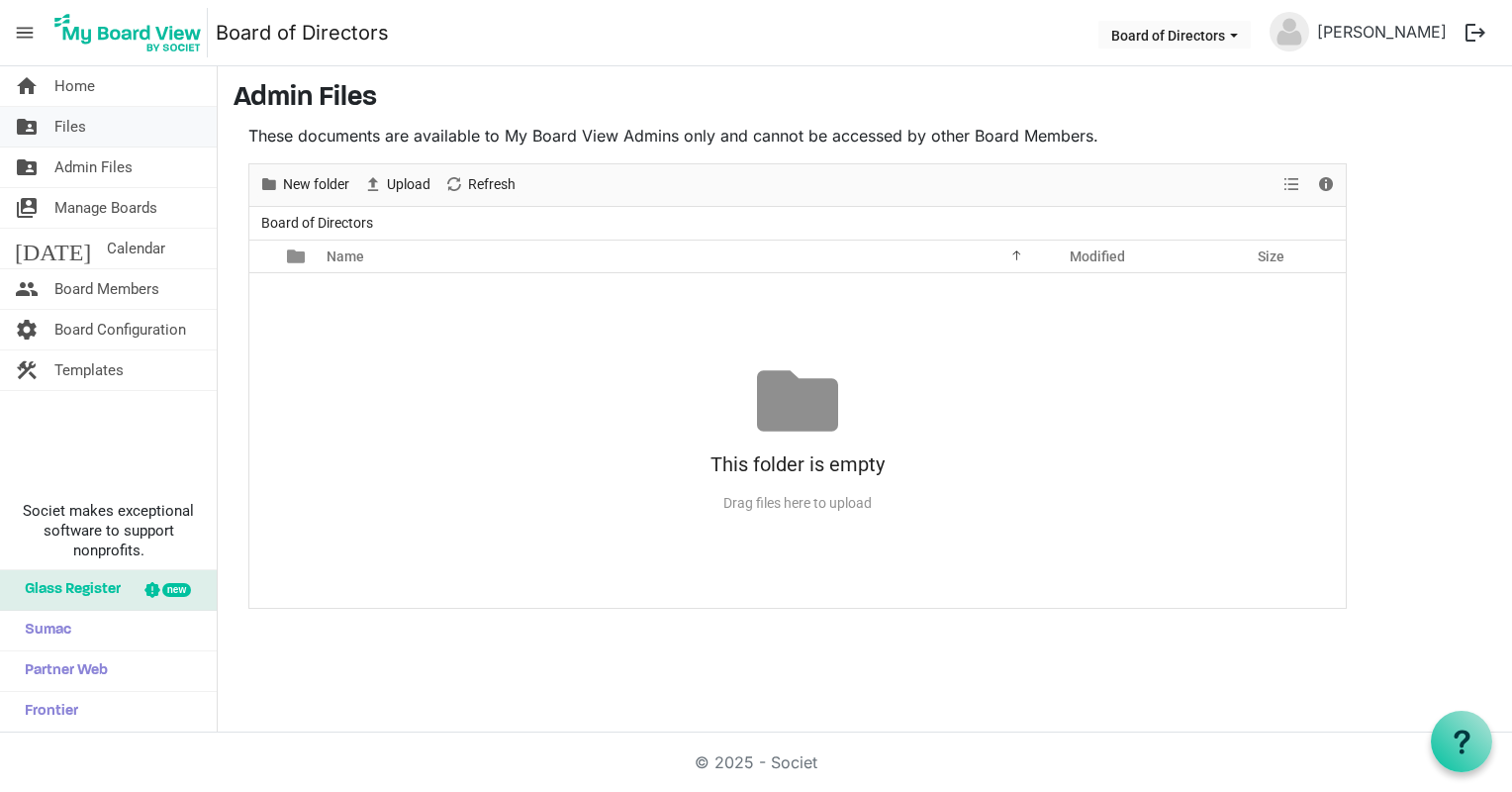 click on "folder_shared
Files" at bounding box center (108, 127) 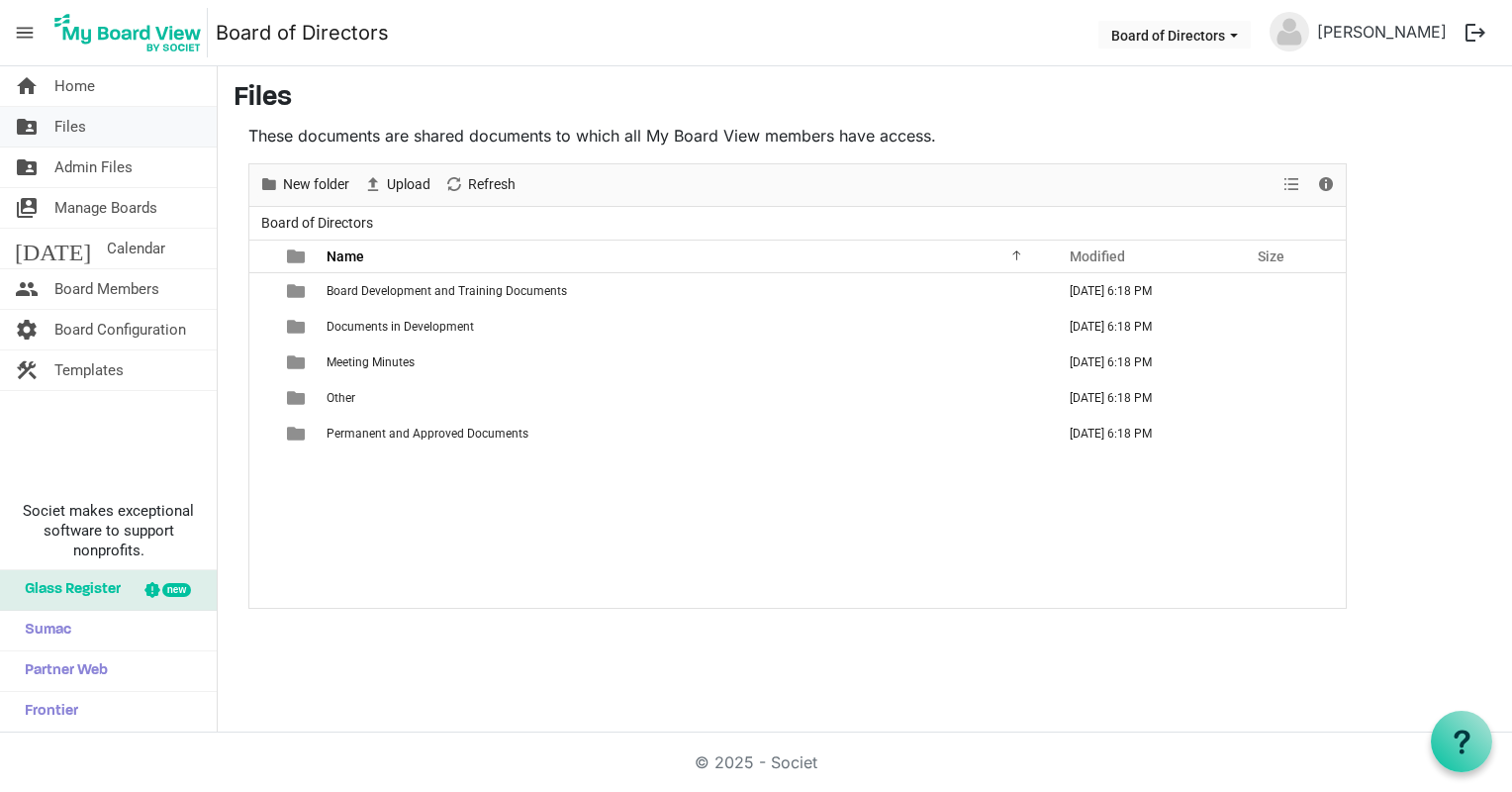 scroll, scrollTop: 0, scrollLeft: 0, axis: both 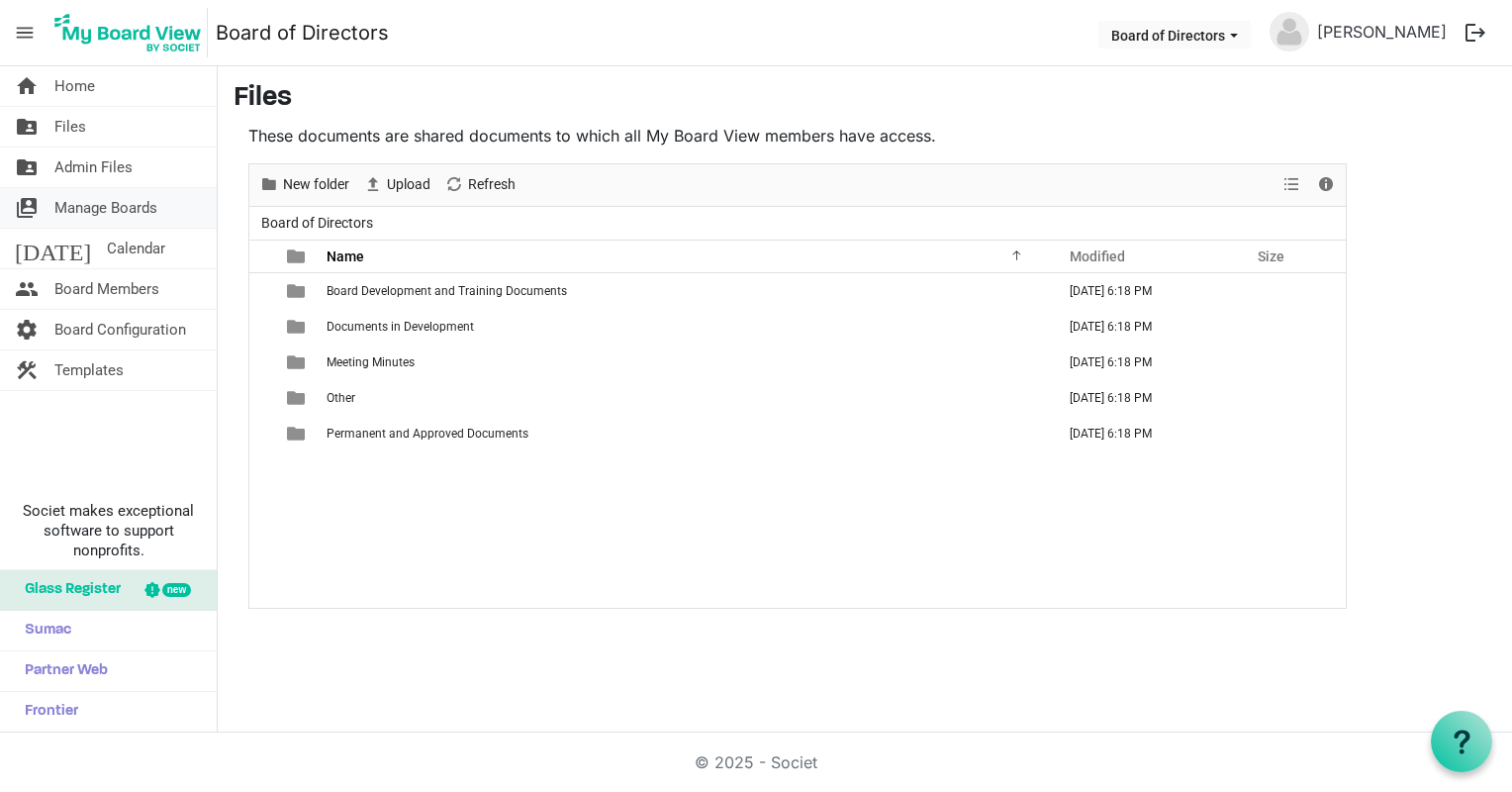 click on "Manage Boards" at bounding box center (106, 208) 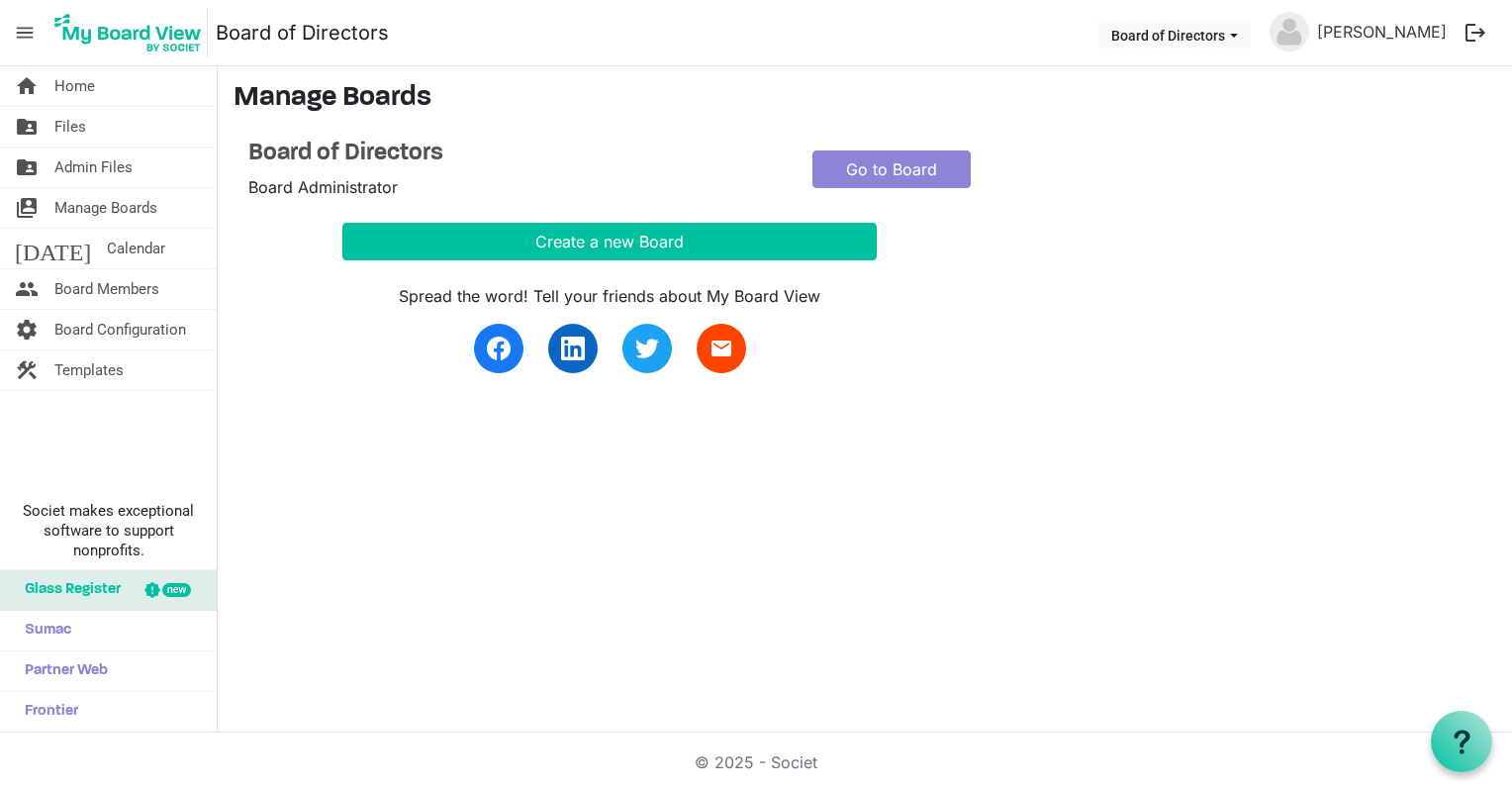 scroll, scrollTop: 0, scrollLeft: 0, axis: both 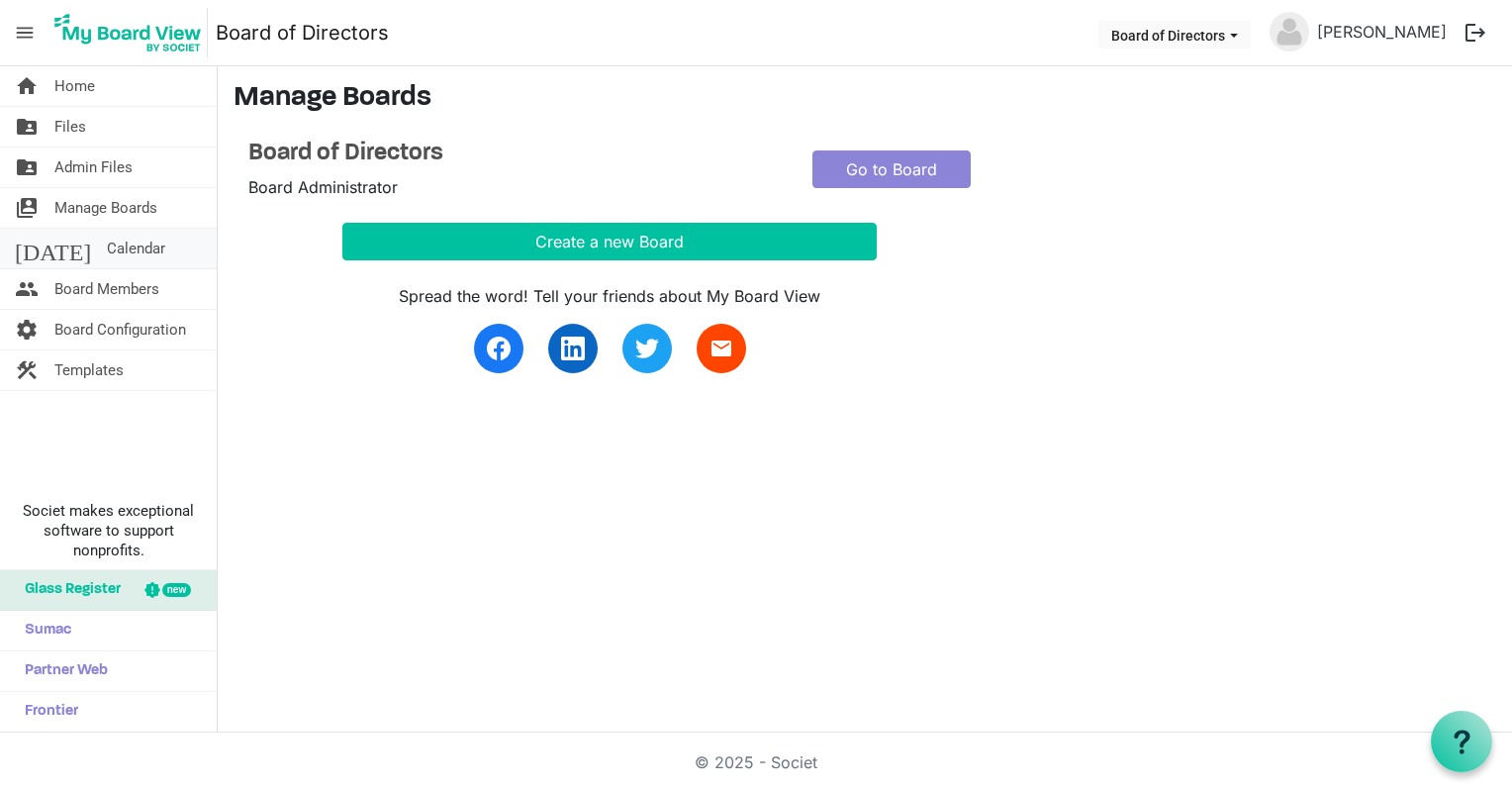 click on "Calendar" at bounding box center (136, 248) 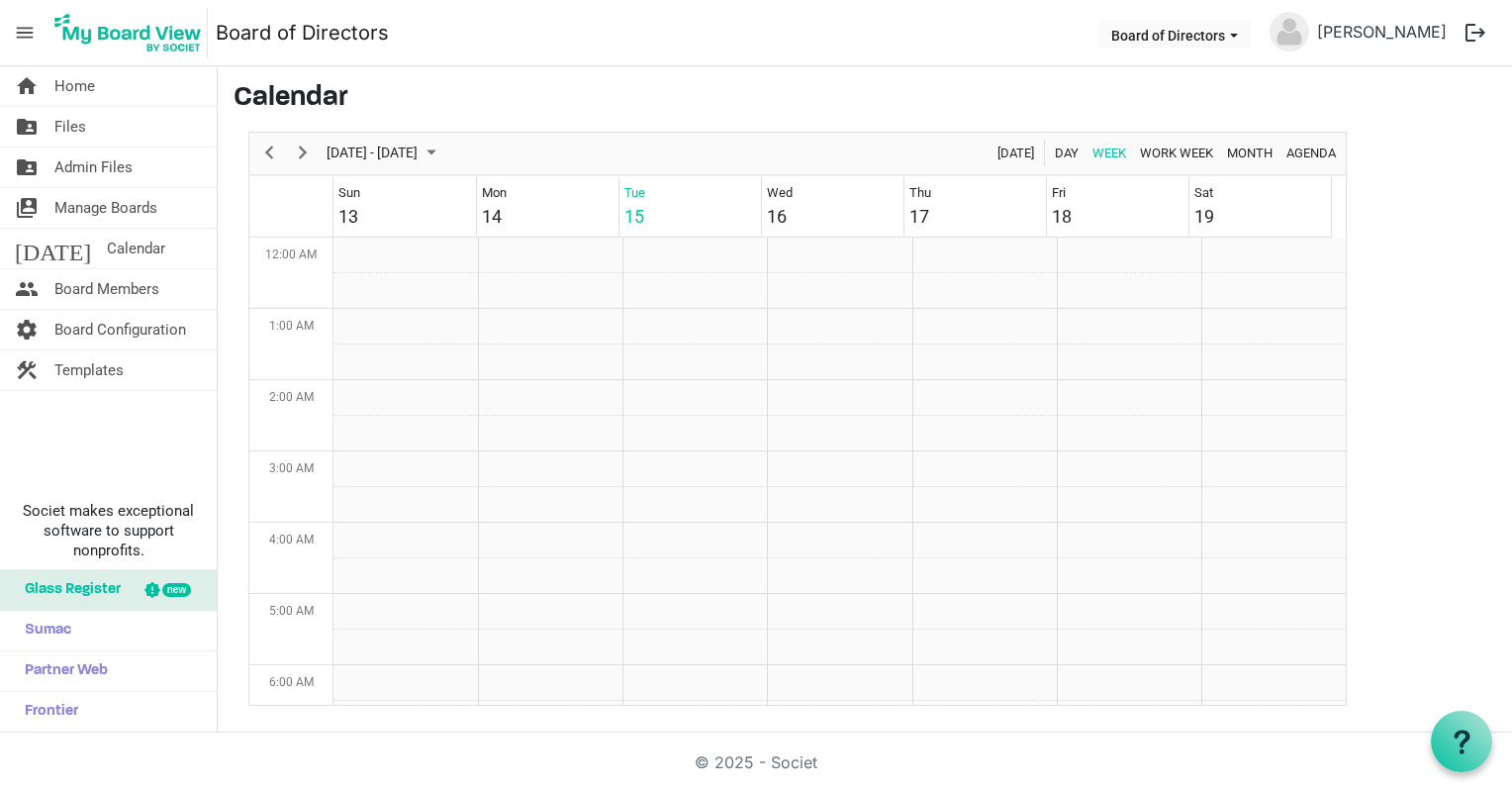 scroll, scrollTop: 0, scrollLeft: 0, axis: both 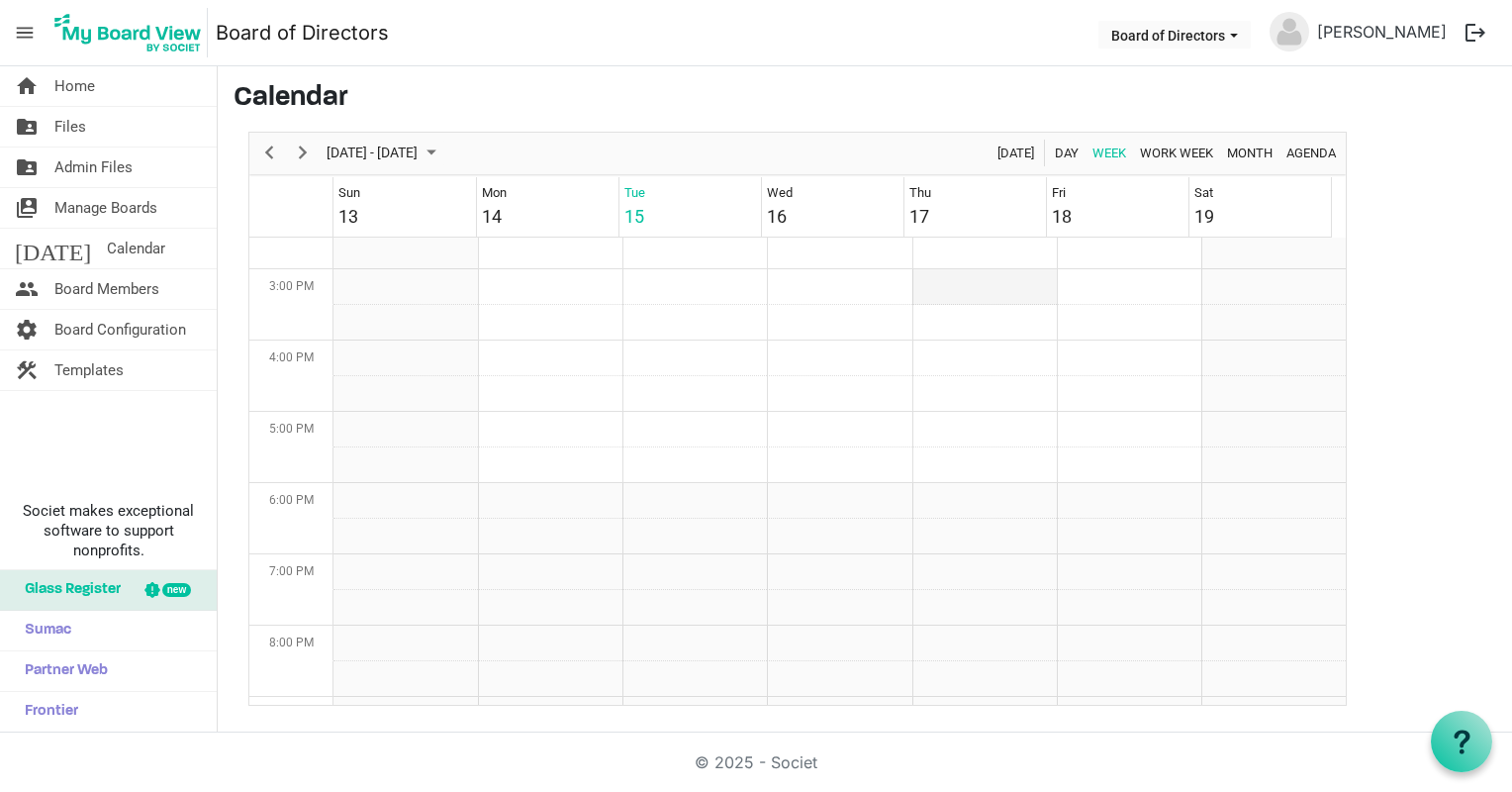 click at bounding box center (985, 287) 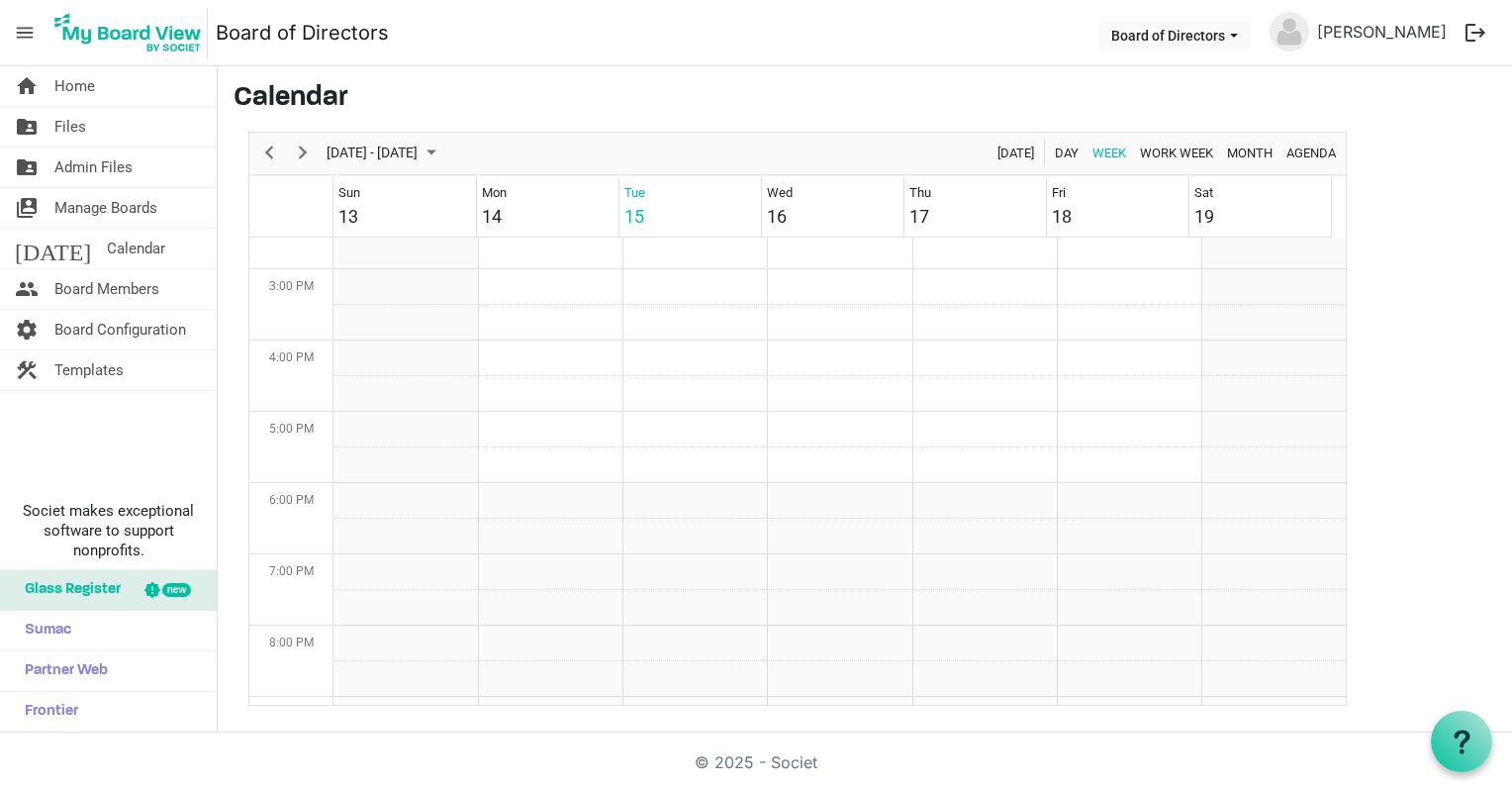 scroll, scrollTop: 649, scrollLeft: 0, axis: vertical 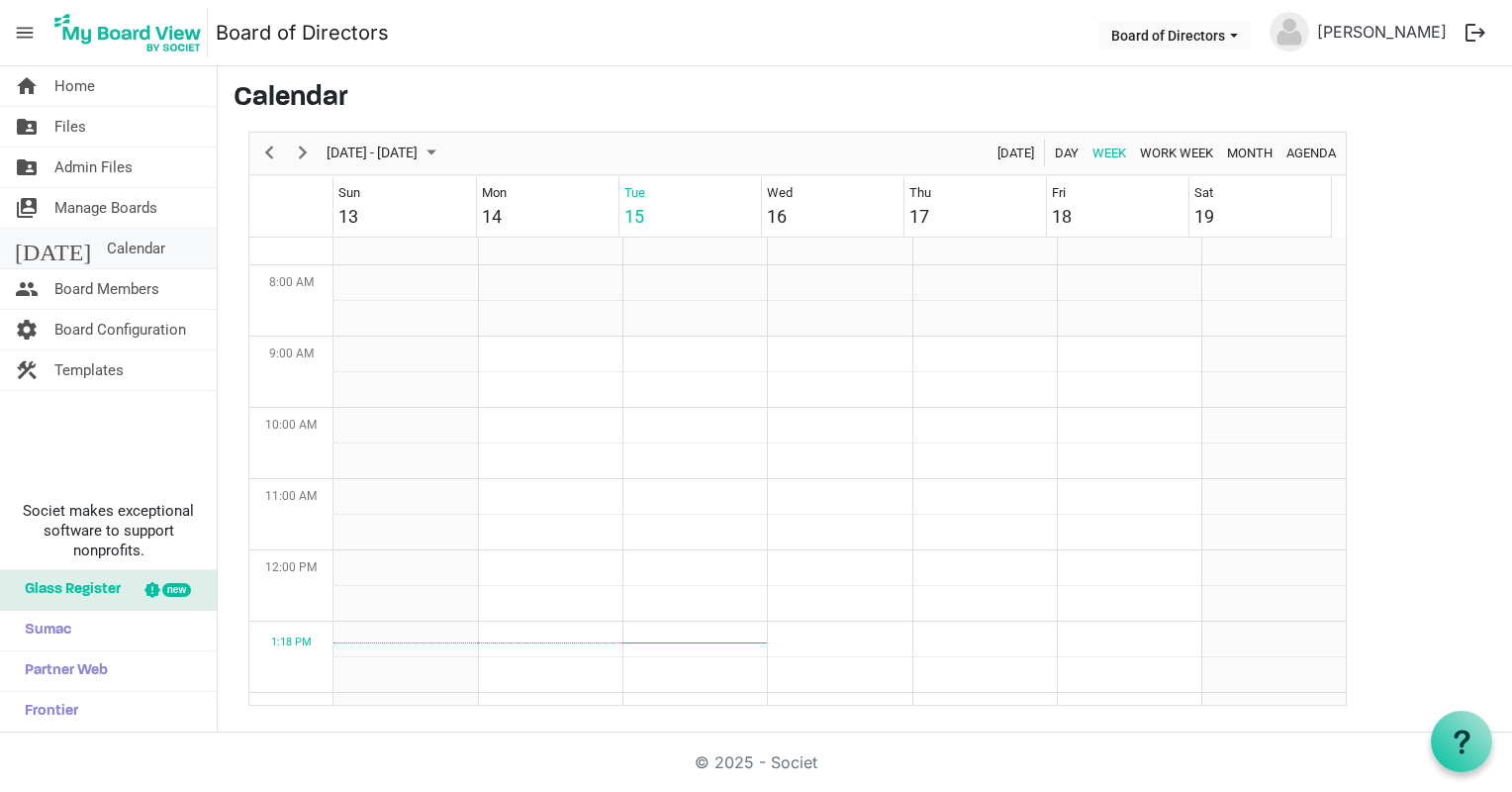 click on "Calendar" at bounding box center (136, 248) 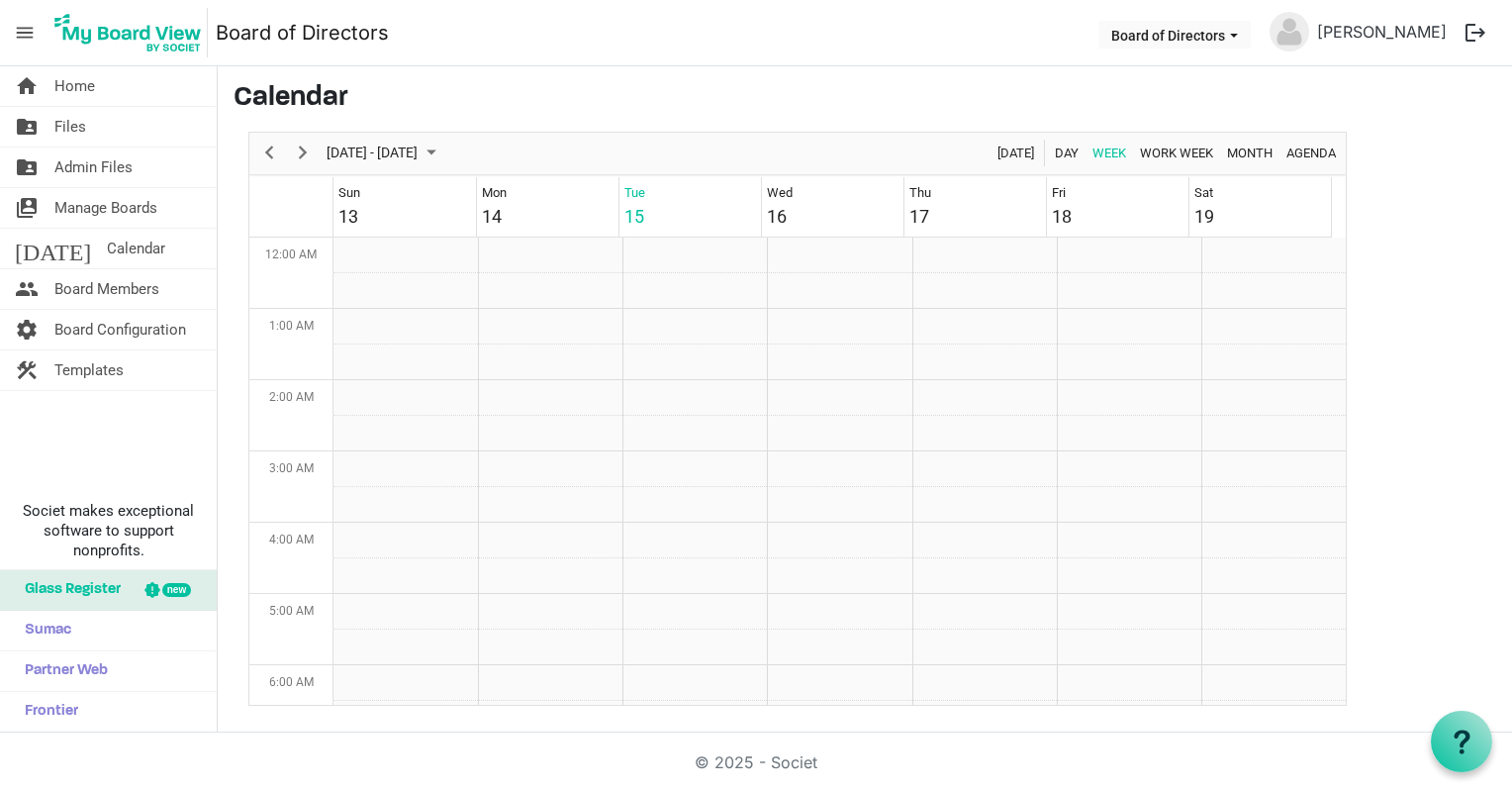 scroll, scrollTop: 0, scrollLeft: 0, axis: both 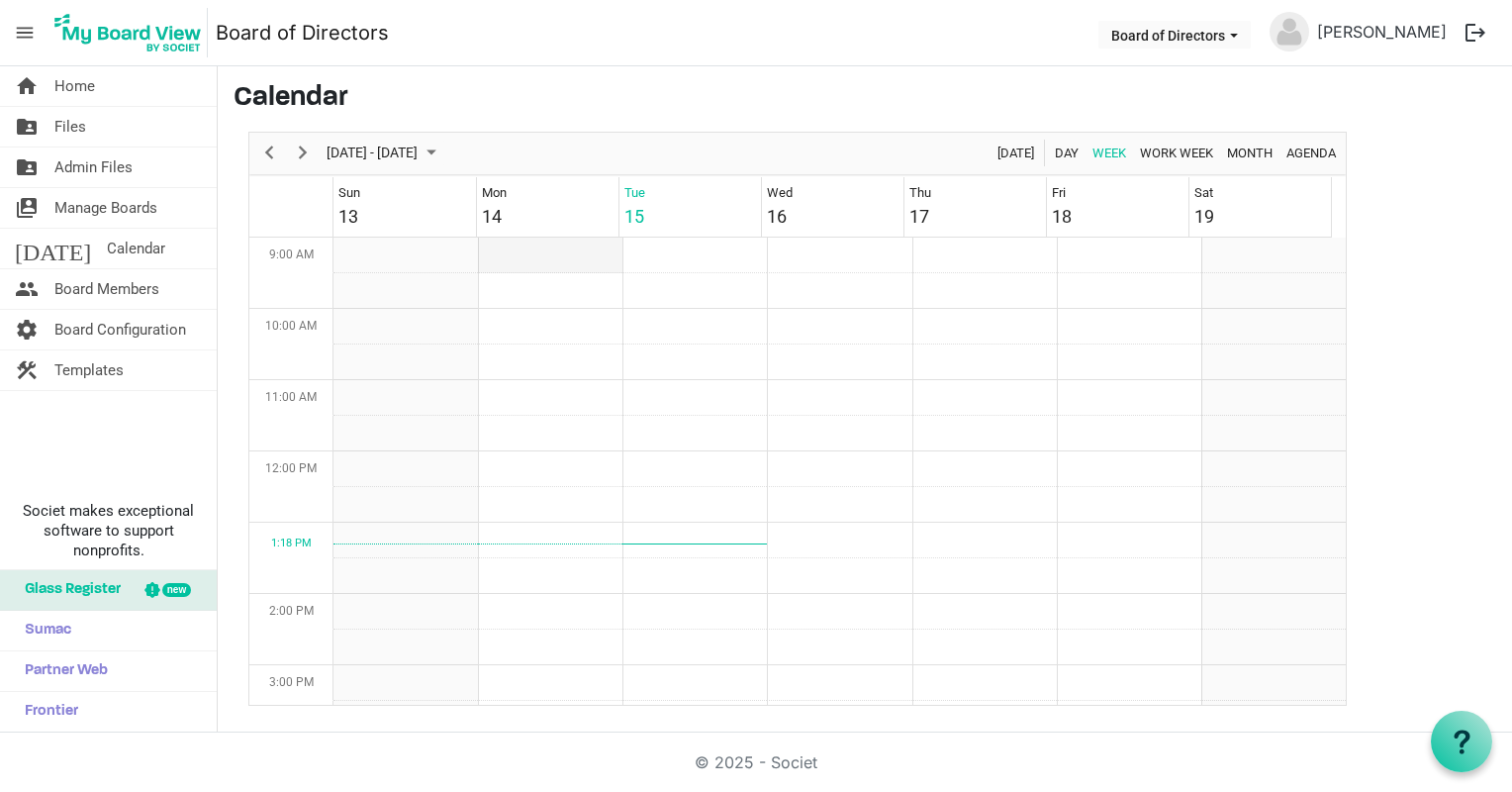 click at bounding box center (550, 255) 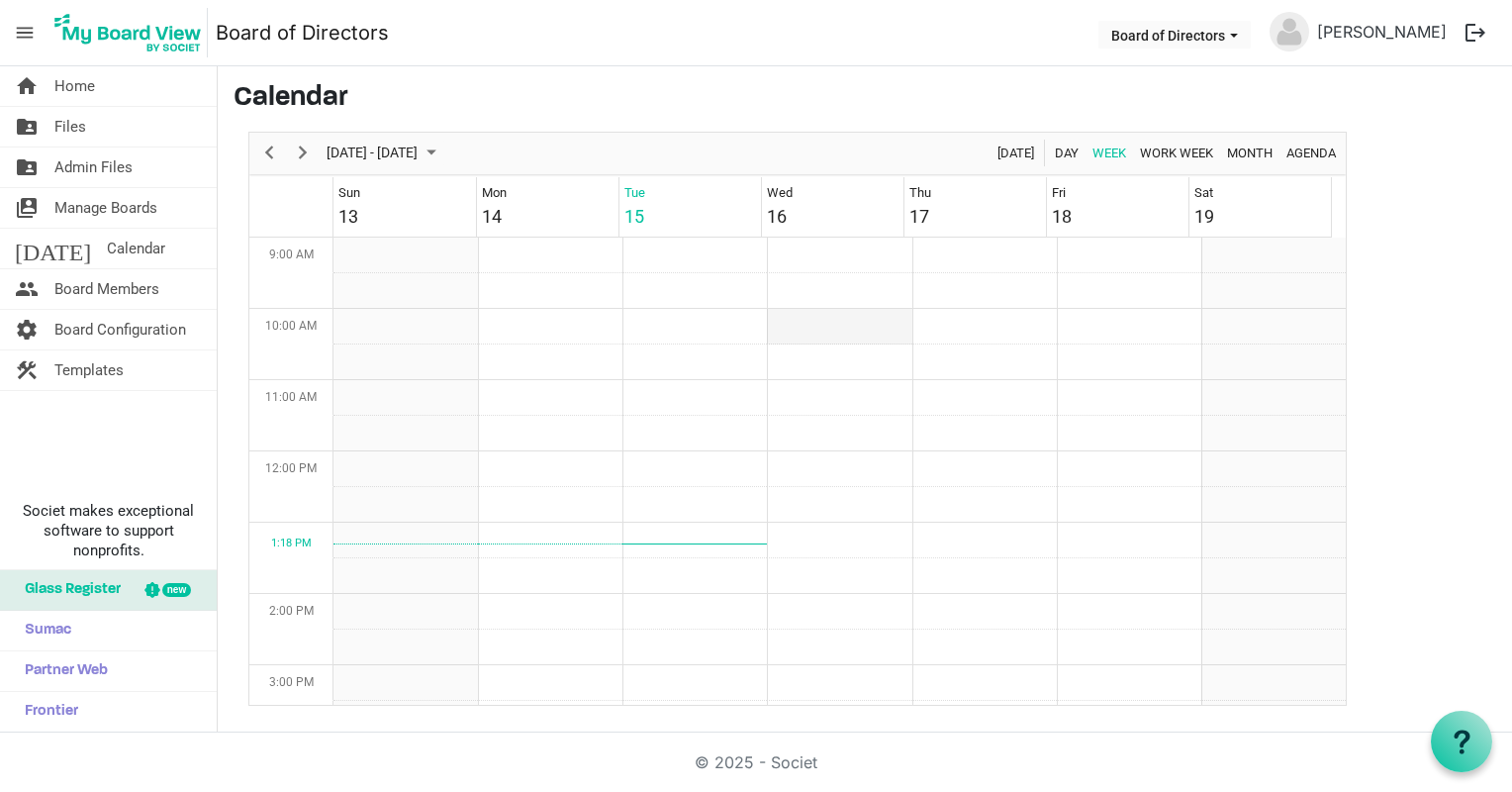 click at bounding box center [839, 327] 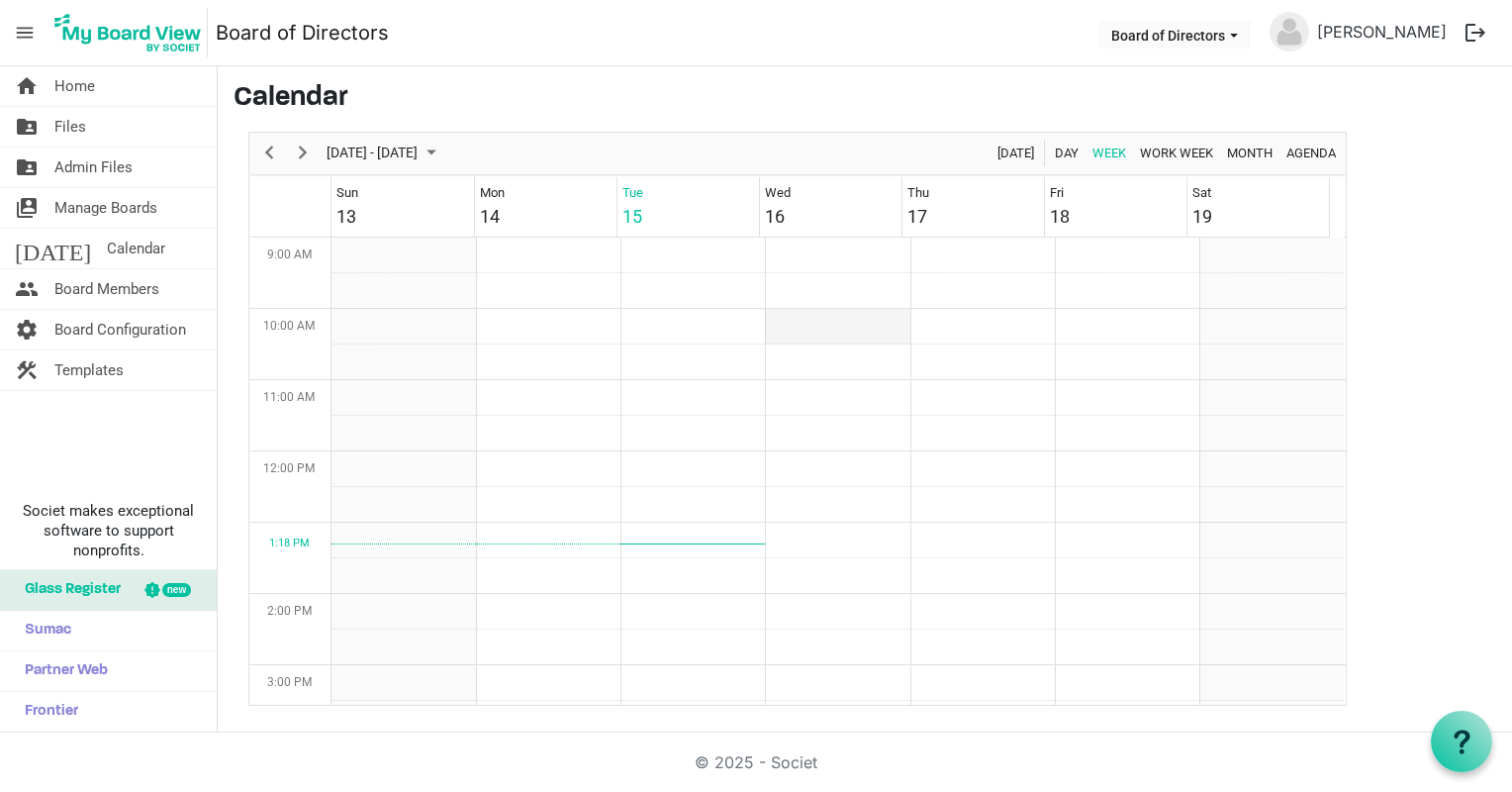 click at bounding box center [837, 327] 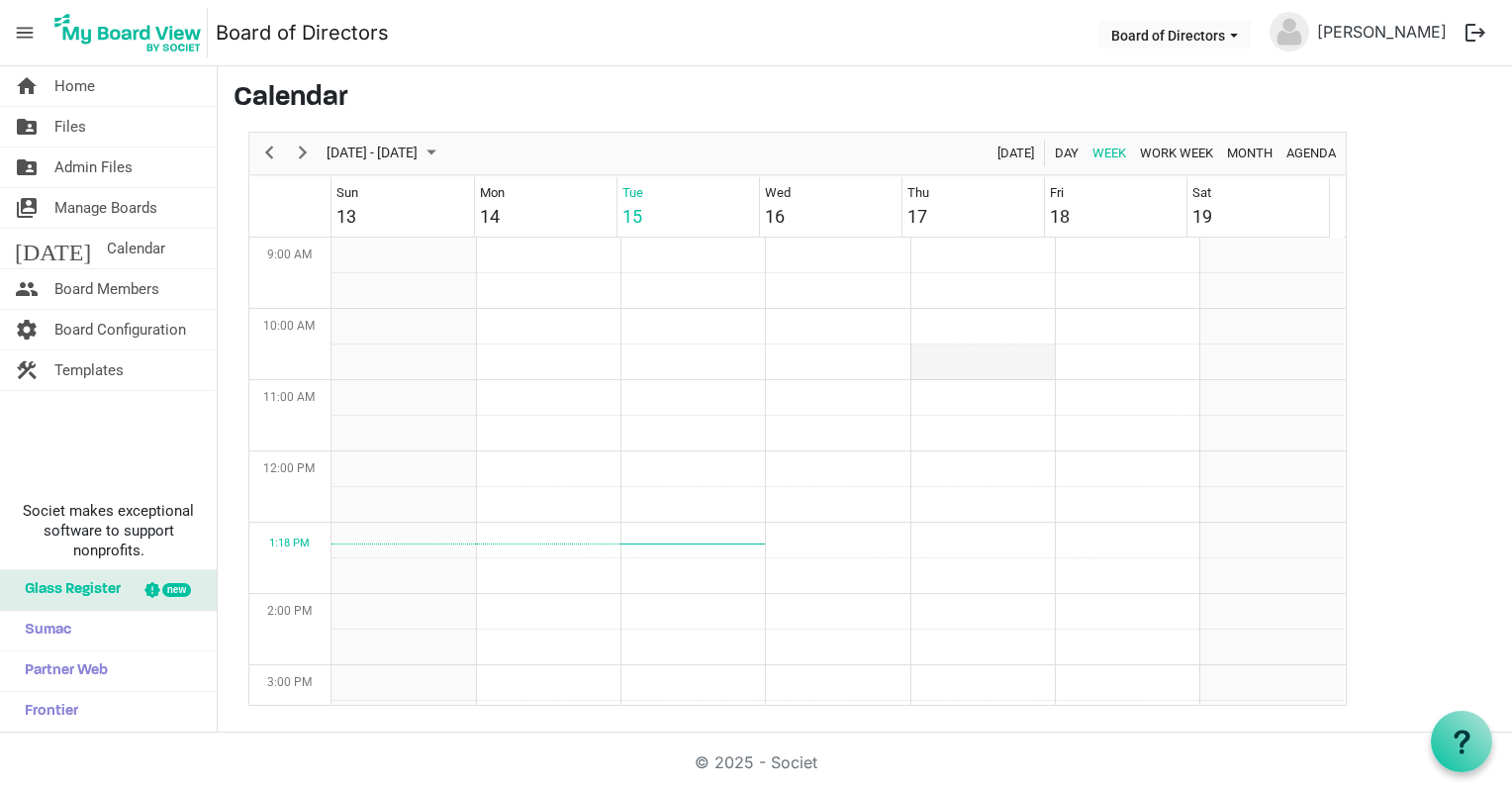 scroll, scrollTop: 0, scrollLeft: 0, axis: both 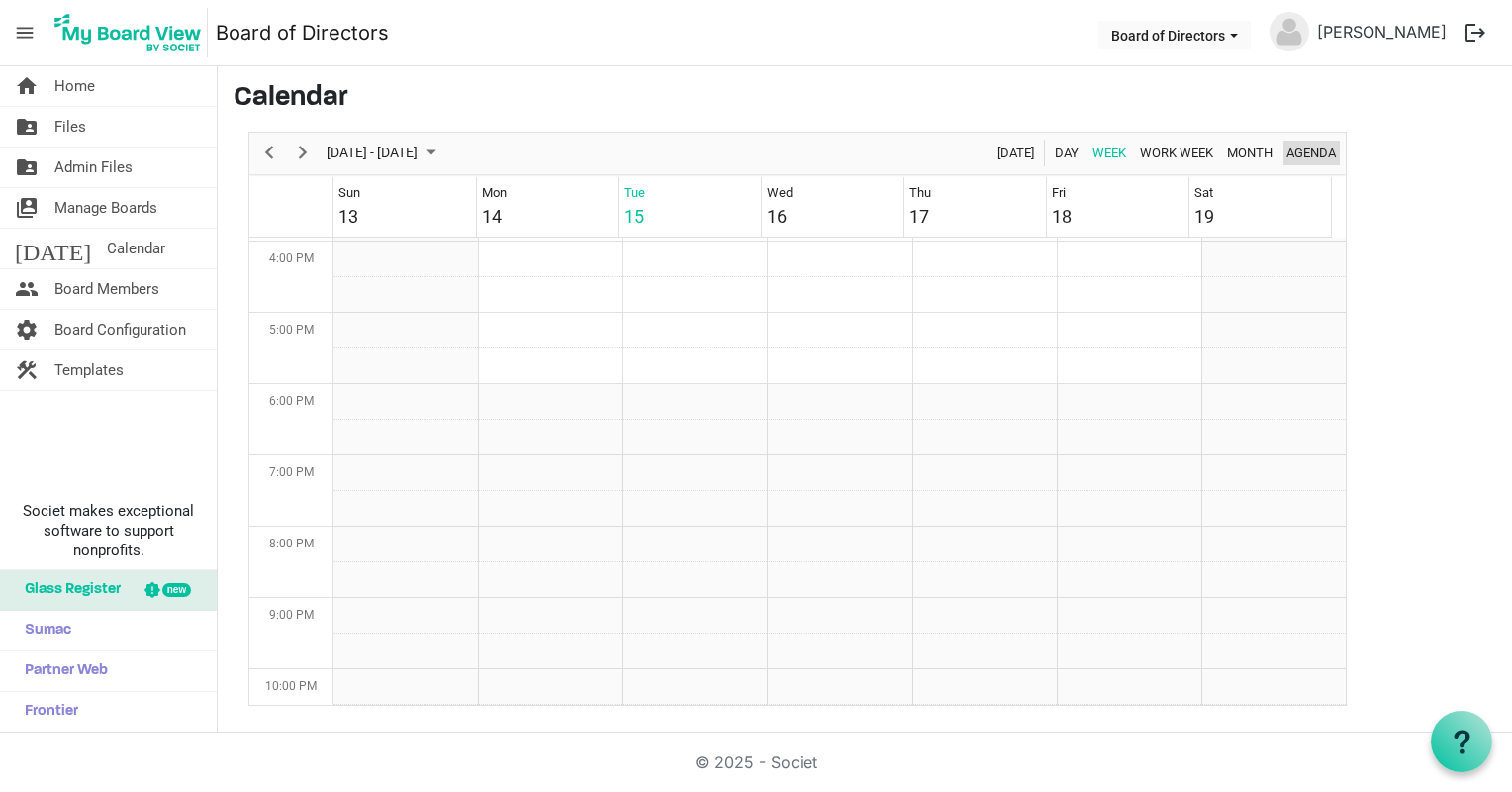 click on "Agenda" at bounding box center (1311, 152) 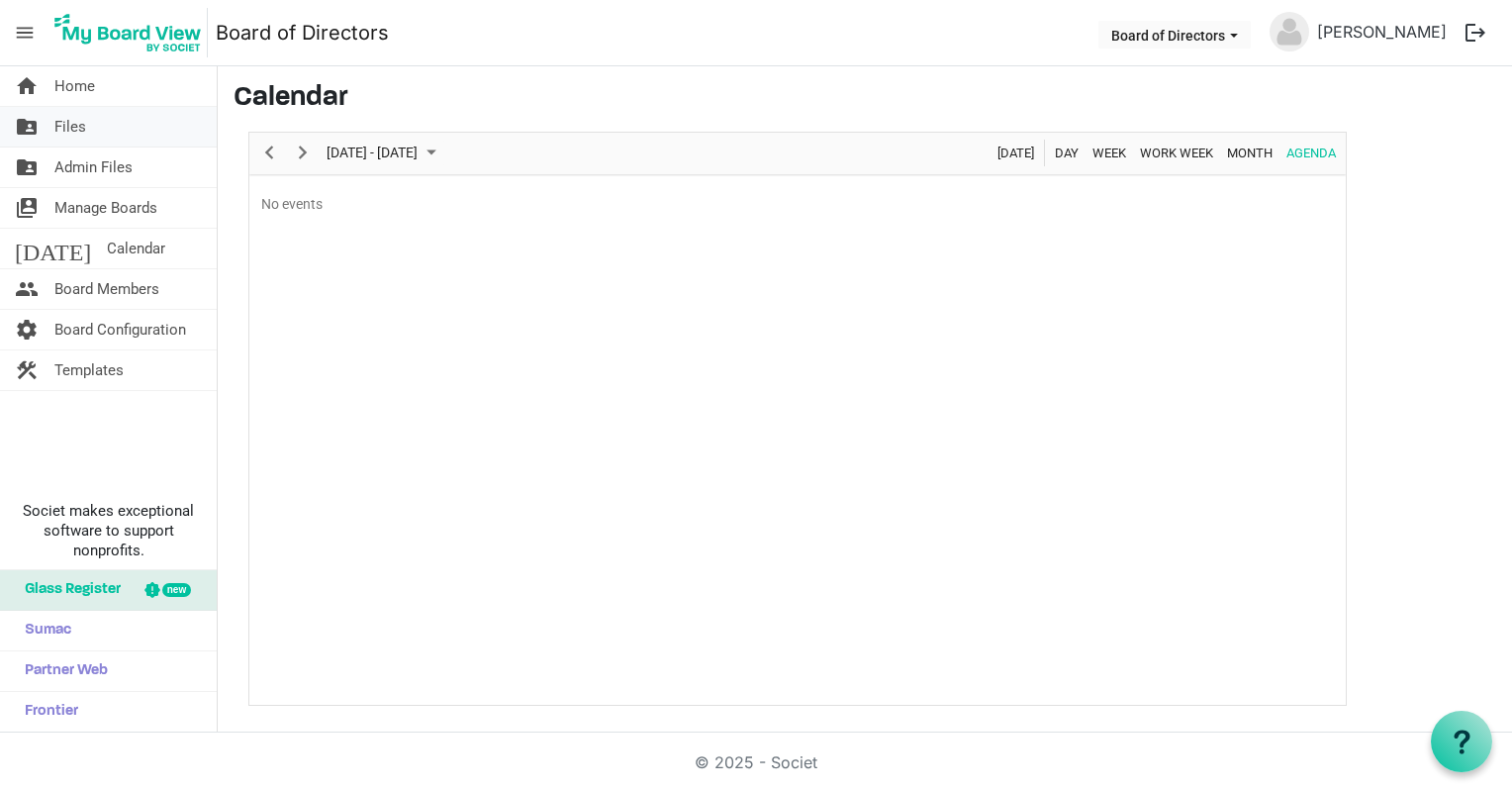 click on "folder_shared
Files" at bounding box center (108, 127) 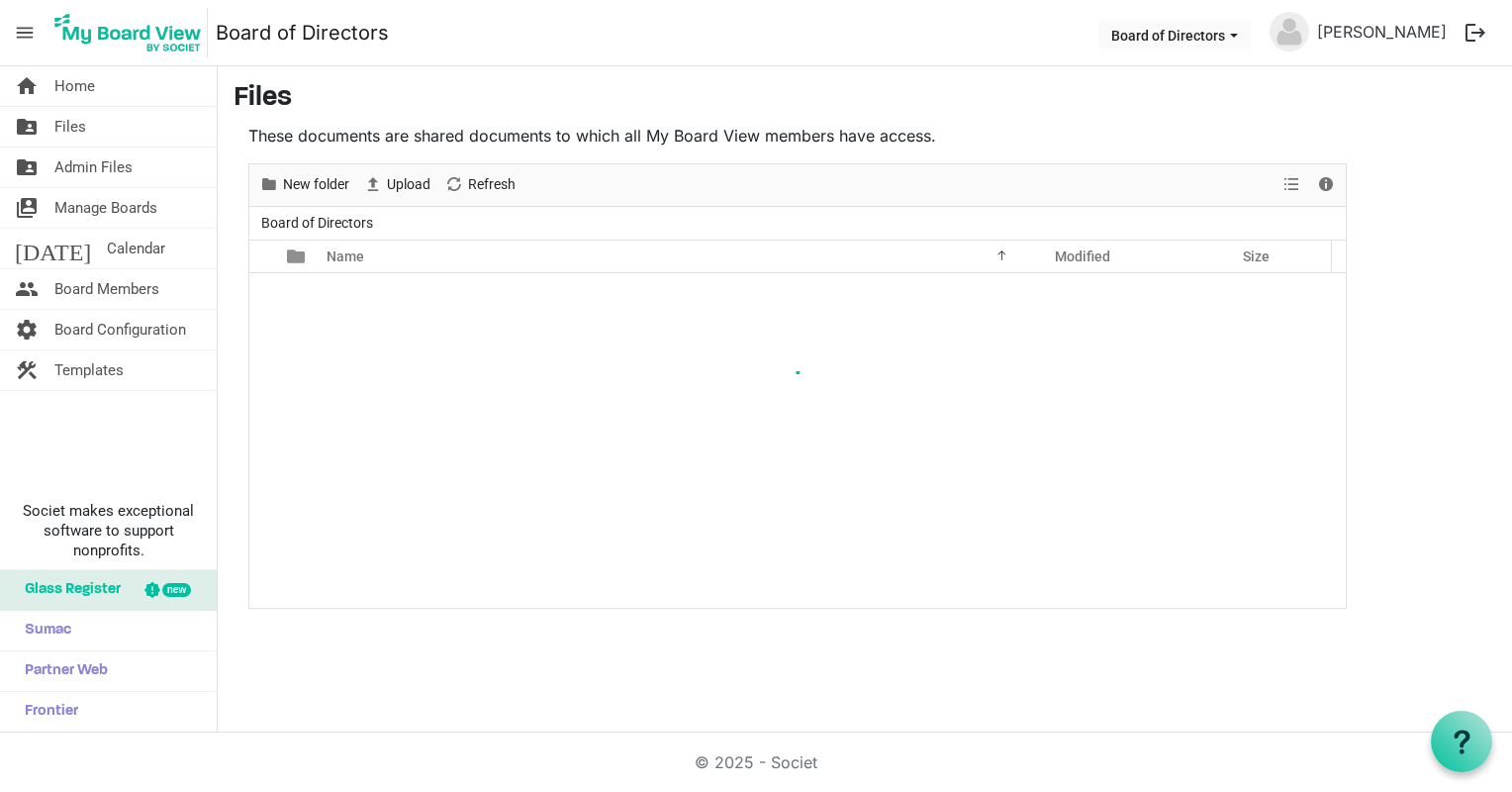 scroll, scrollTop: 0, scrollLeft: 0, axis: both 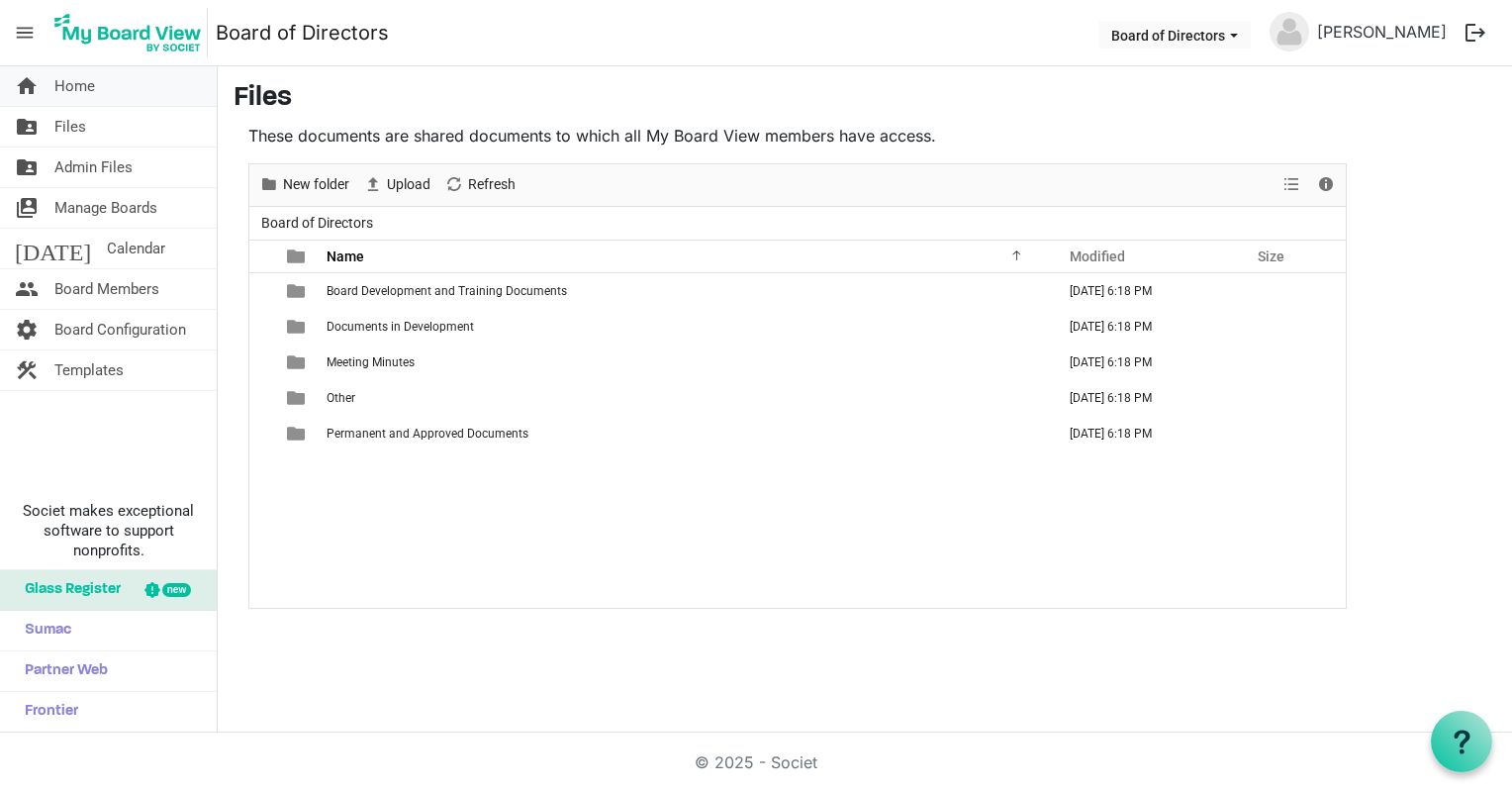 click on "Home" at bounding box center (74, 86) 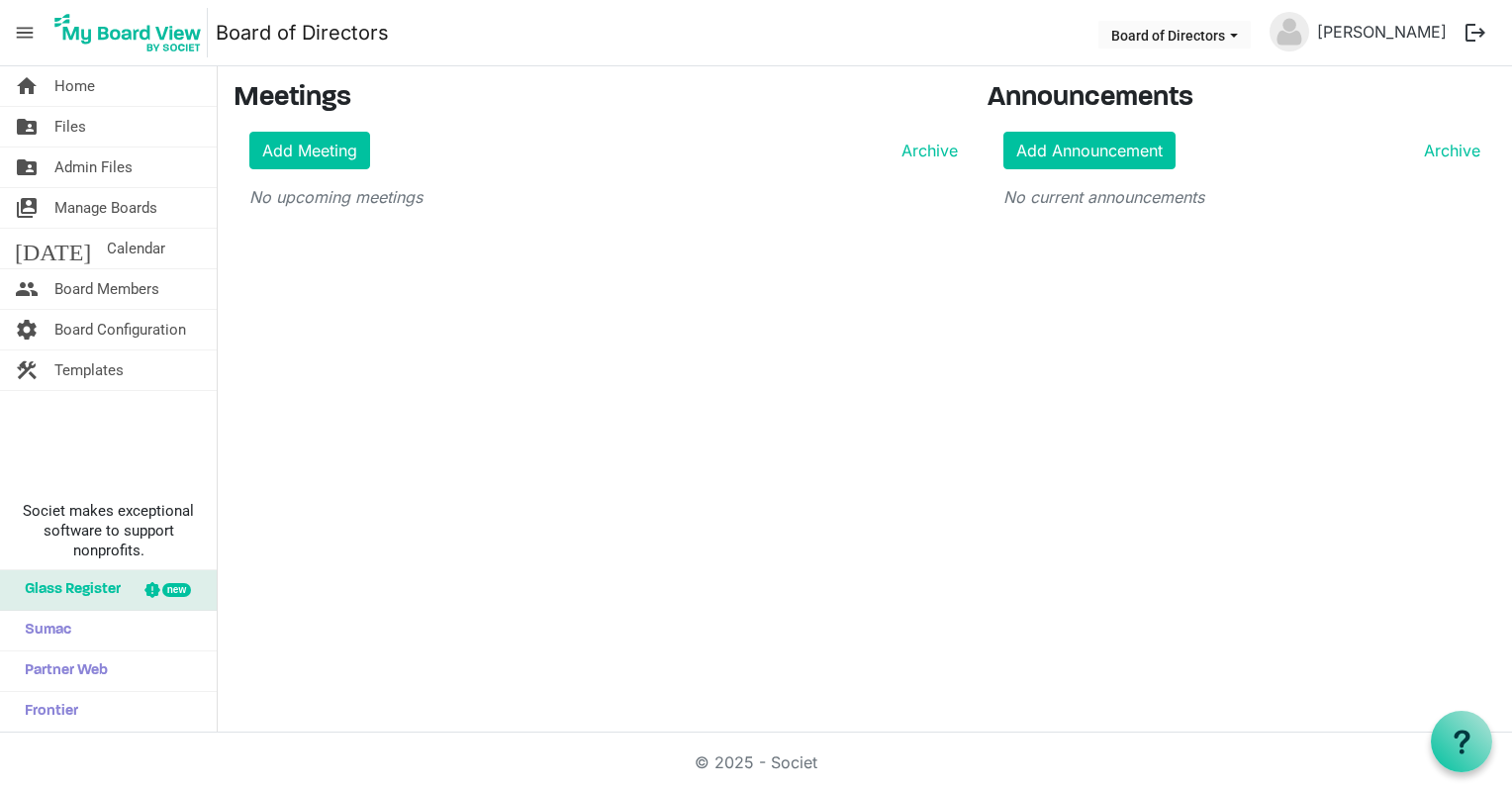 scroll, scrollTop: 0, scrollLeft: 0, axis: both 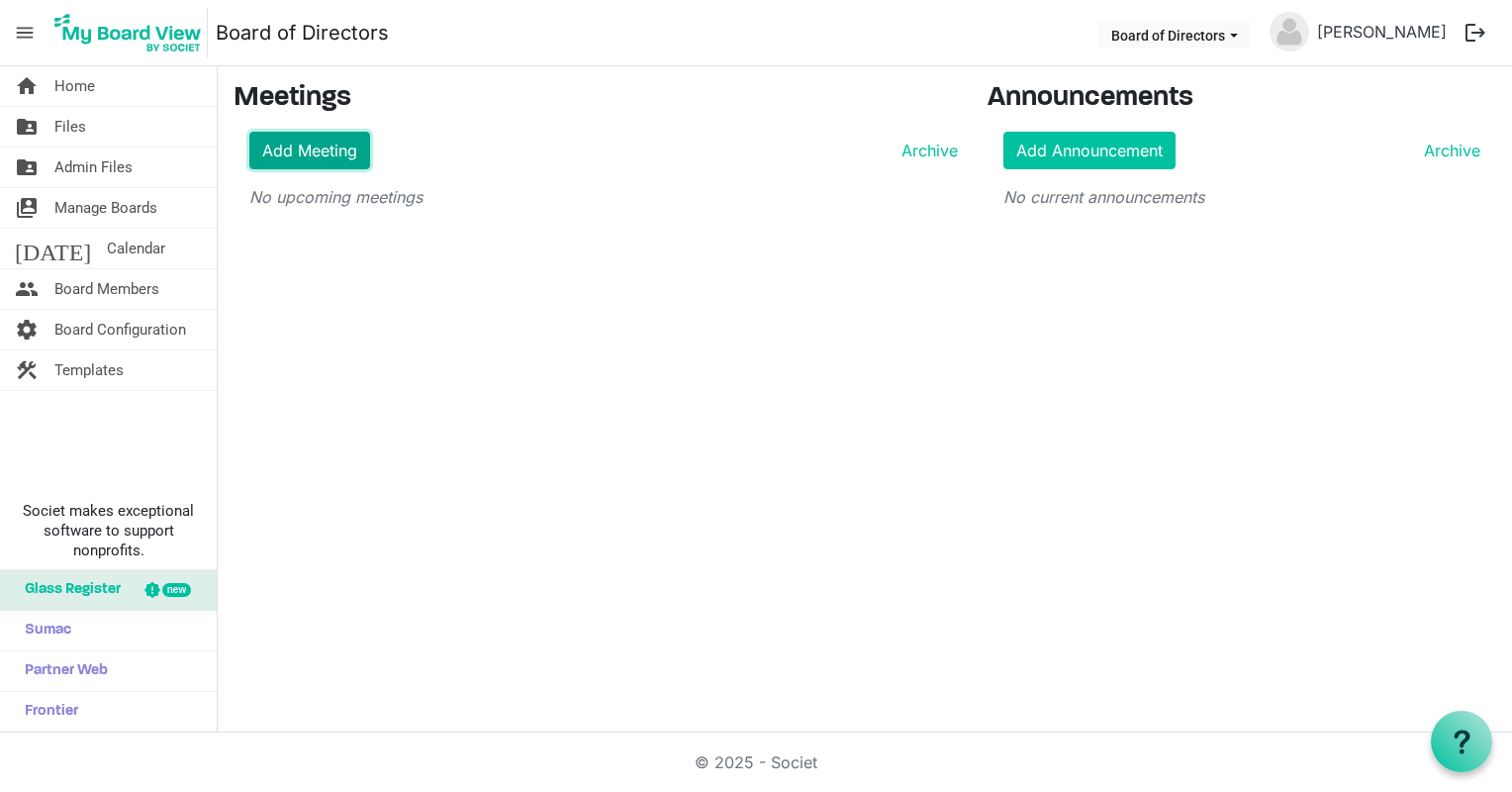 click on "Add Meeting" at bounding box center (310, 150) 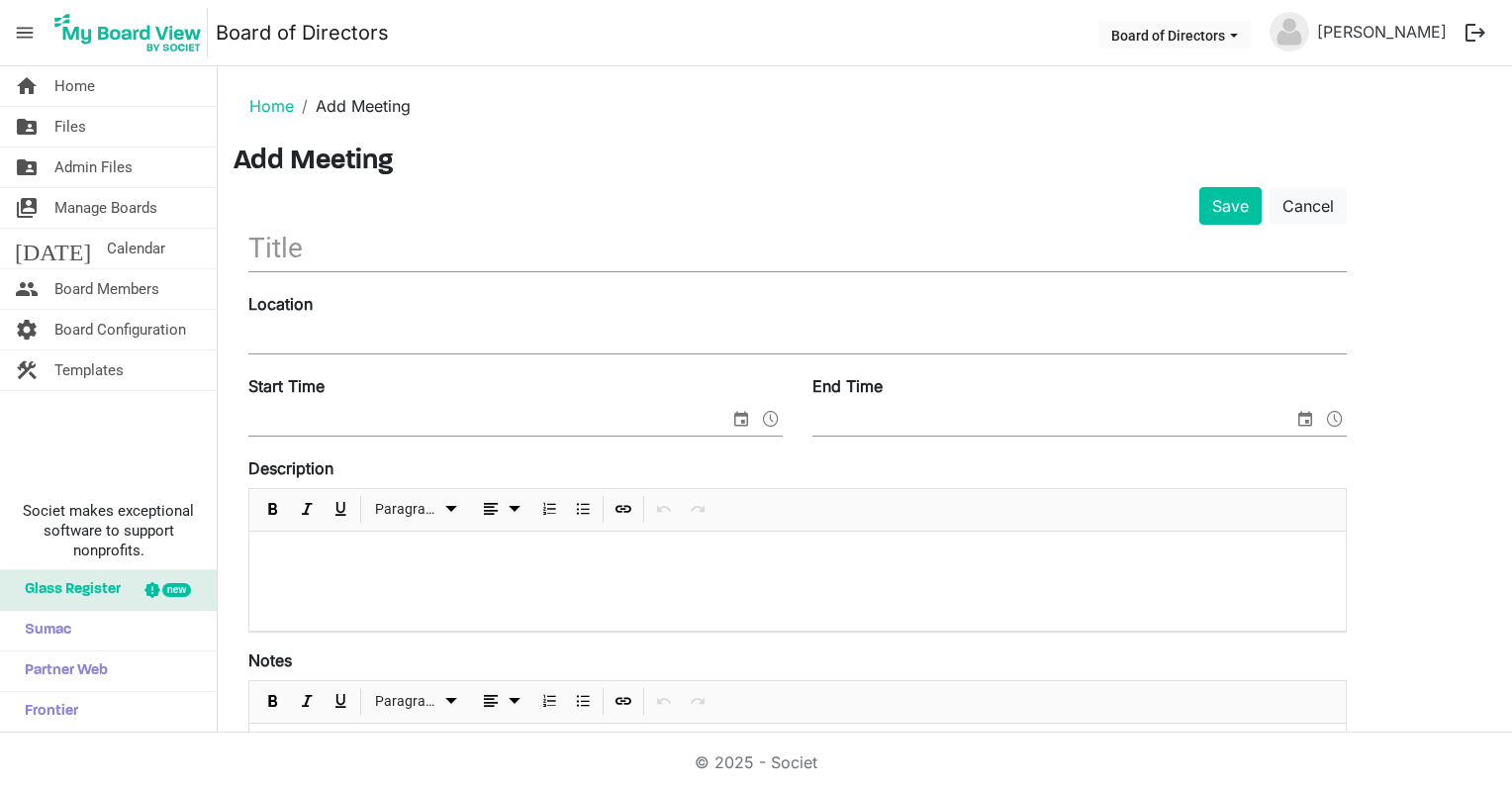 scroll, scrollTop: 0, scrollLeft: 0, axis: both 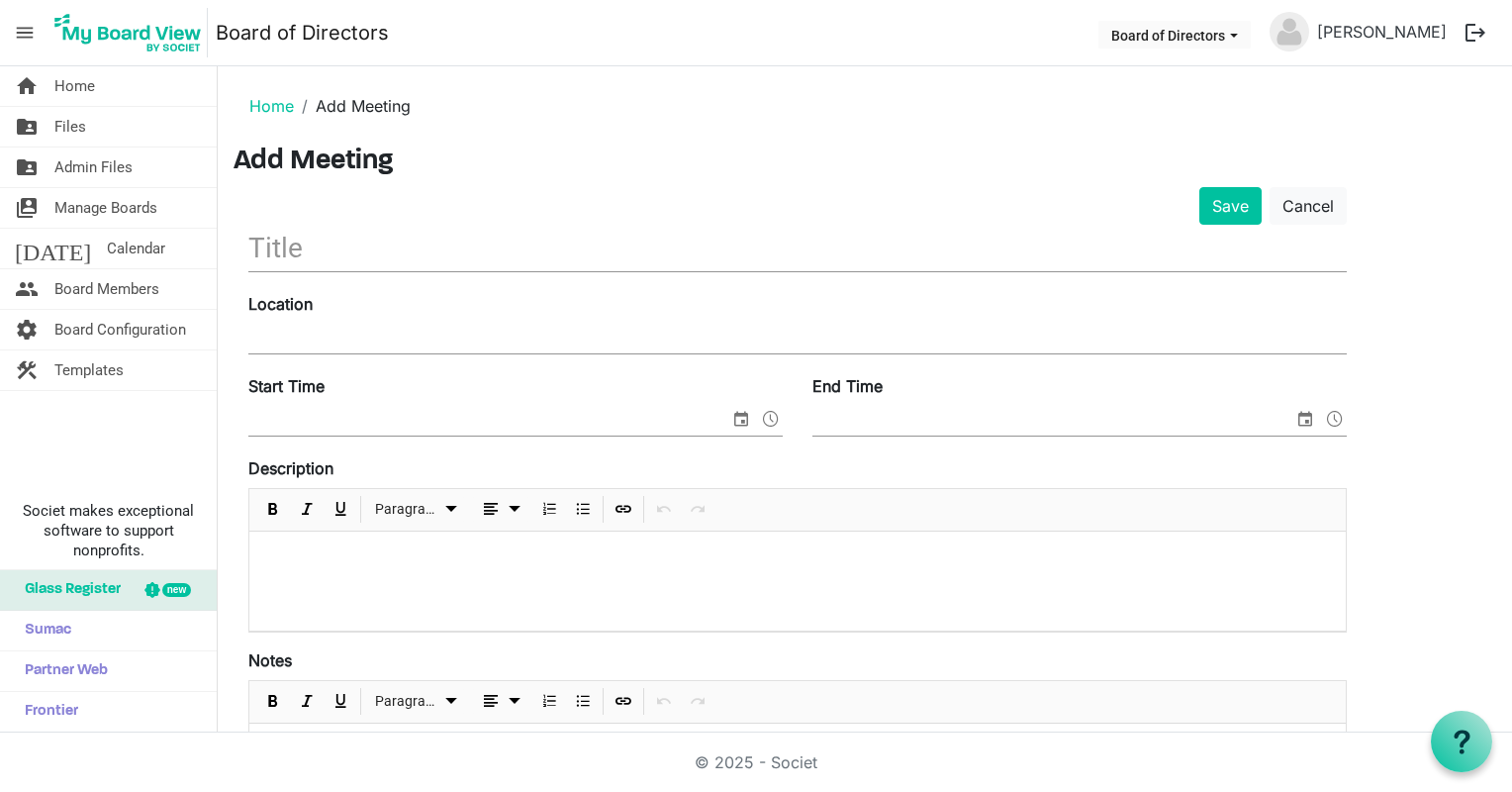 click at bounding box center (798, 248) 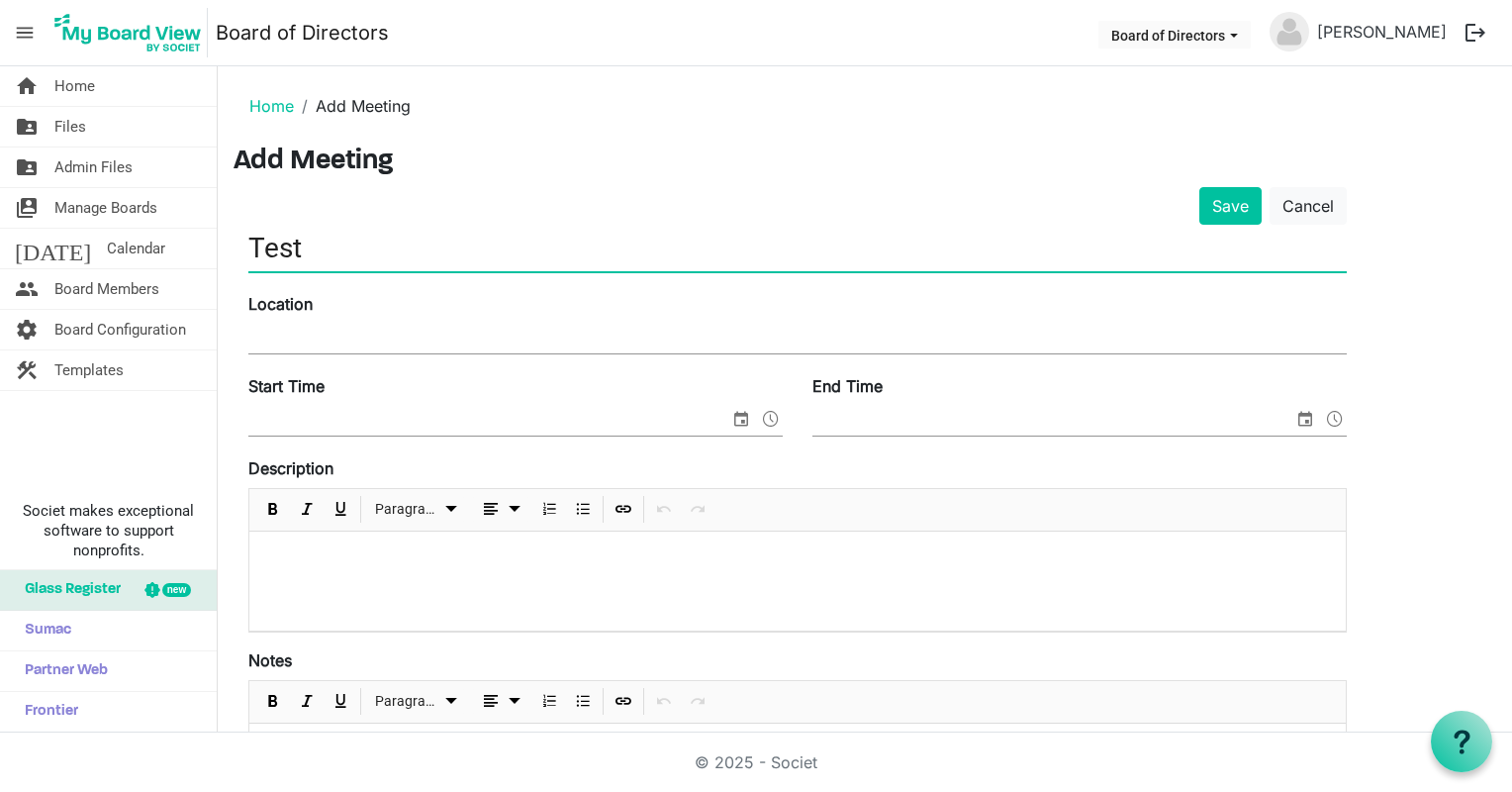 type on "Test" 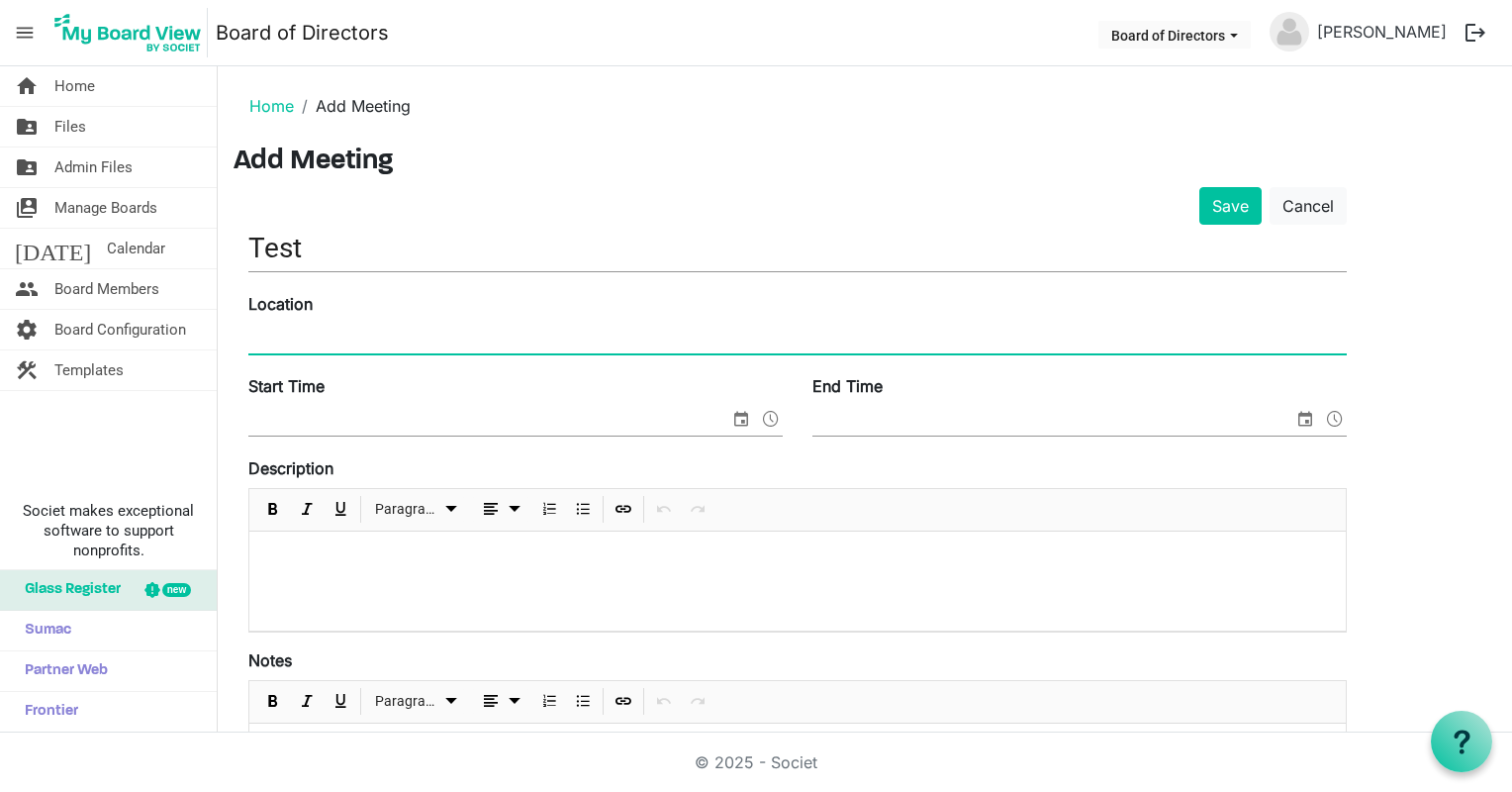 click on "Location" at bounding box center [798, 339] 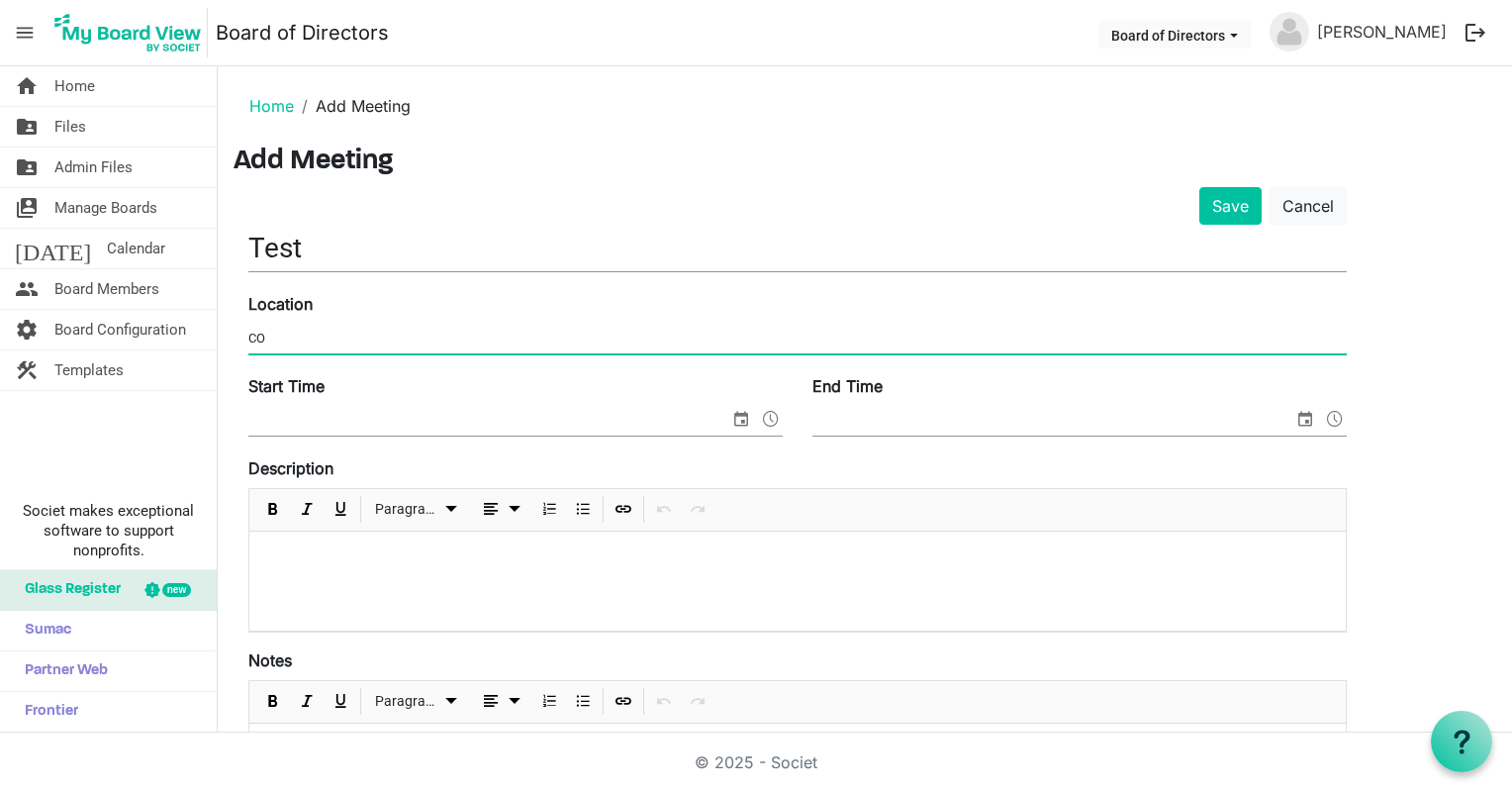 type on "CO" 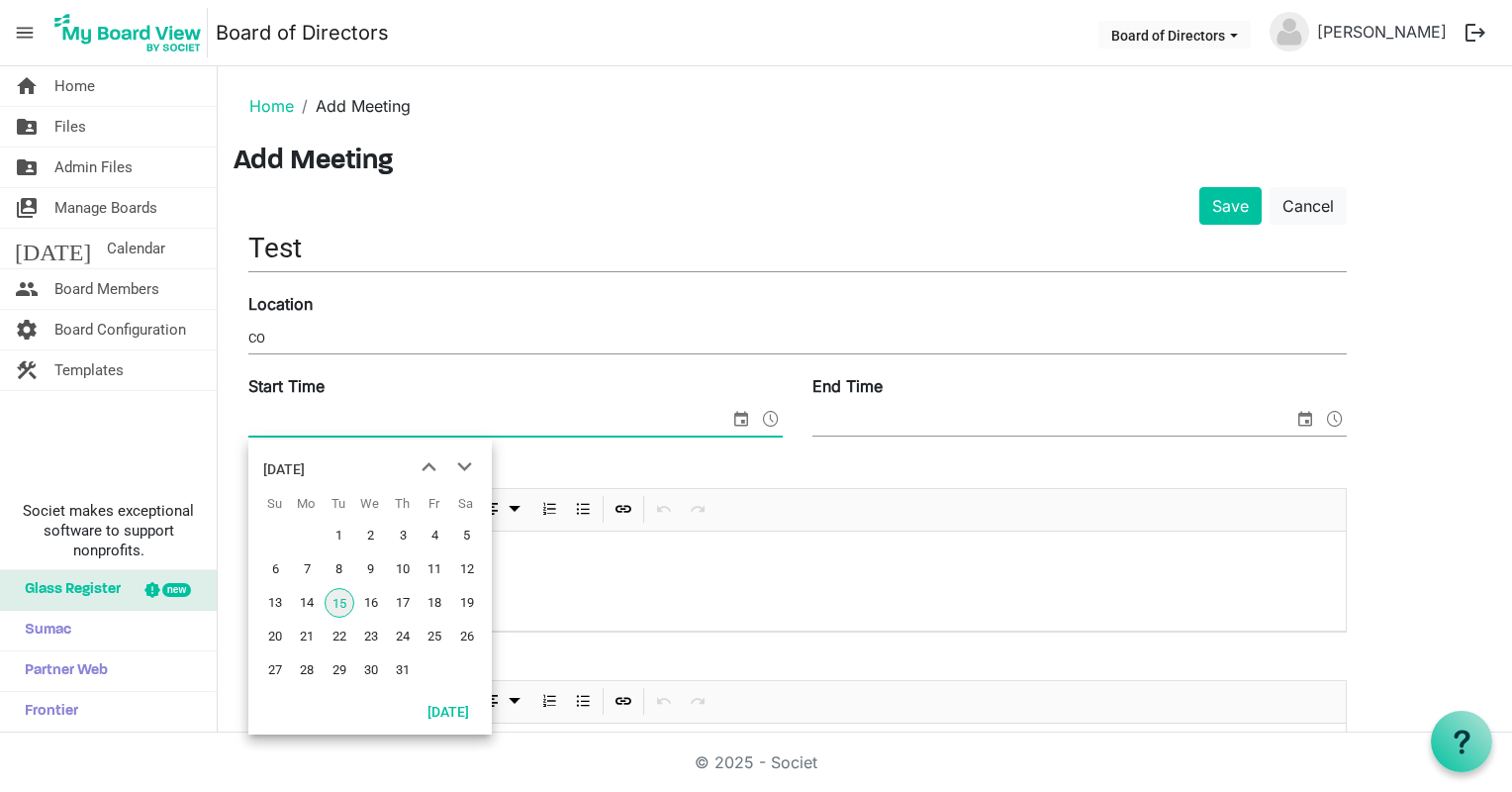 click at bounding box center [741, 419] 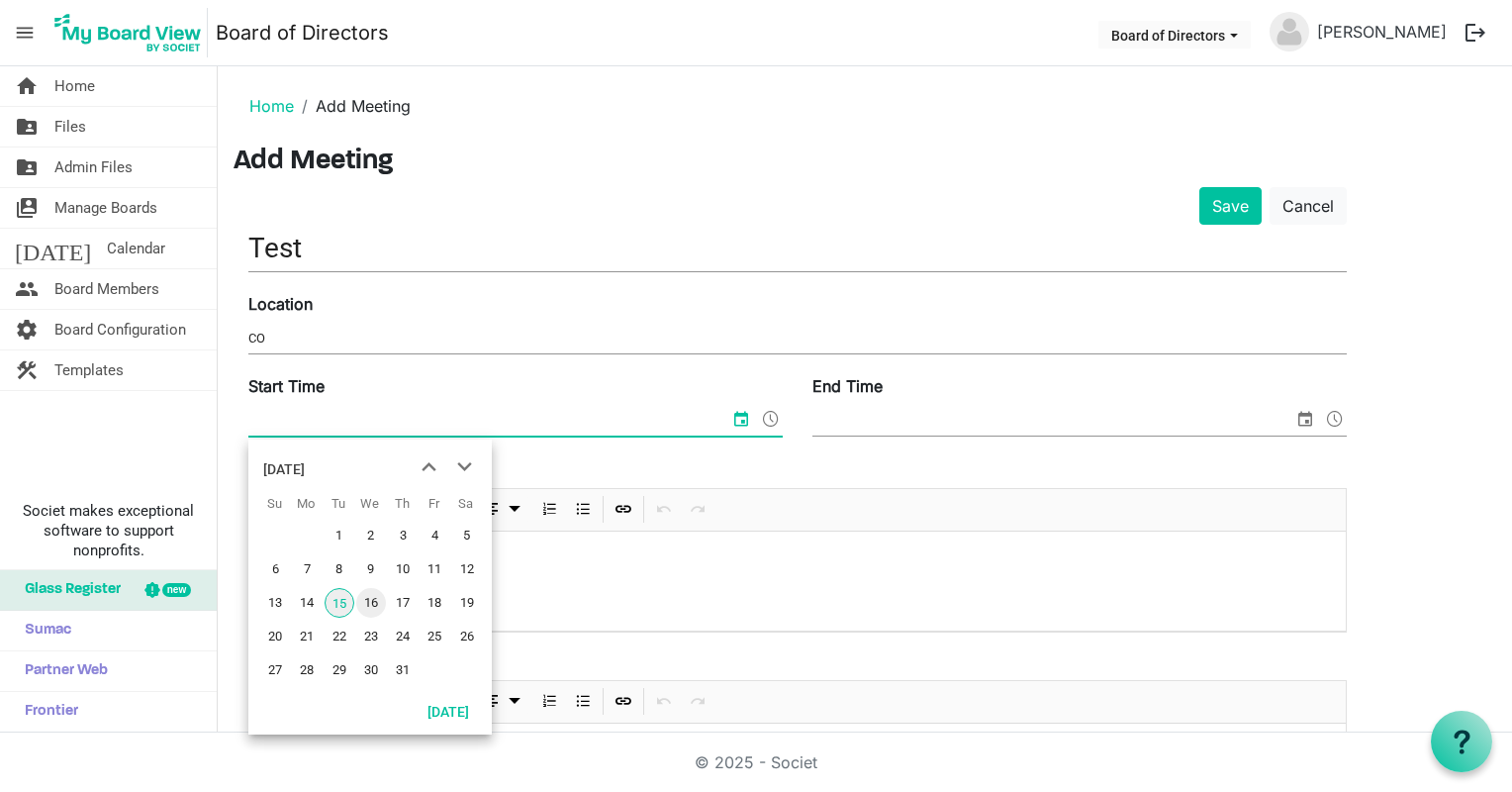 click on "16" at bounding box center [371, 603] 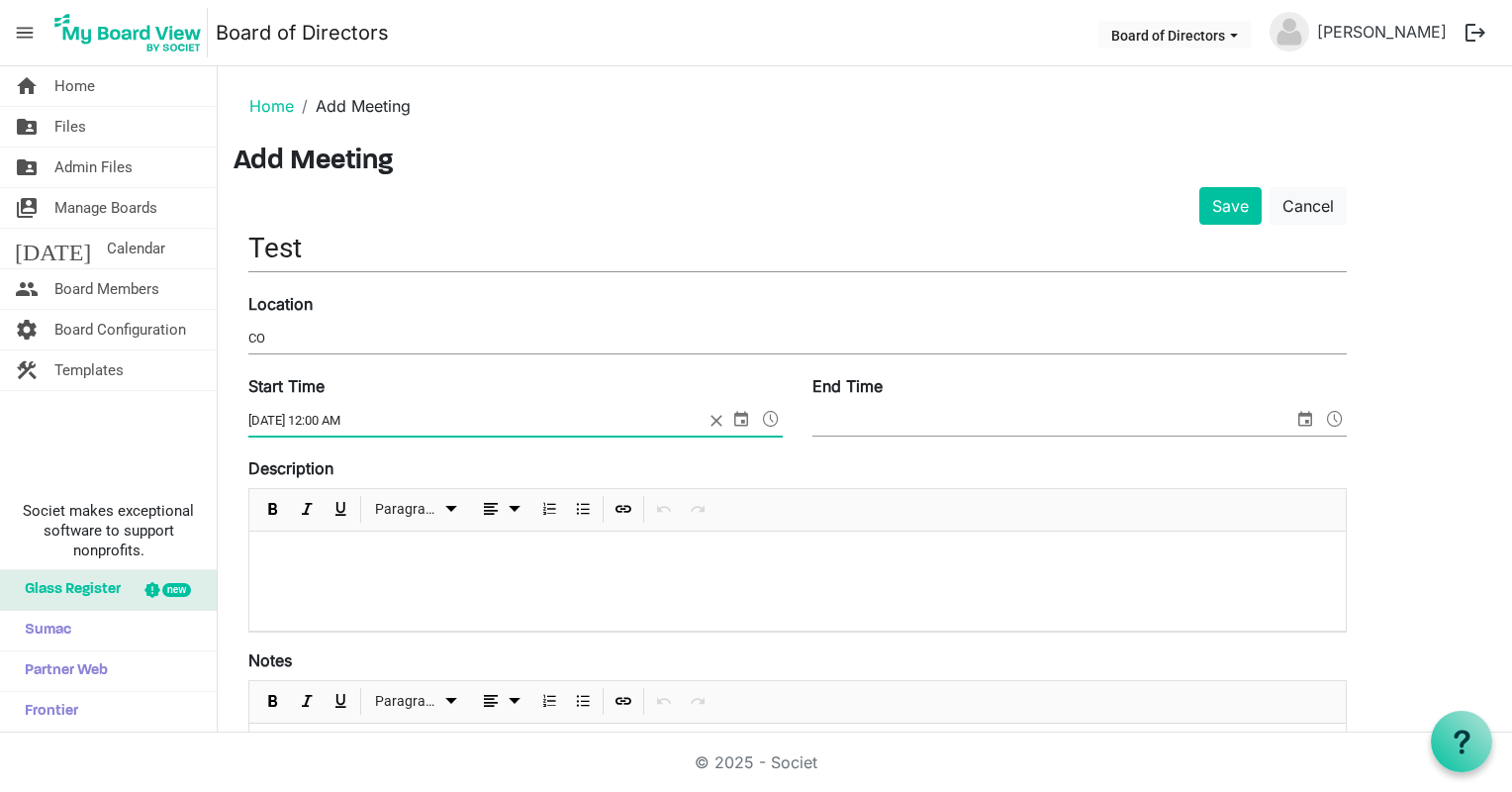 click on "7/16/2025 12:00 AM" at bounding box center (476, 421) 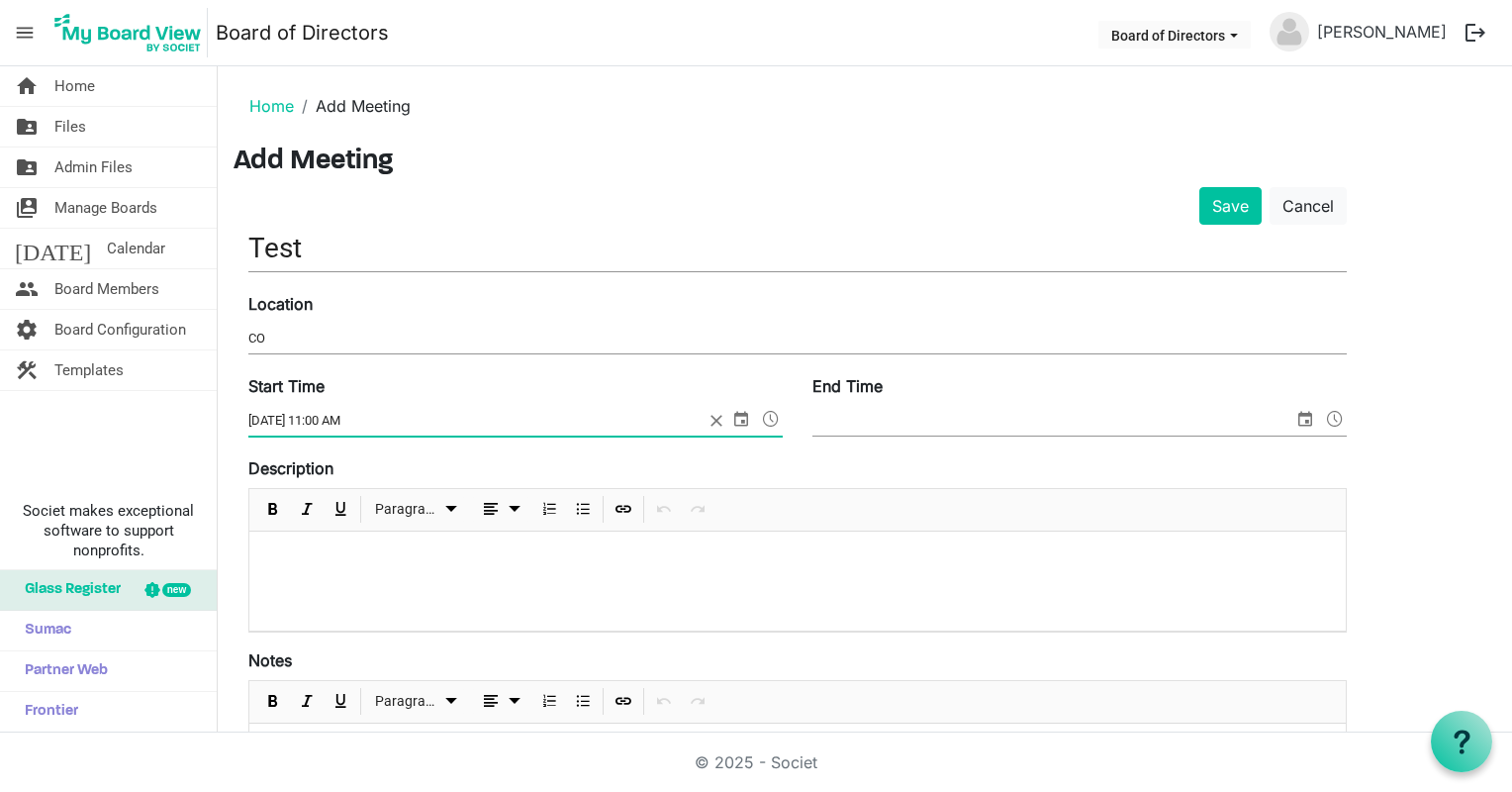 type on "[DATE] 11:00 AM" 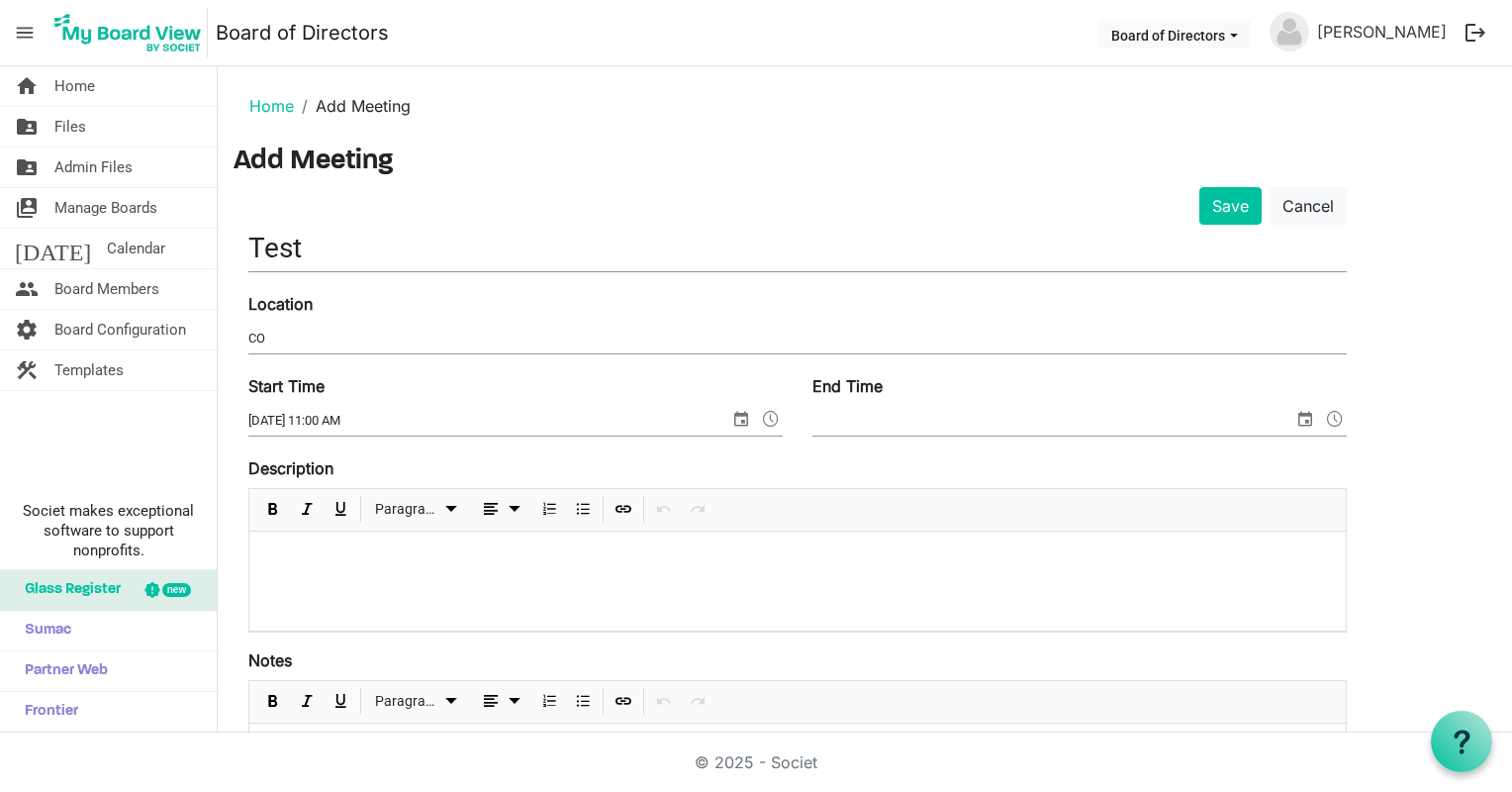 click at bounding box center [798, 581] 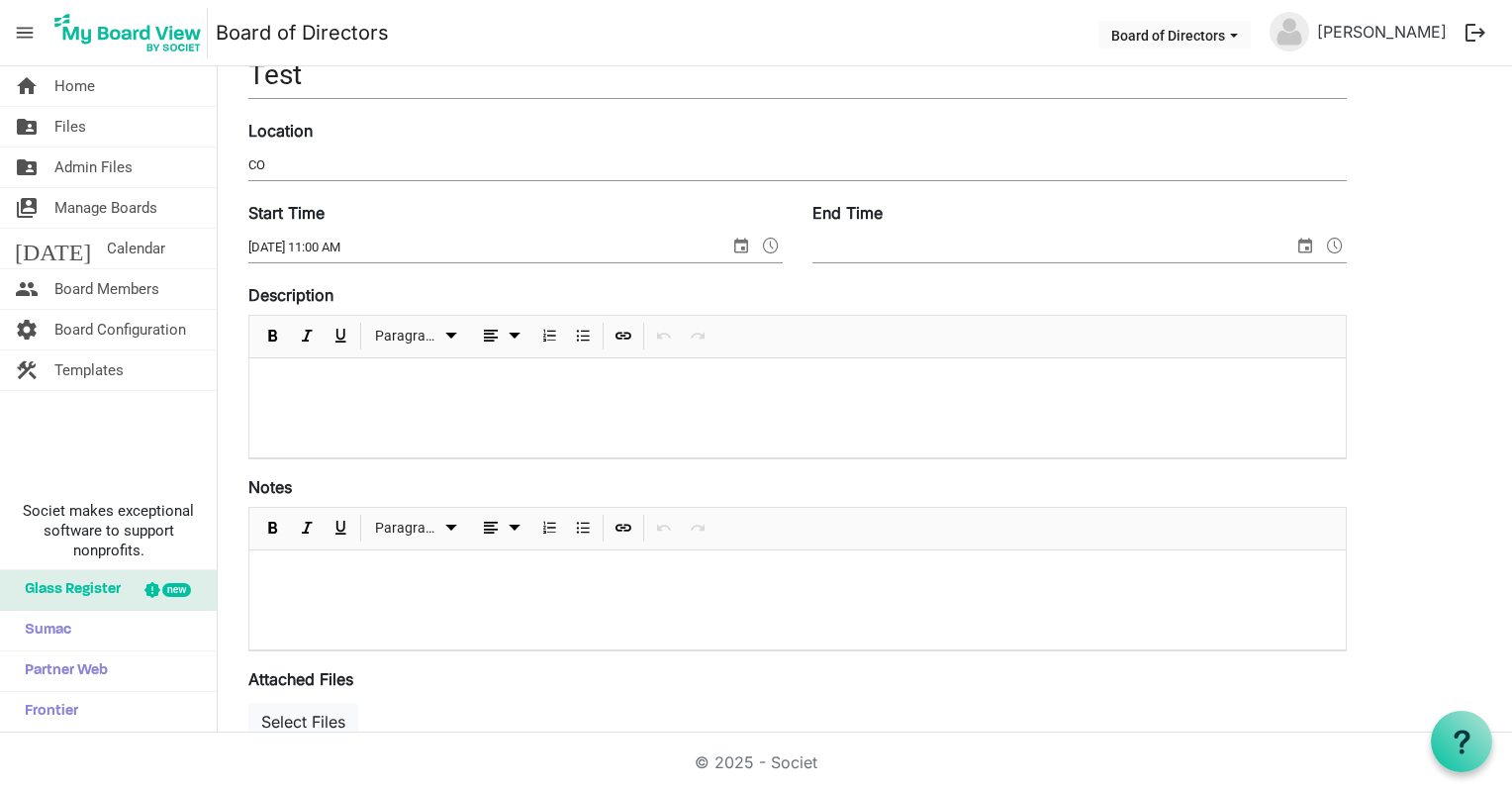 scroll, scrollTop: 0, scrollLeft: 0, axis: both 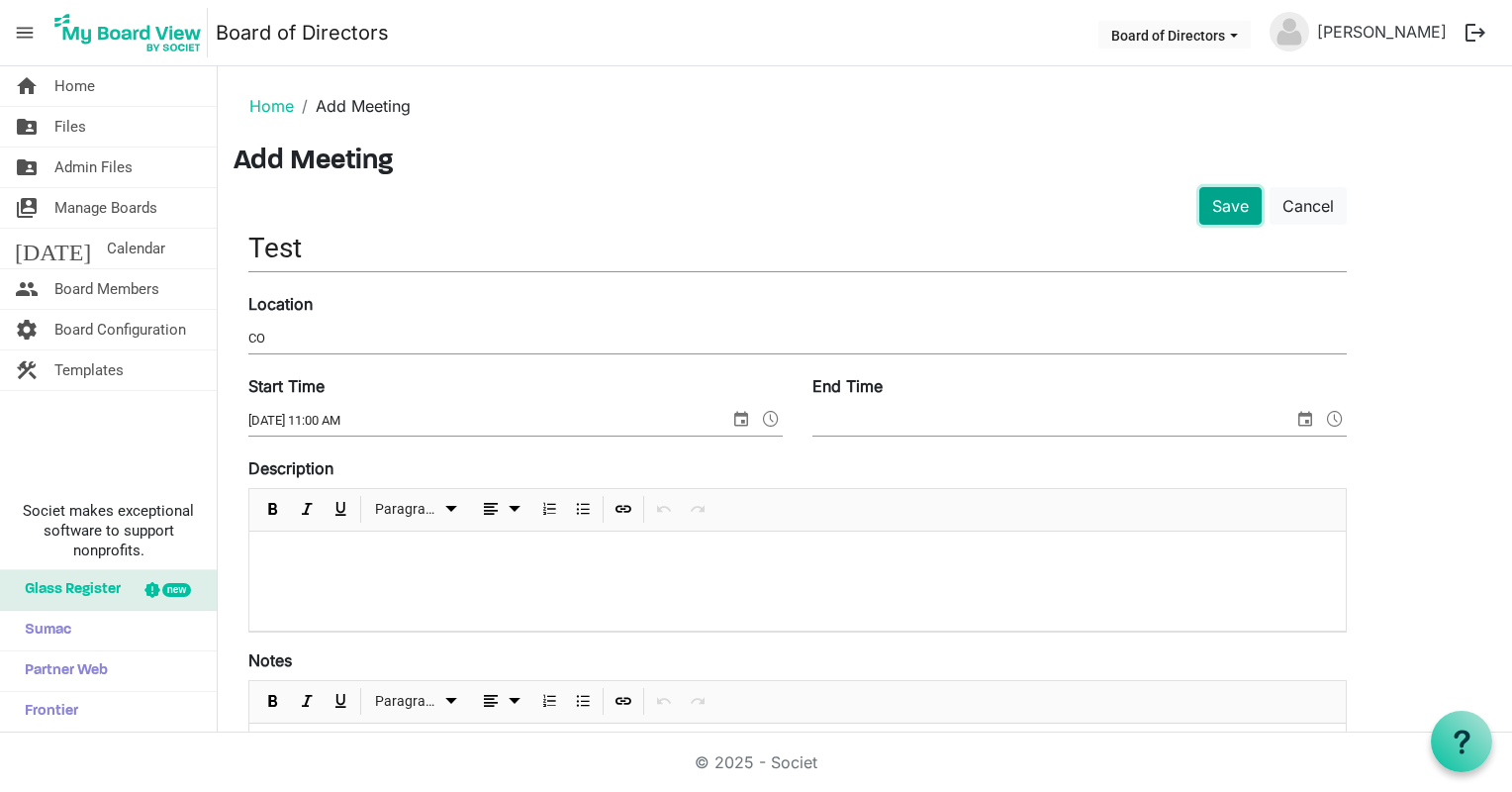 click on "Save" at bounding box center [1230, 206] 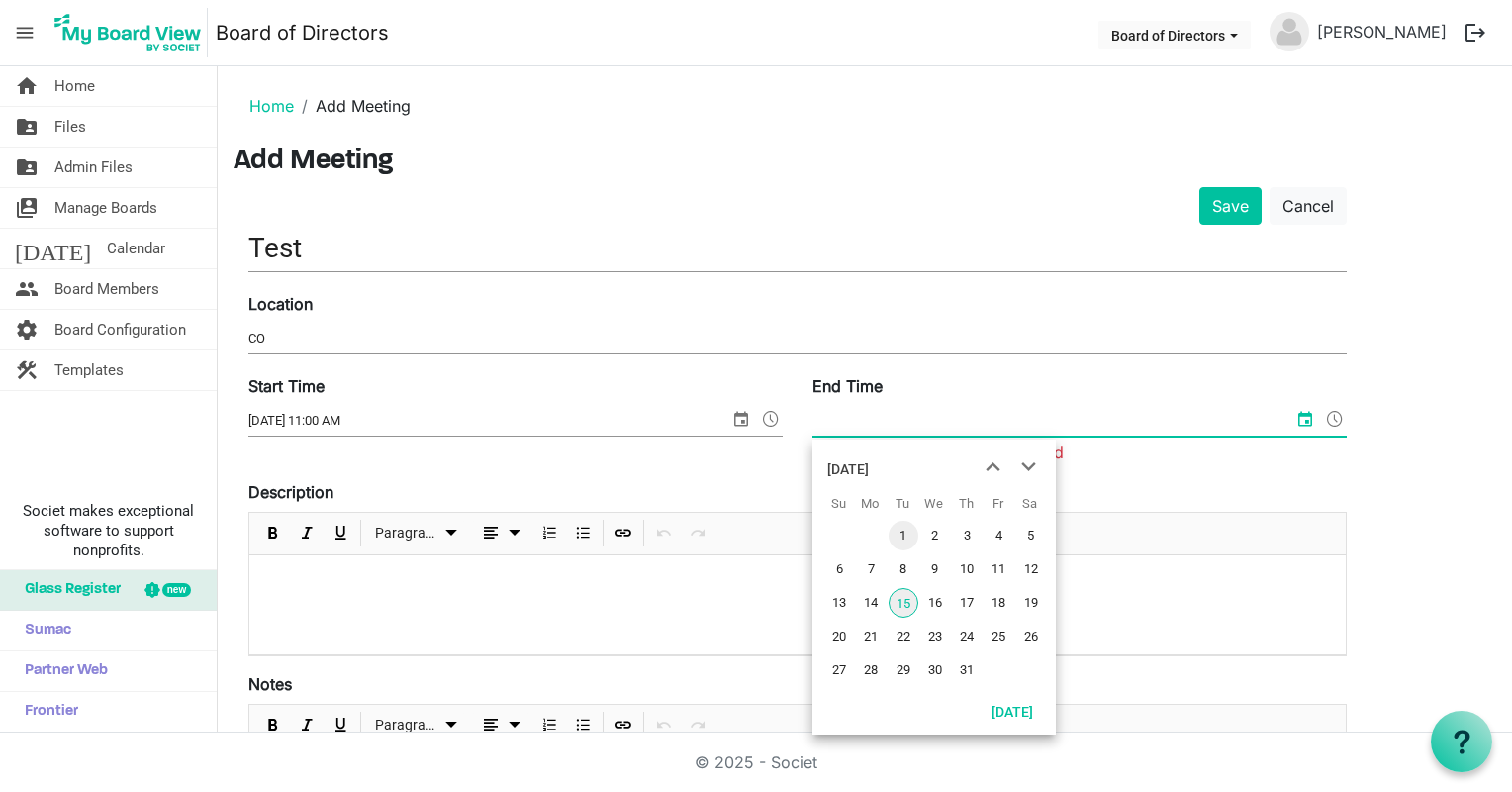 click on "1" at bounding box center [903, 536] 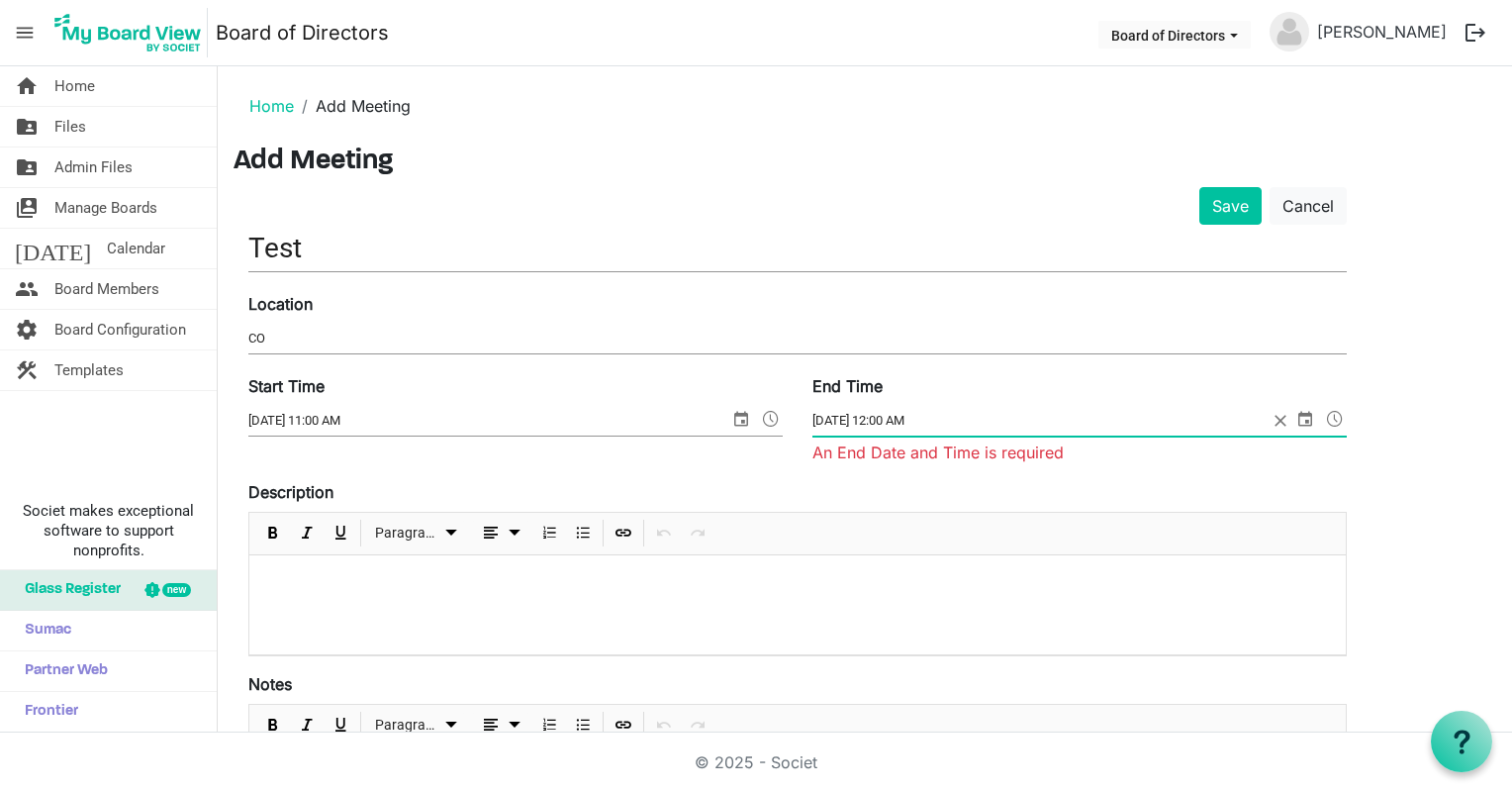 click at bounding box center (1305, 419) 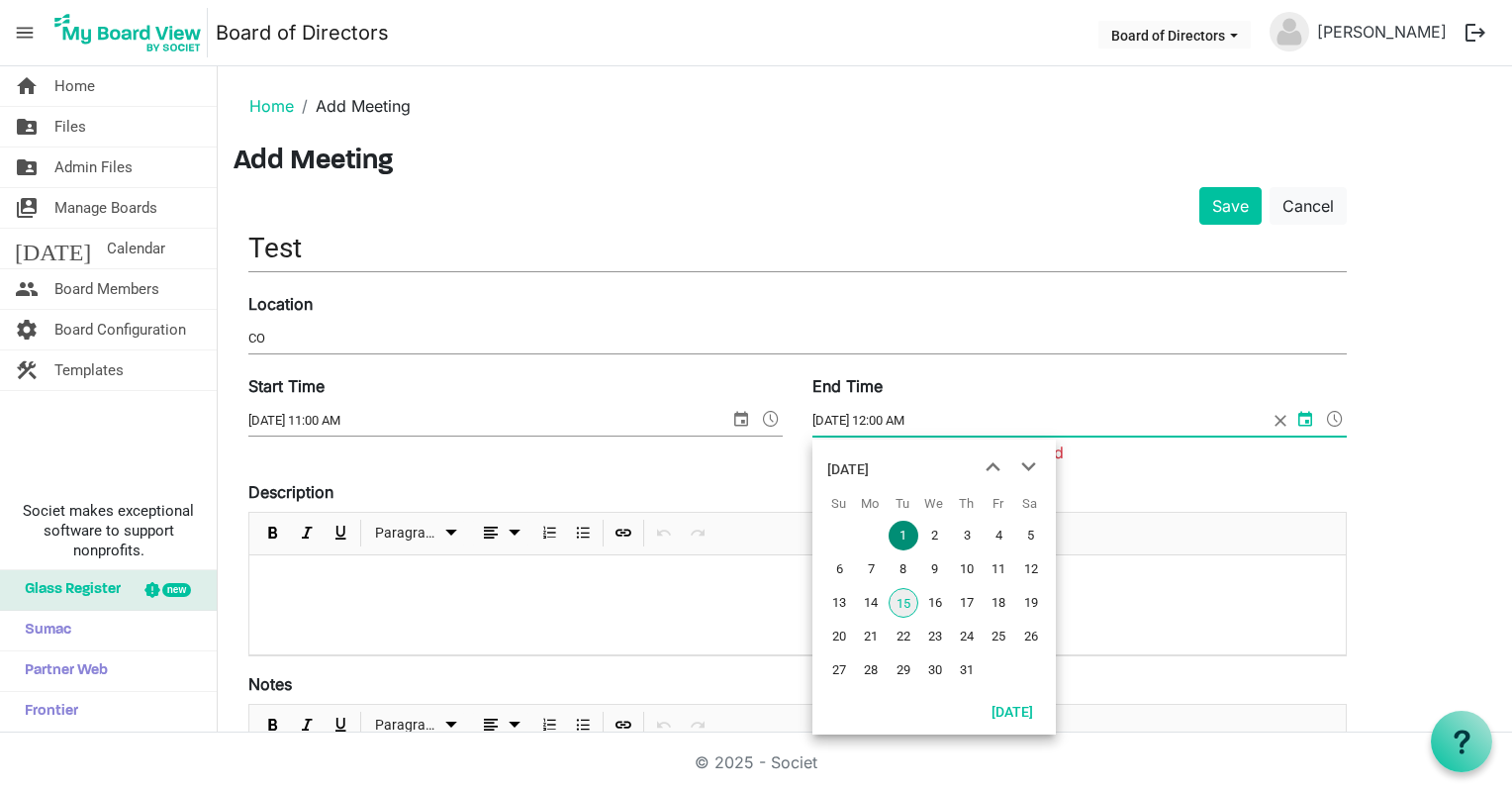 click on "15" at bounding box center (903, 603) 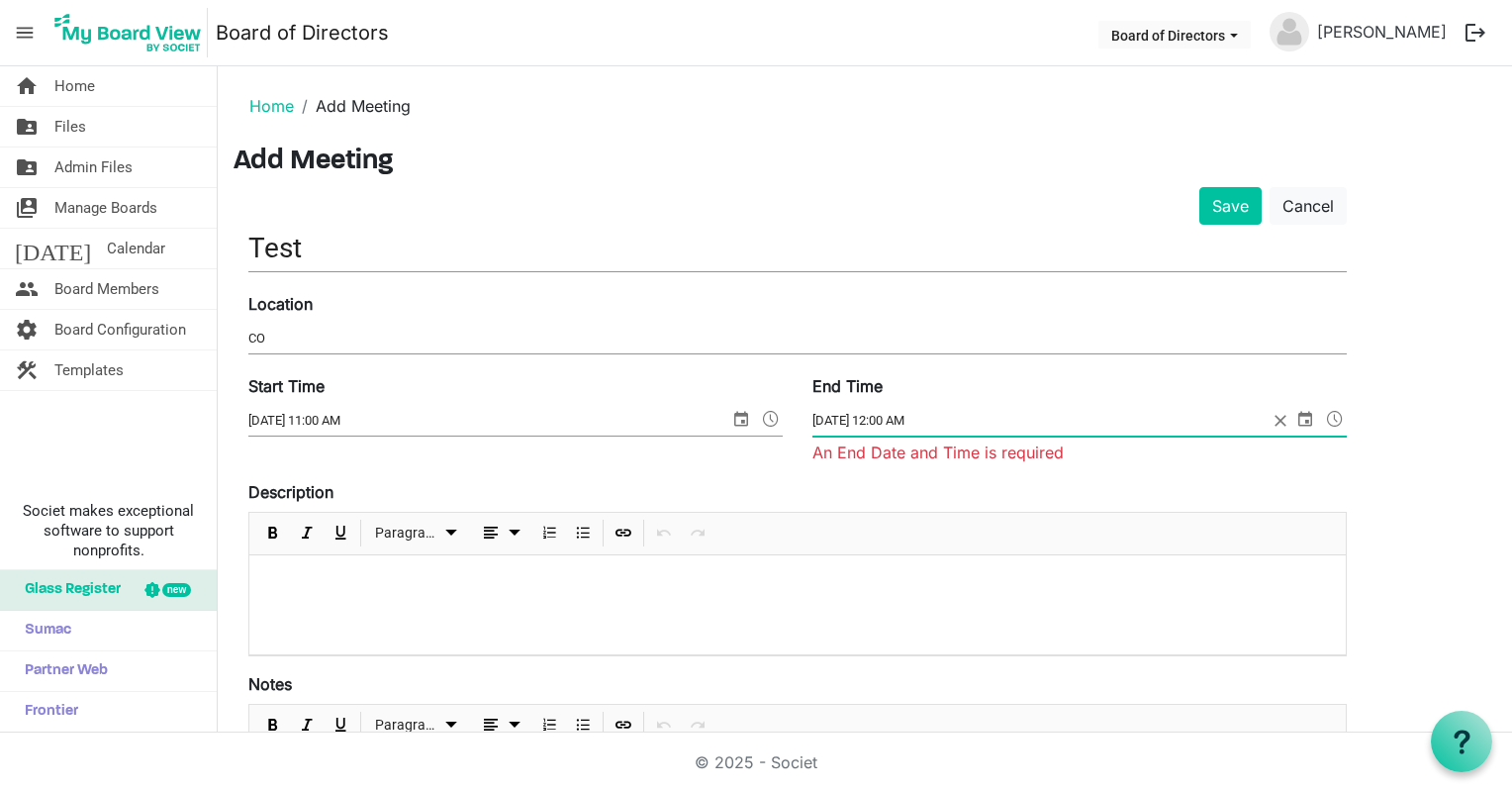 click on "7/15/2025 12:00 AM" at bounding box center (1040, 421) 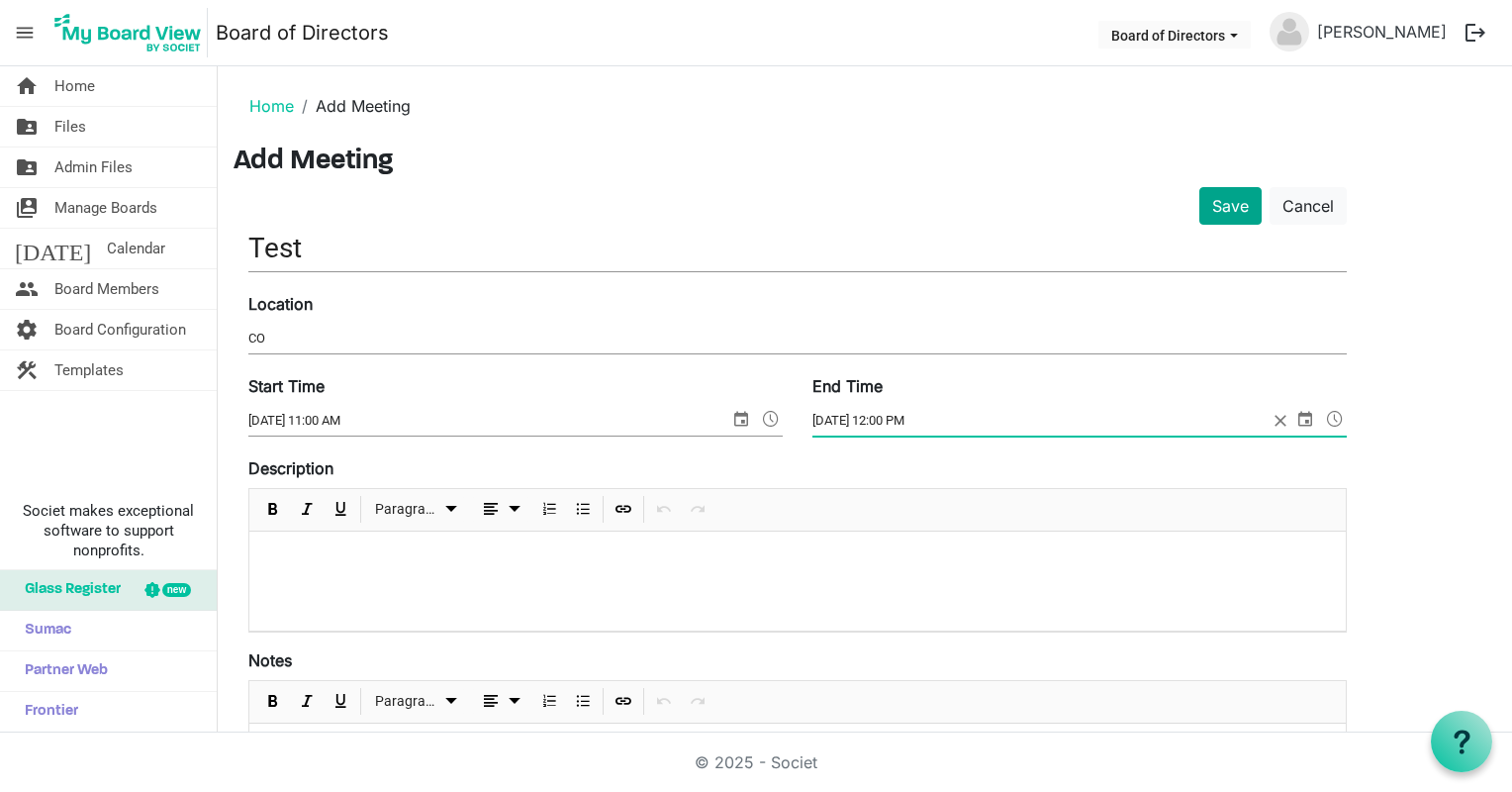 type on "7/15/2025 12:00 PM" 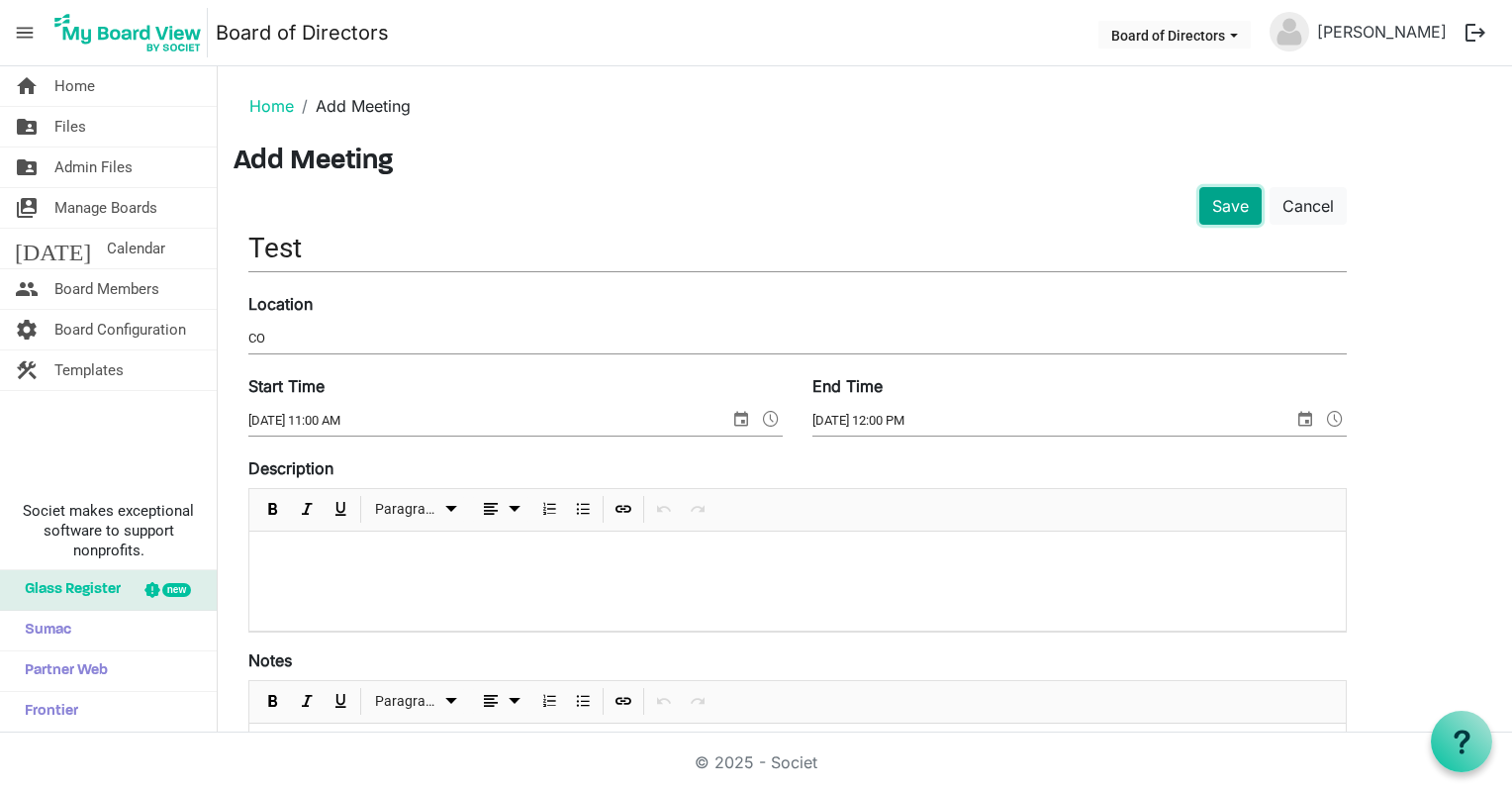 click on "Save" at bounding box center [1230, 206] 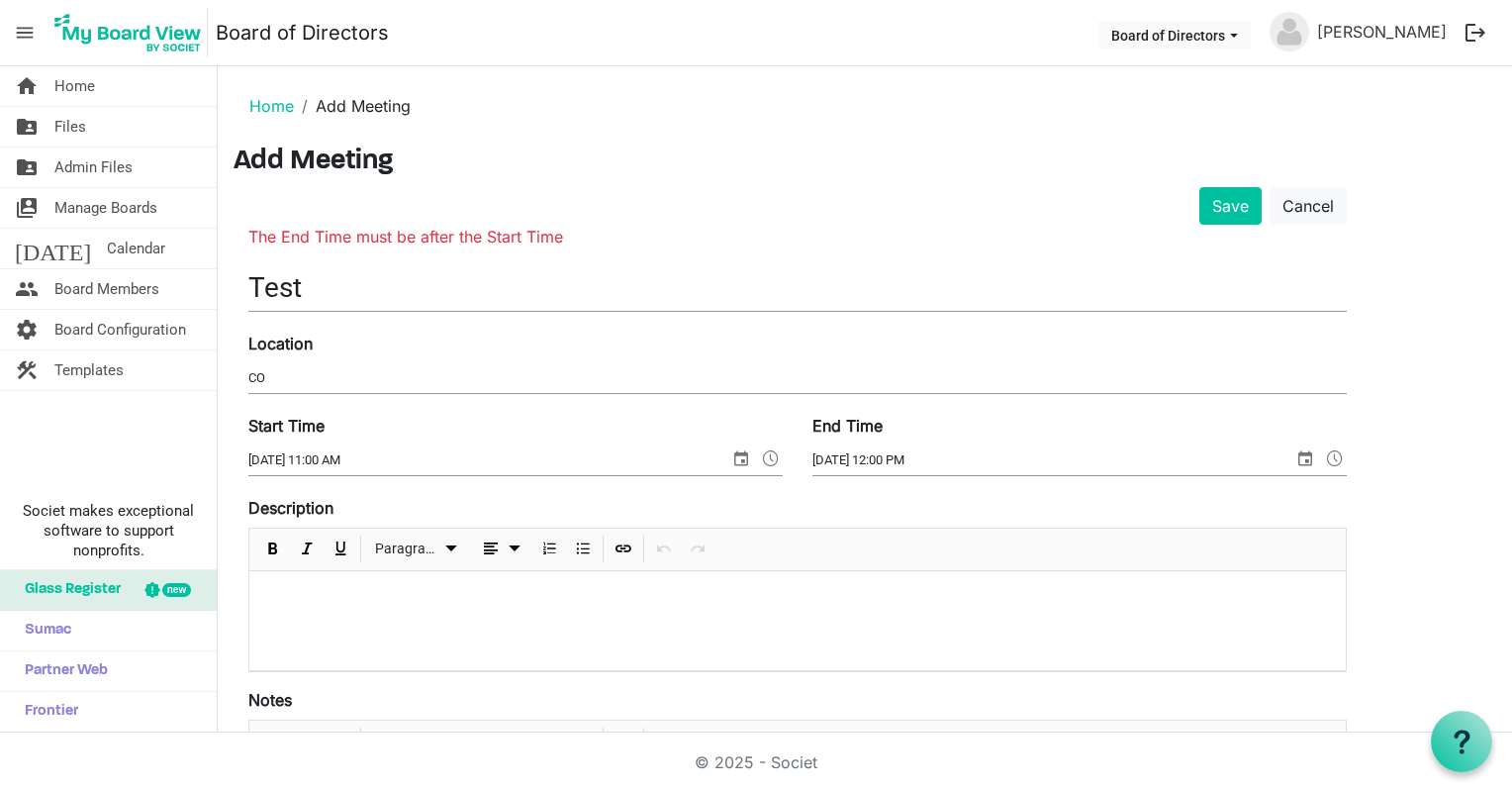 scroll, scrollTop: 0, scrollLeft: 0, axis: both 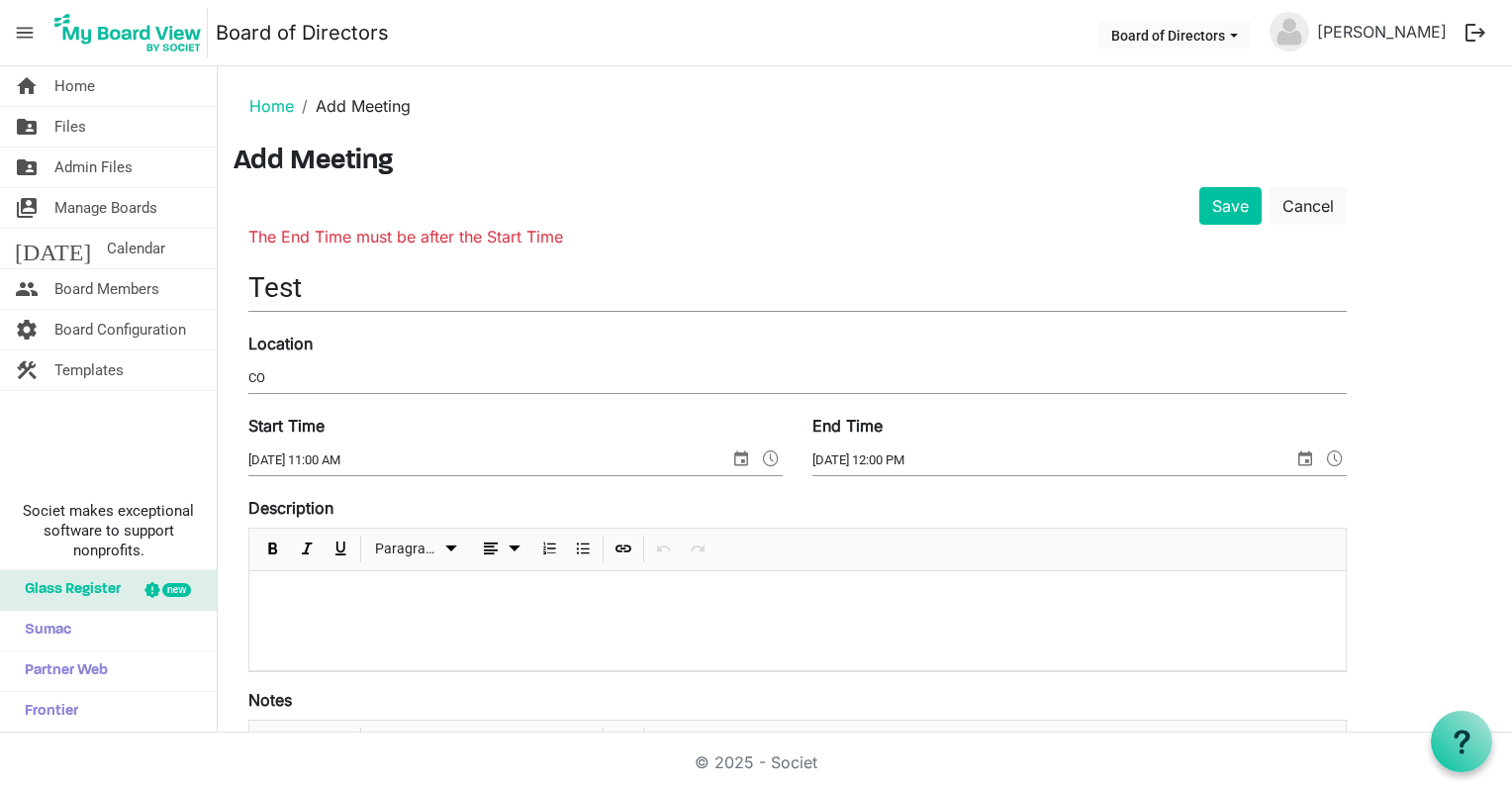 click on "[DATE] 12:00 PM" at bounding box center (1053, 460) 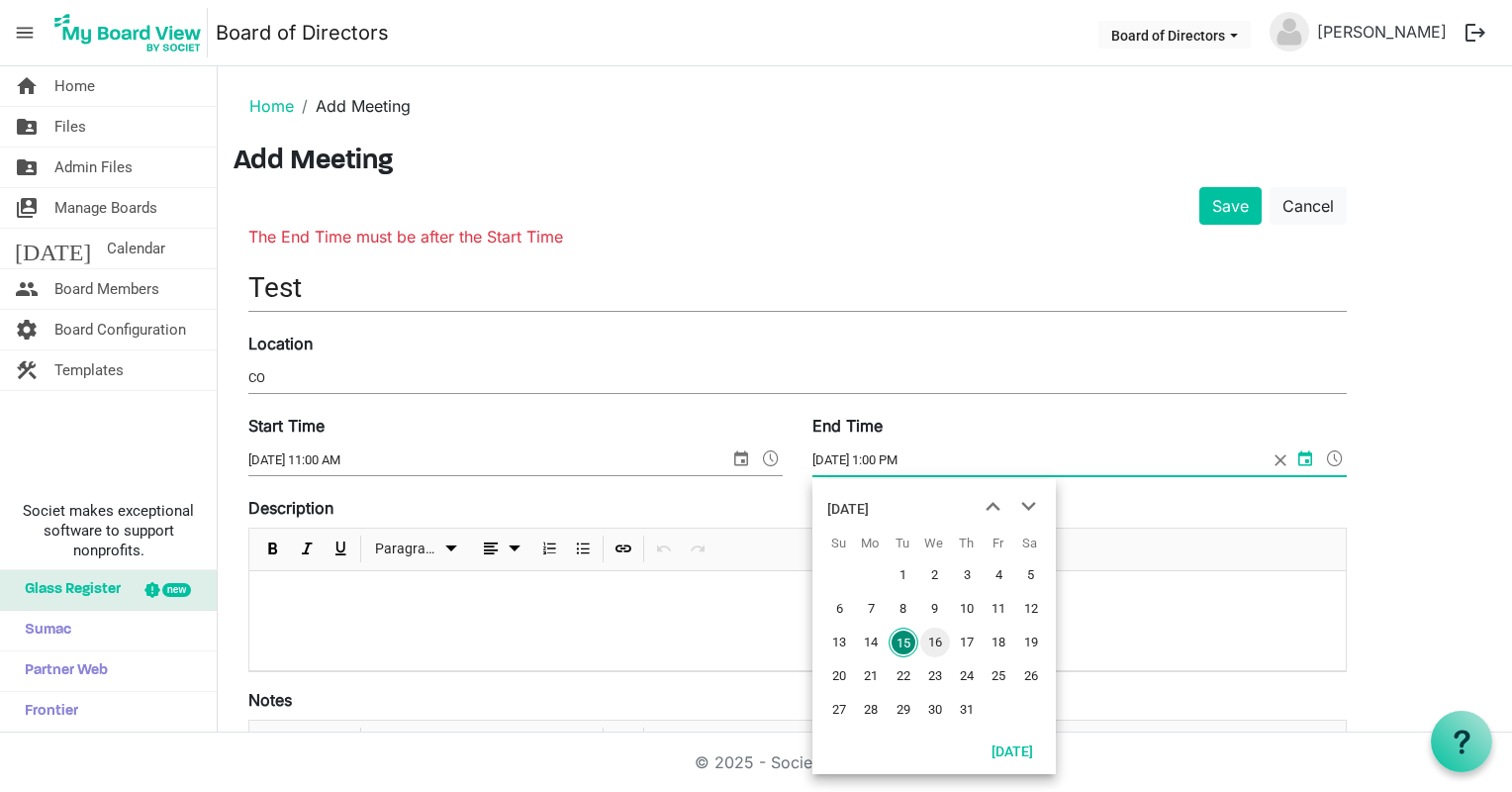 click on "16" at bounding box center [935, 643] 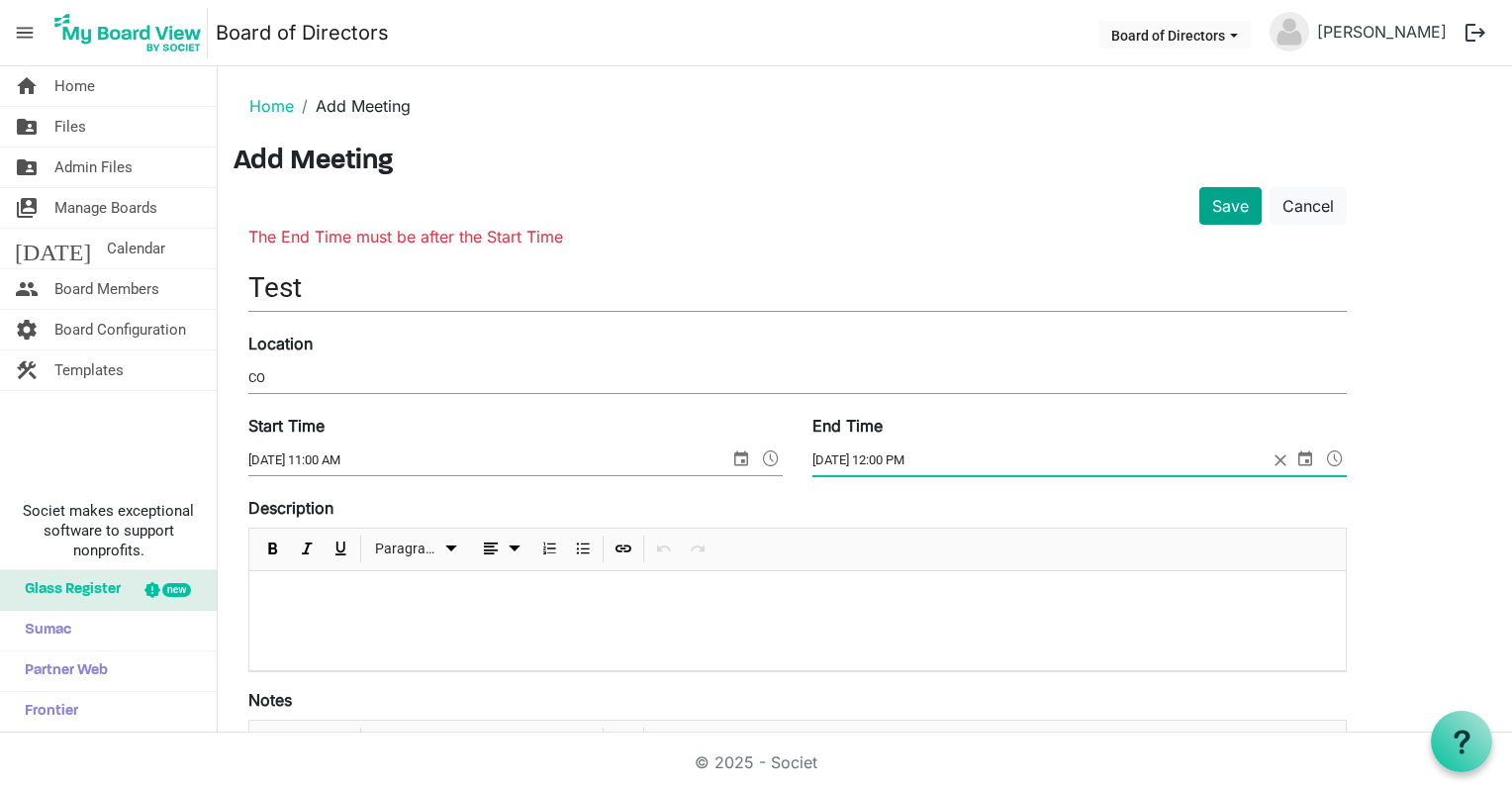 type on "[DATE] 12:00 PM" 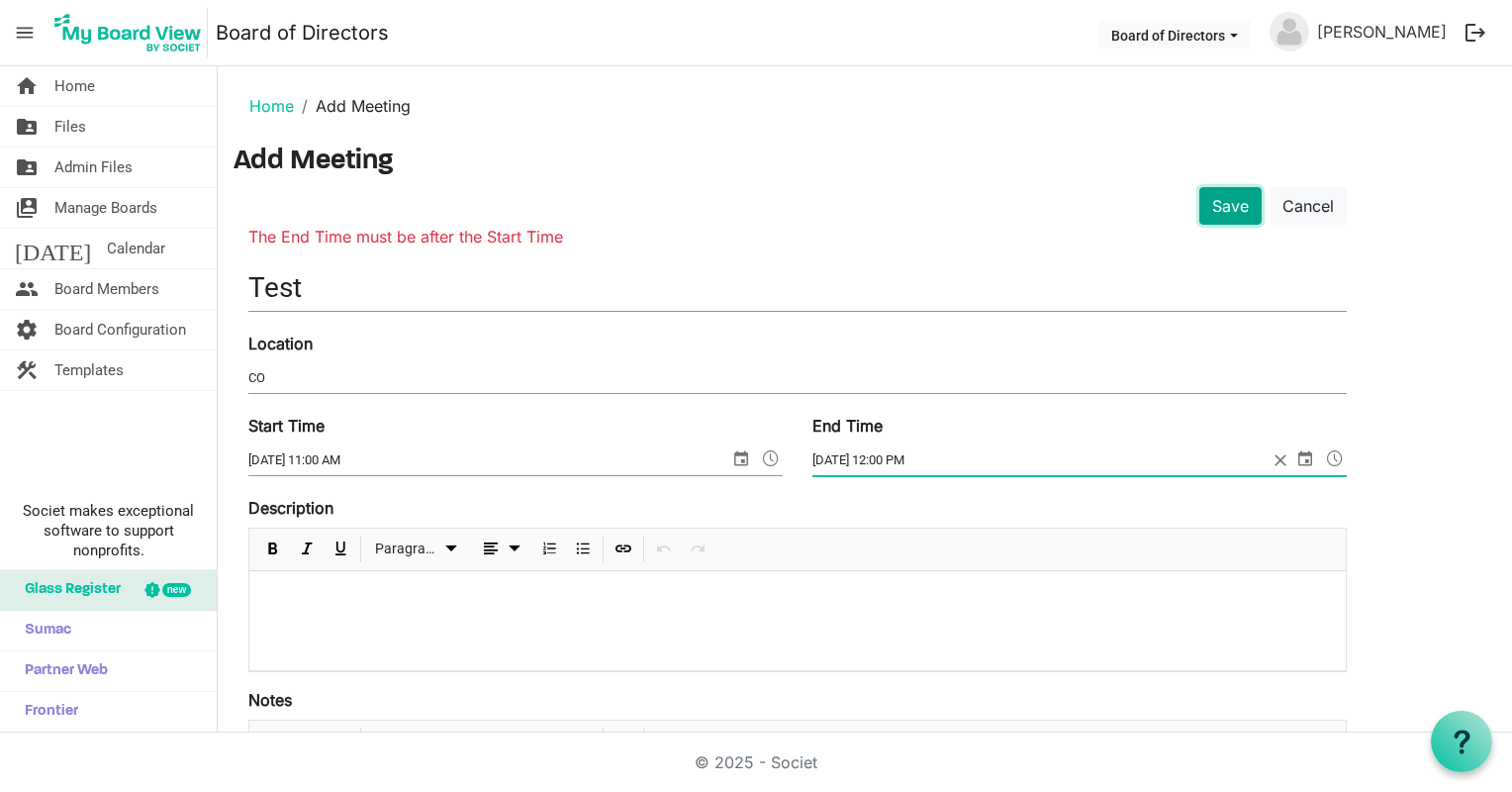 click on "Save" at bounding box center (1230, 206) 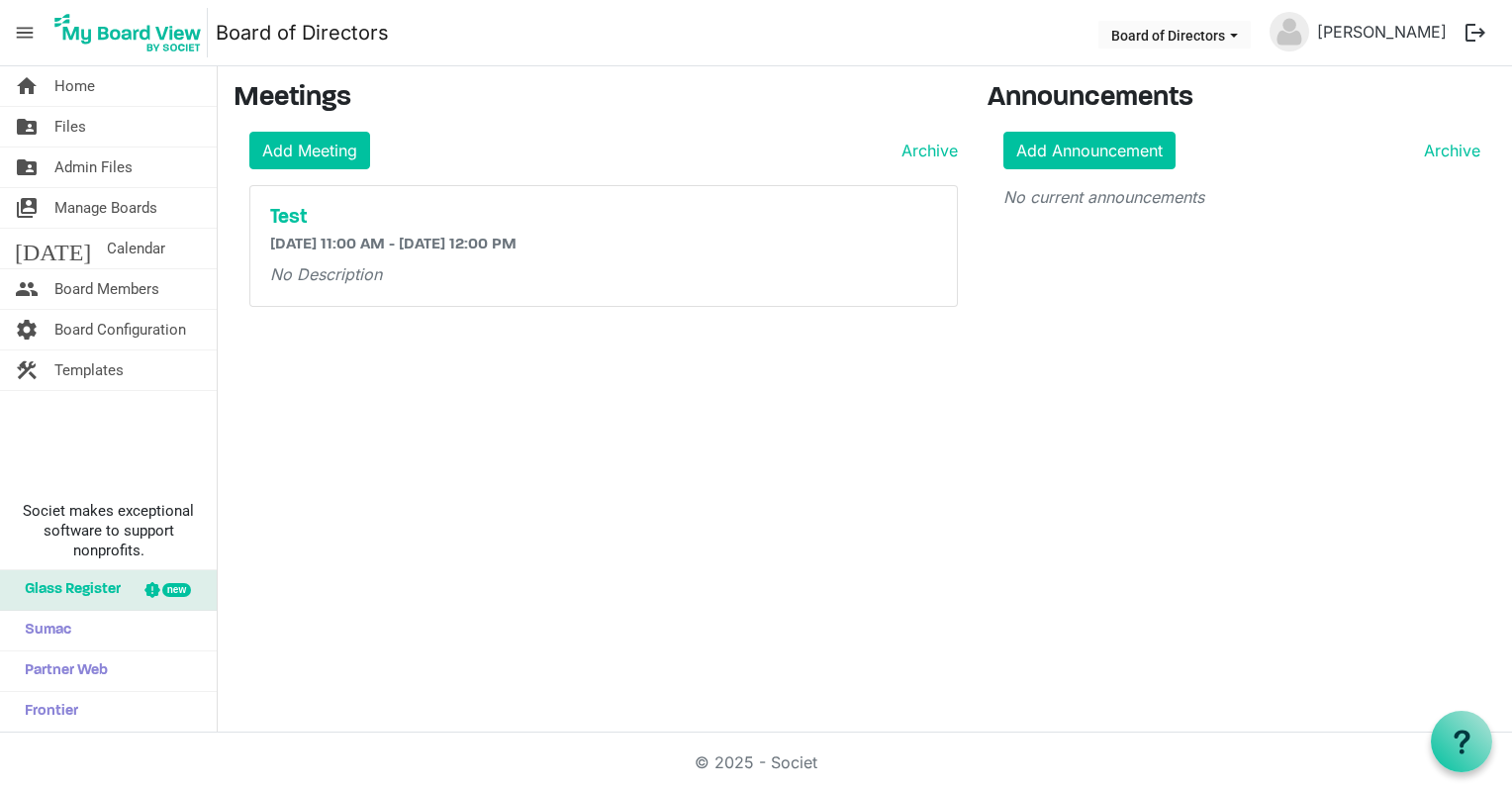 scroll, scrollTop: 0, scrollLeft: 0, axis: both 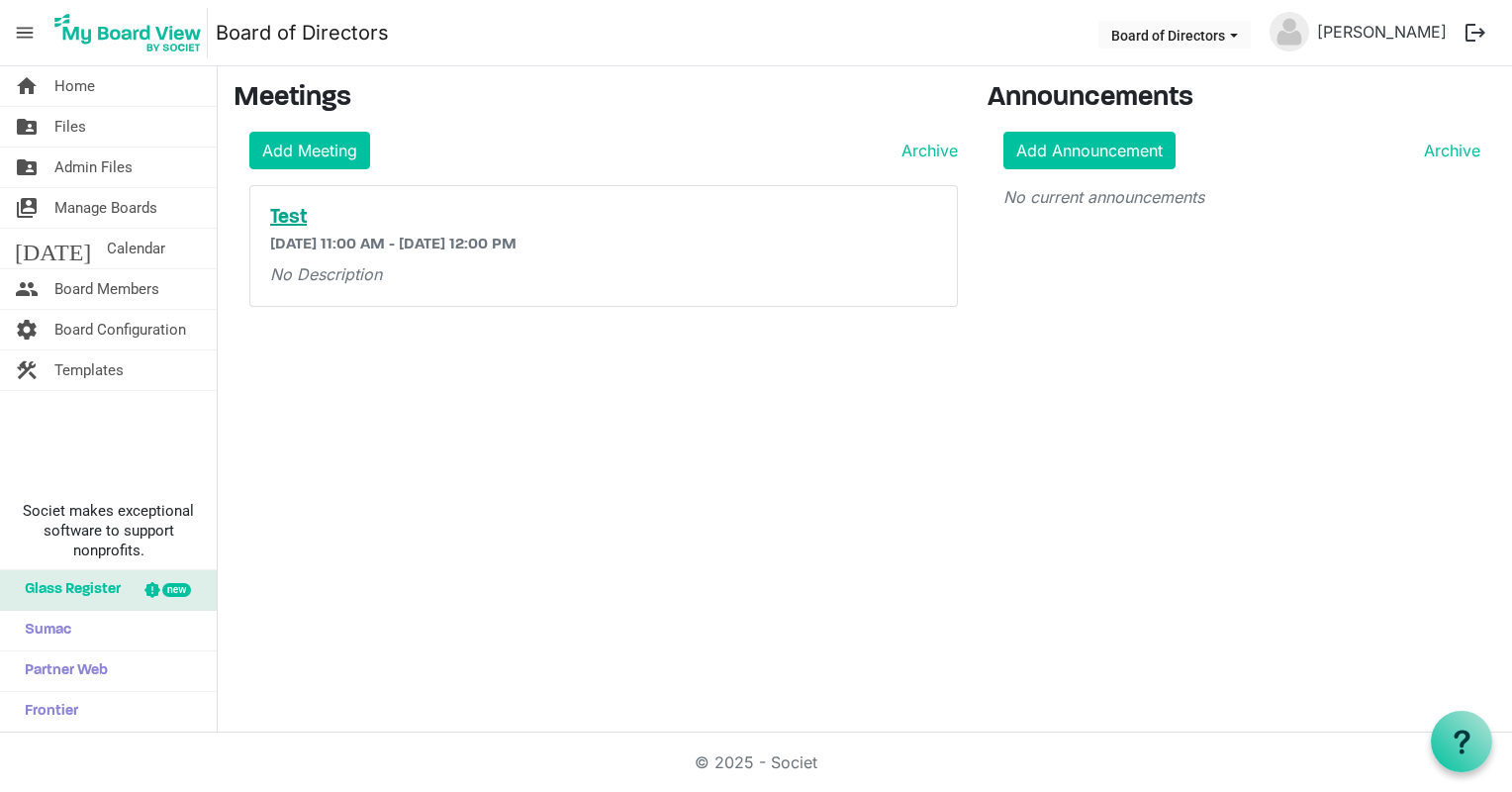 click on "Test" at bounding box center (604, 218) 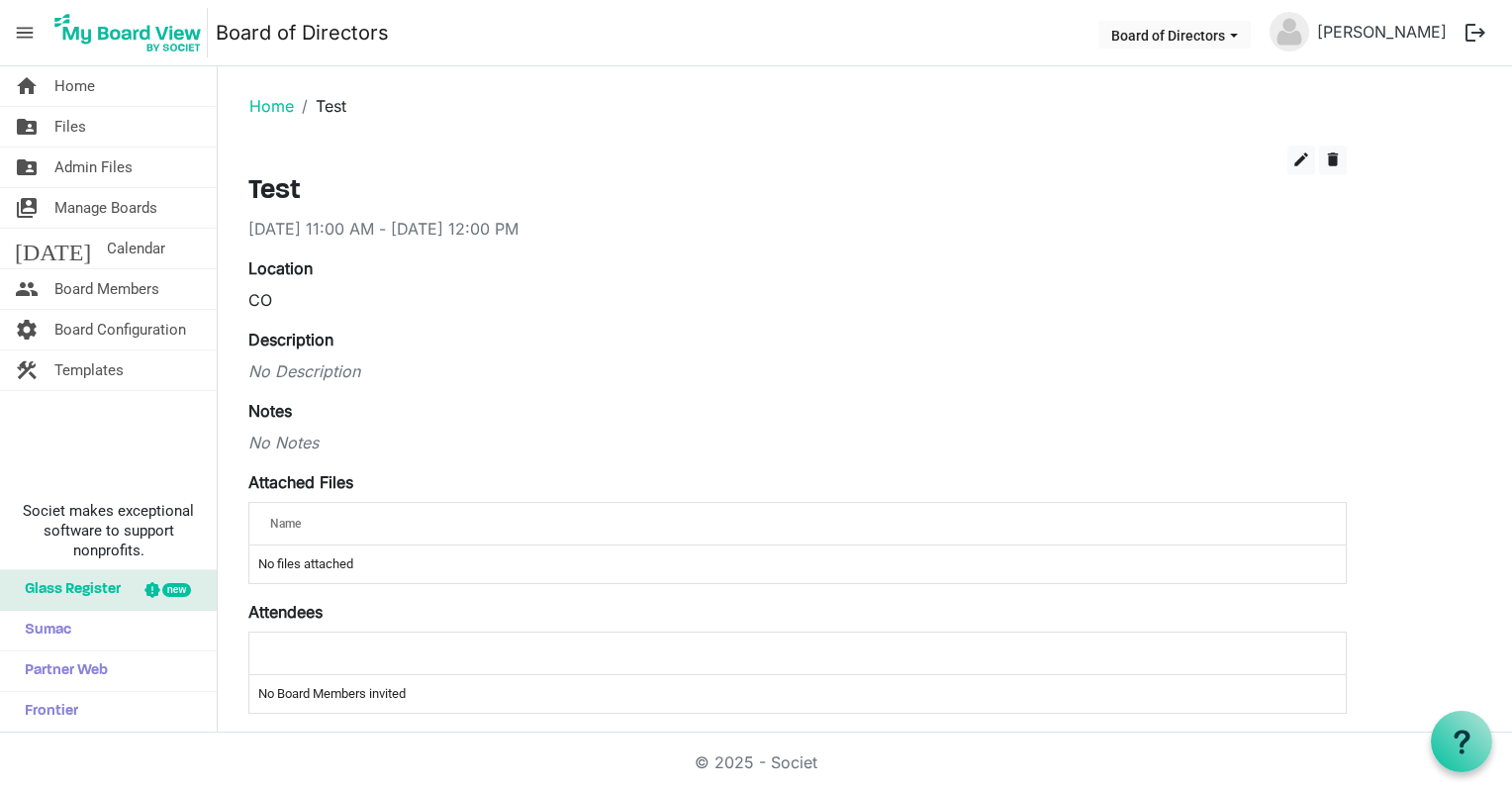 scroll, scrollTop: 0, scrollLeft: 0, axis: both 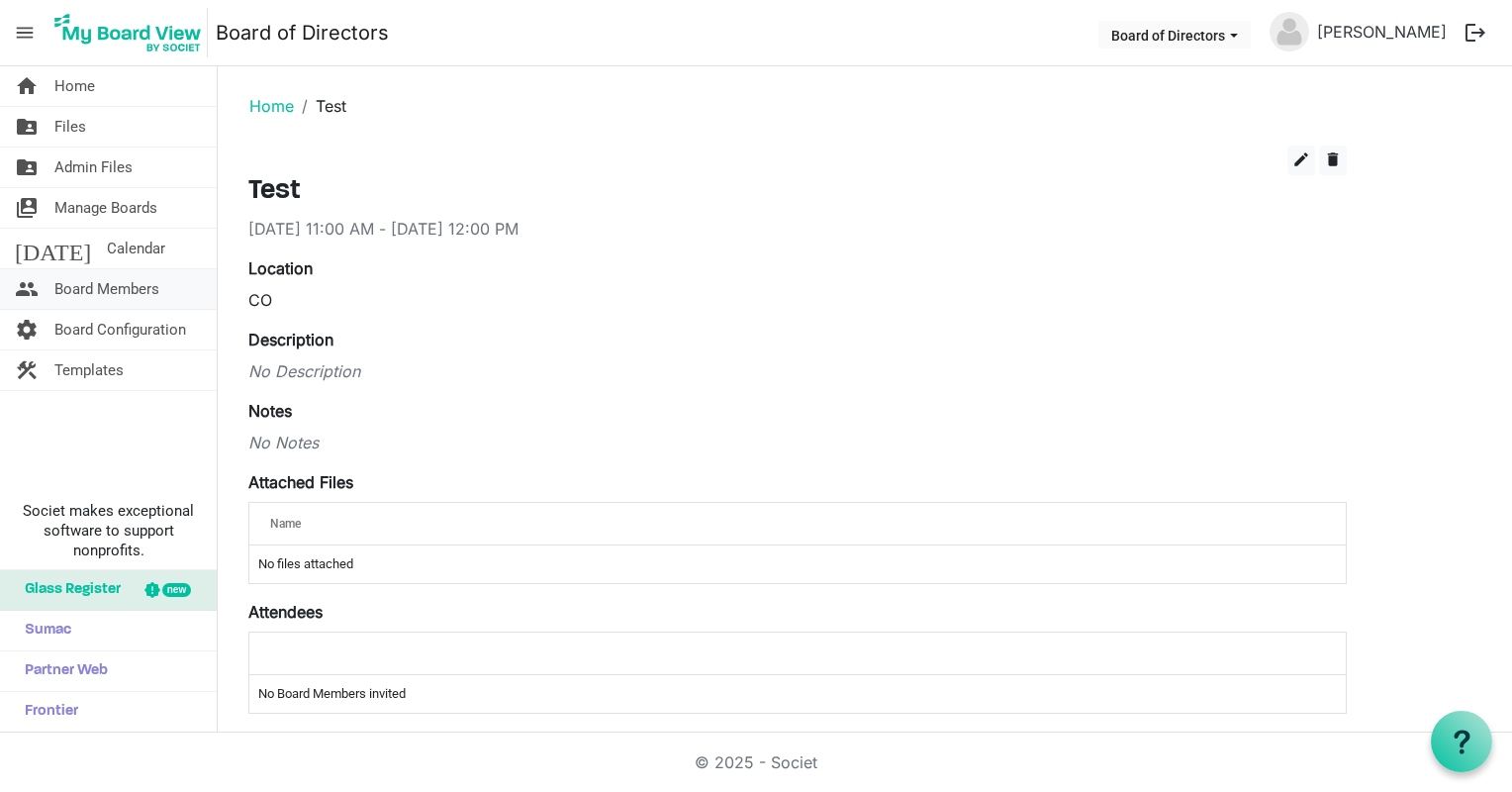 click on "Board Members" at bounding box center (107, 289) 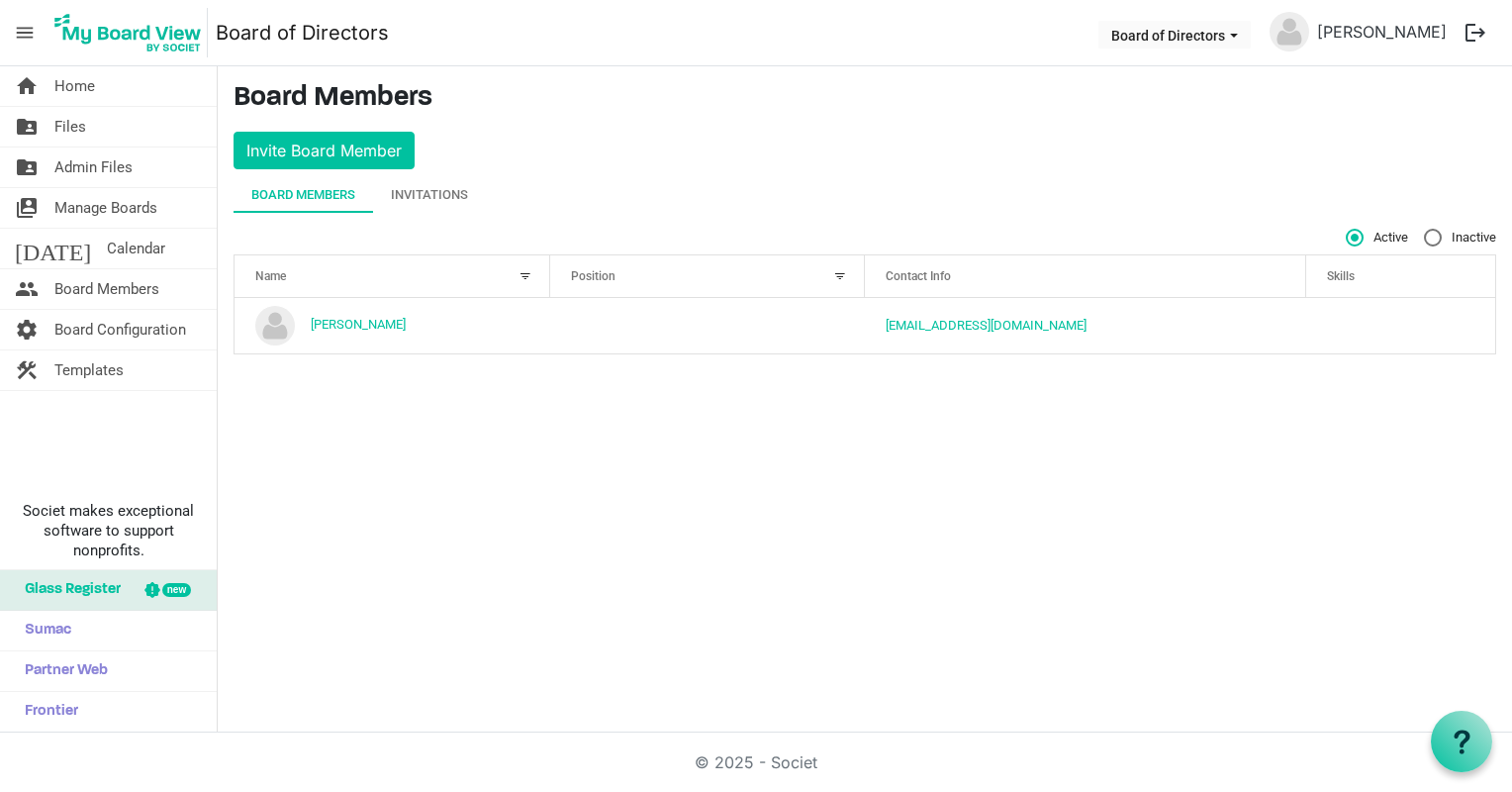 scroll, scrollTop: 0, scrollLeft: 0, axis: both 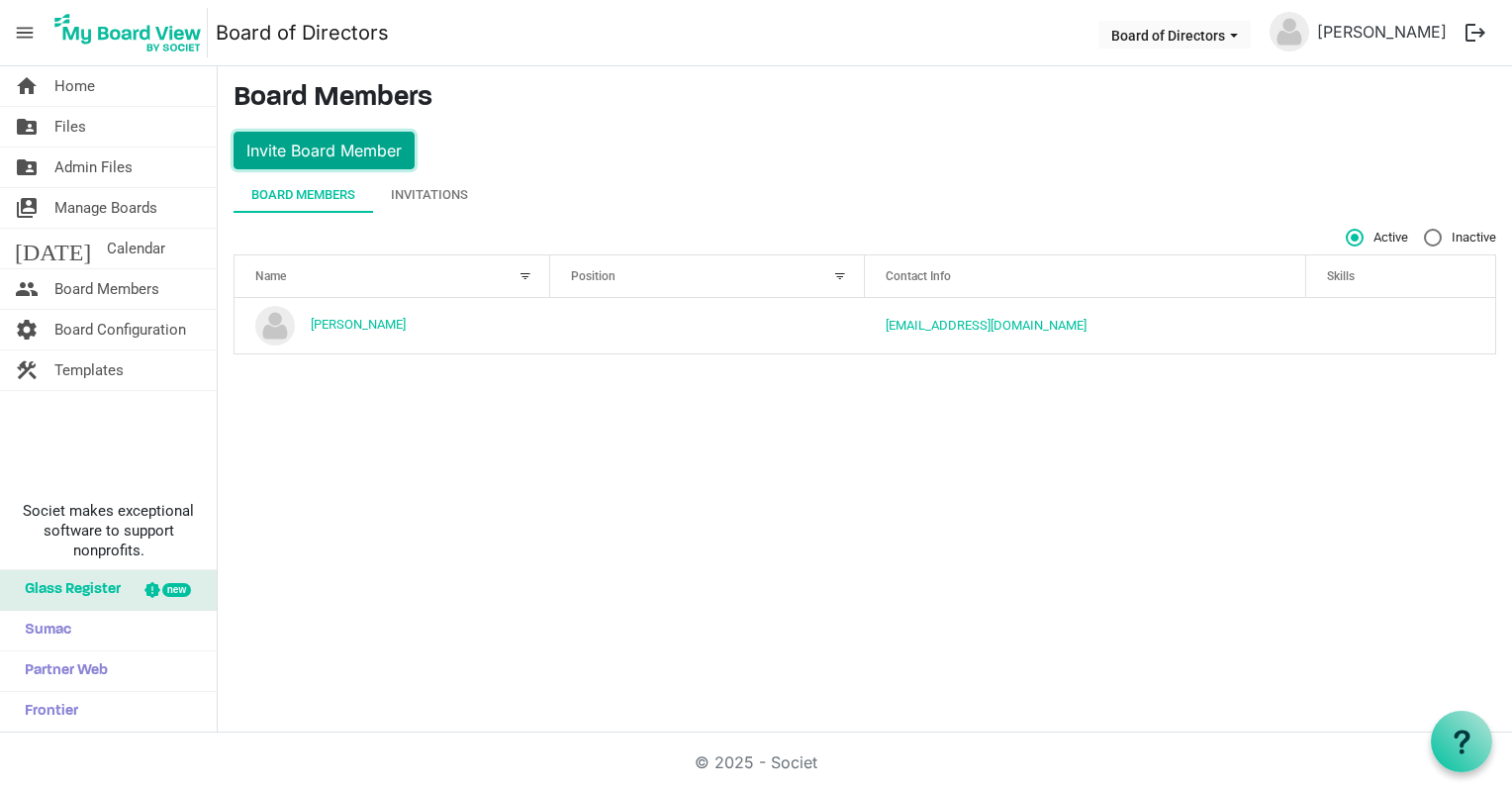 click on "Invite Board Member" at bounding box center (324, 150) 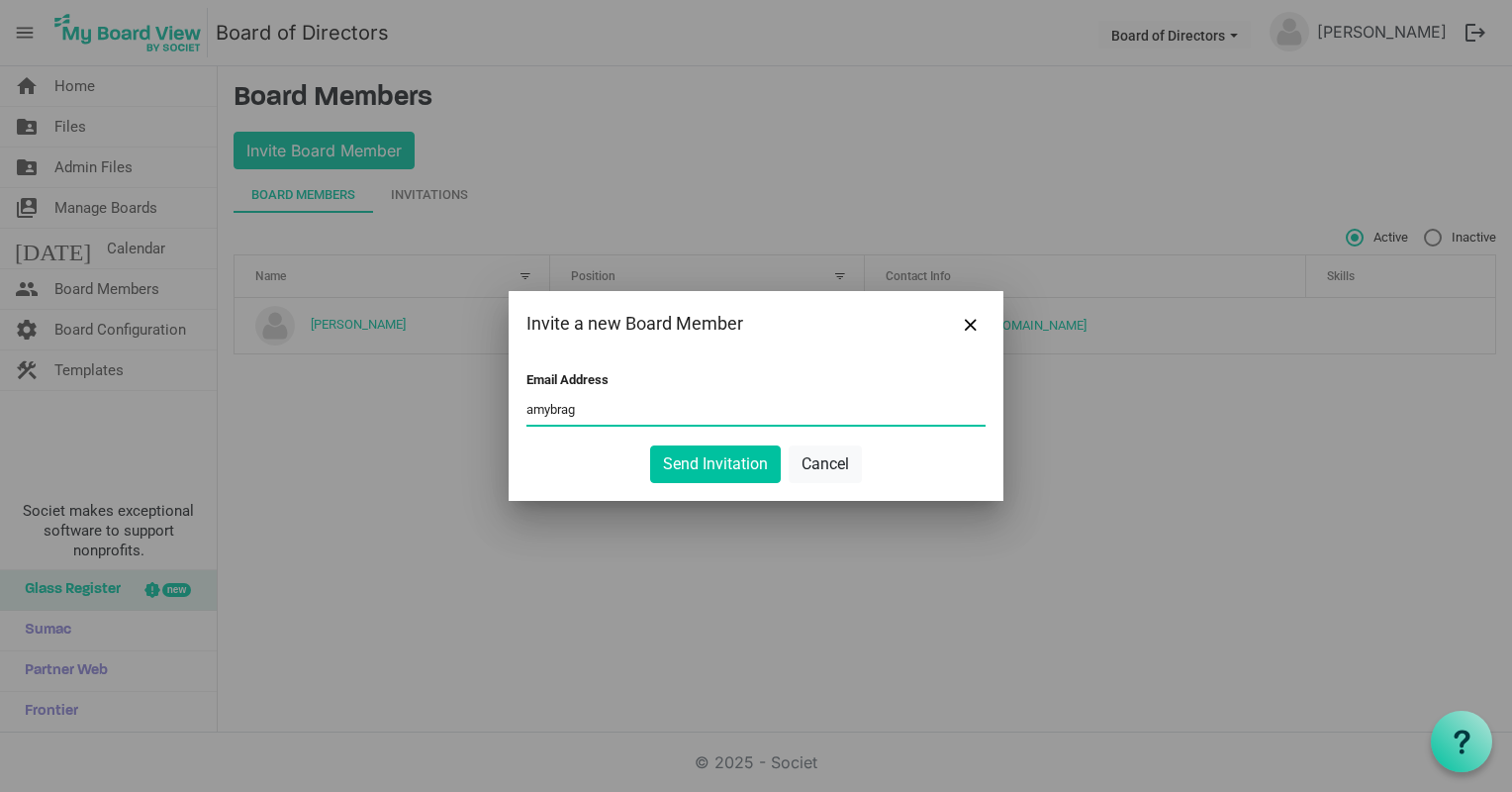 type on "[EMAIL_ADDRESS][DOMAIN_NAME]" 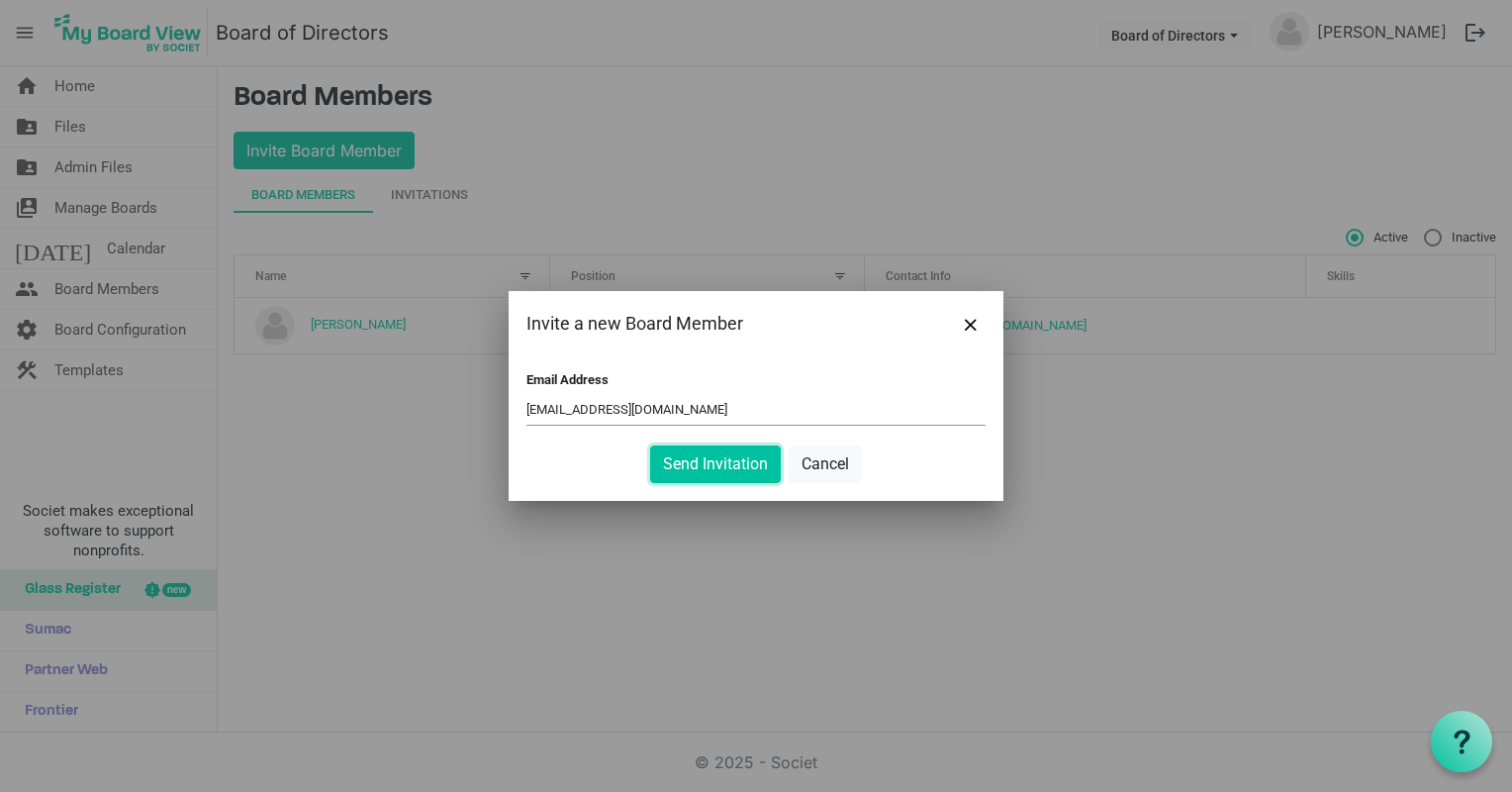 type 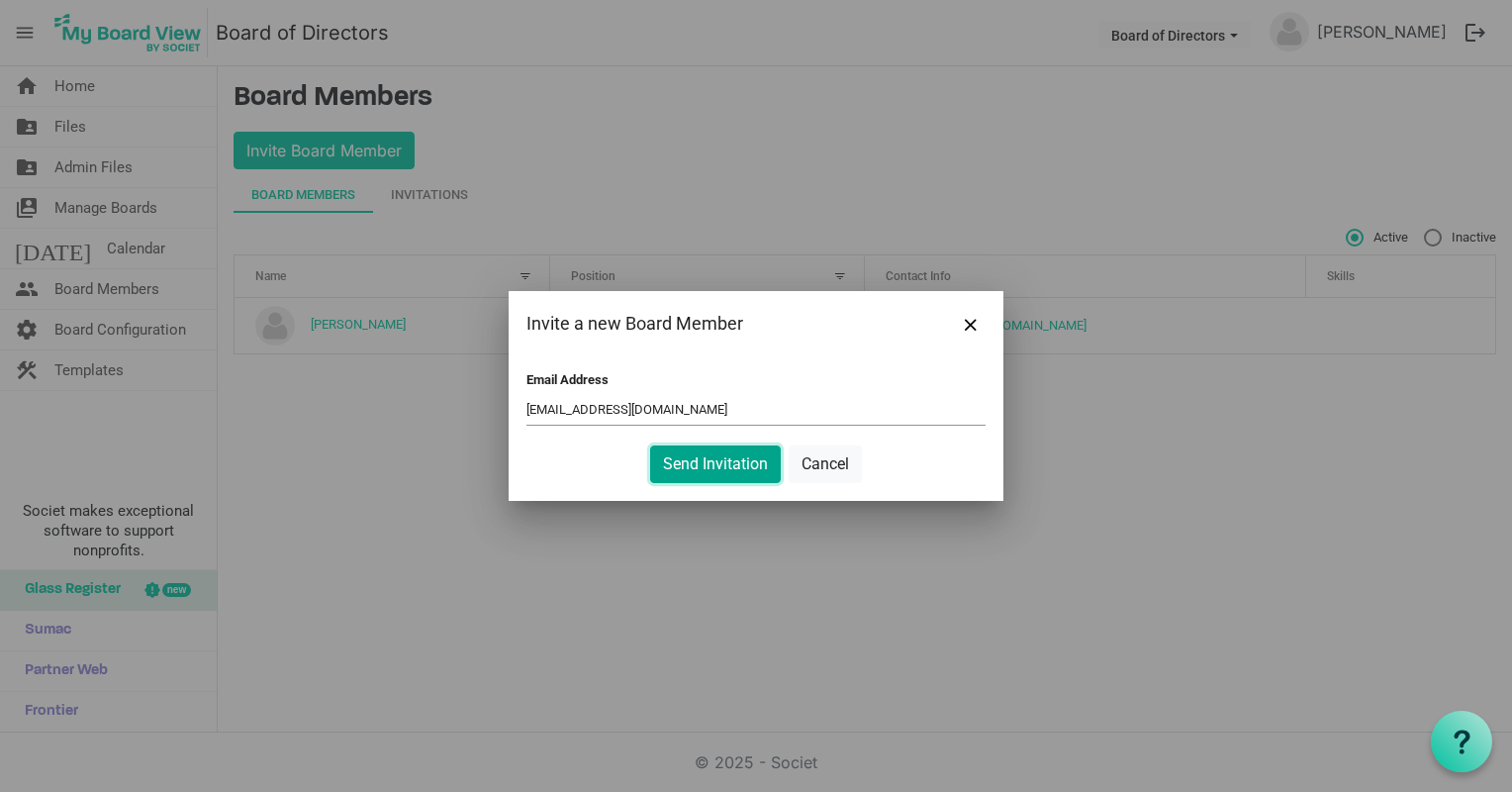 click on "Send Invitation" at bounding box center (715, 464) 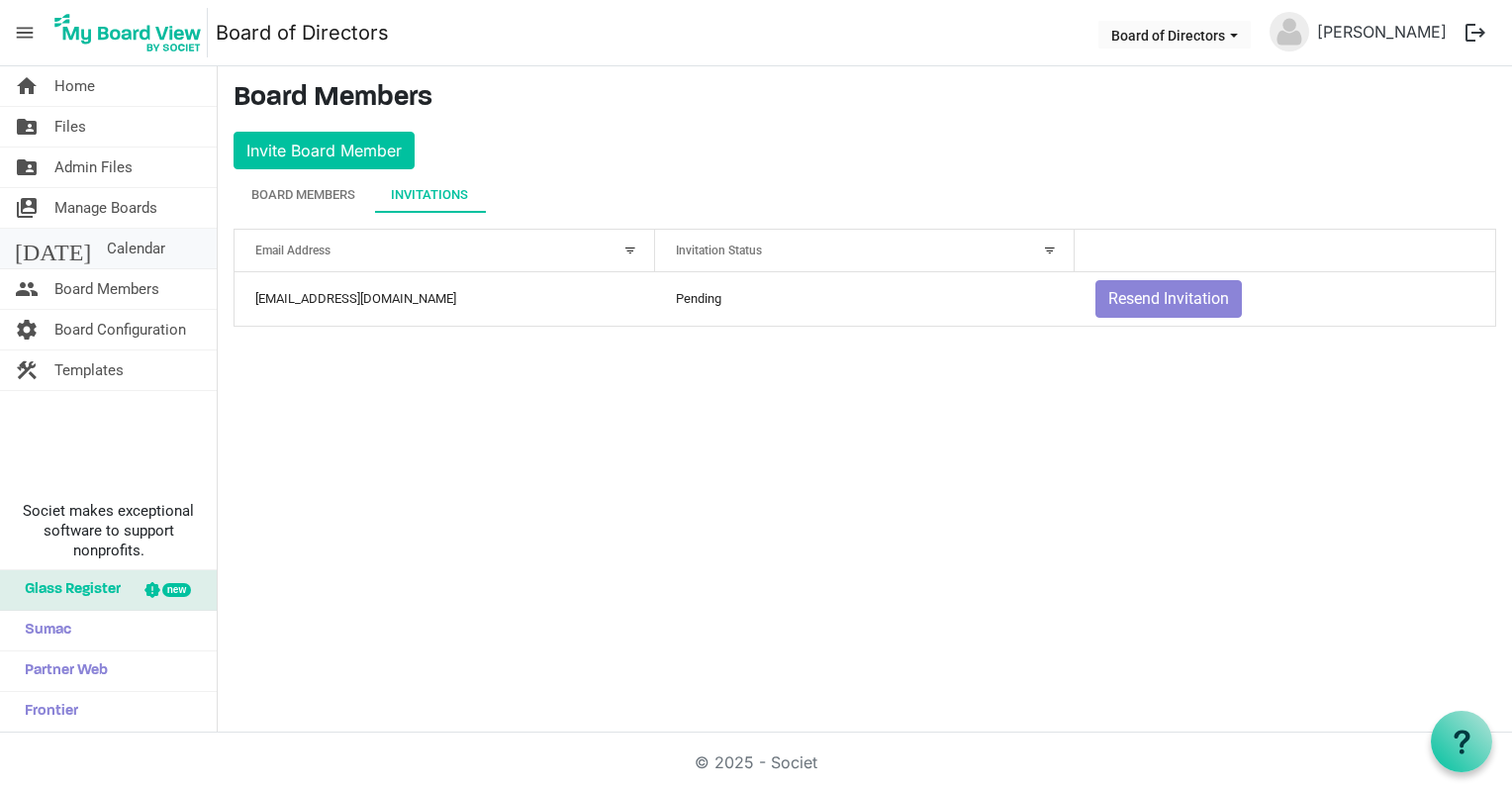 click on "Calendar" at bounding box center [136, 248] 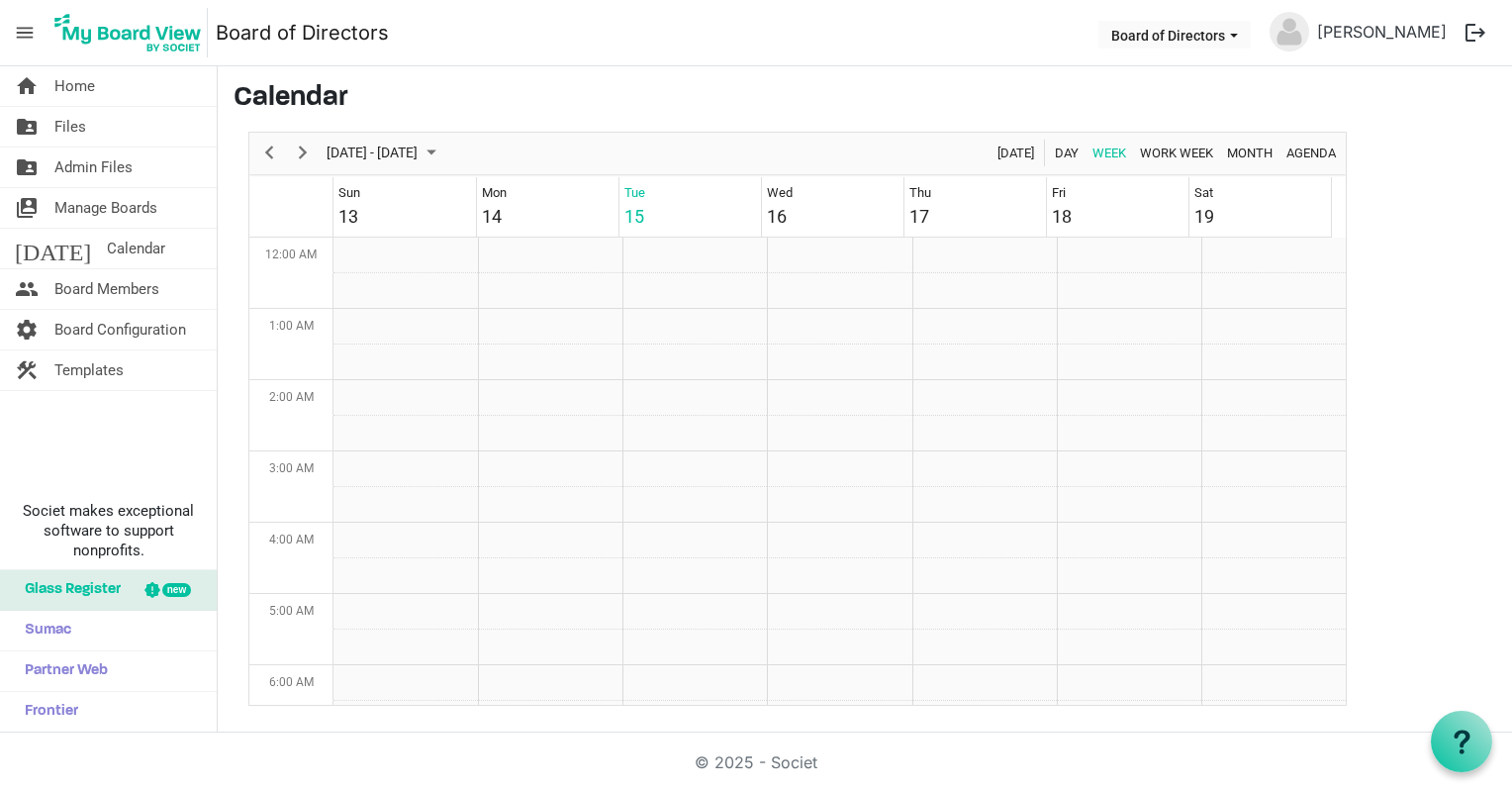scroll, scrollTop: 0, scrollLeft: 0, axis: both 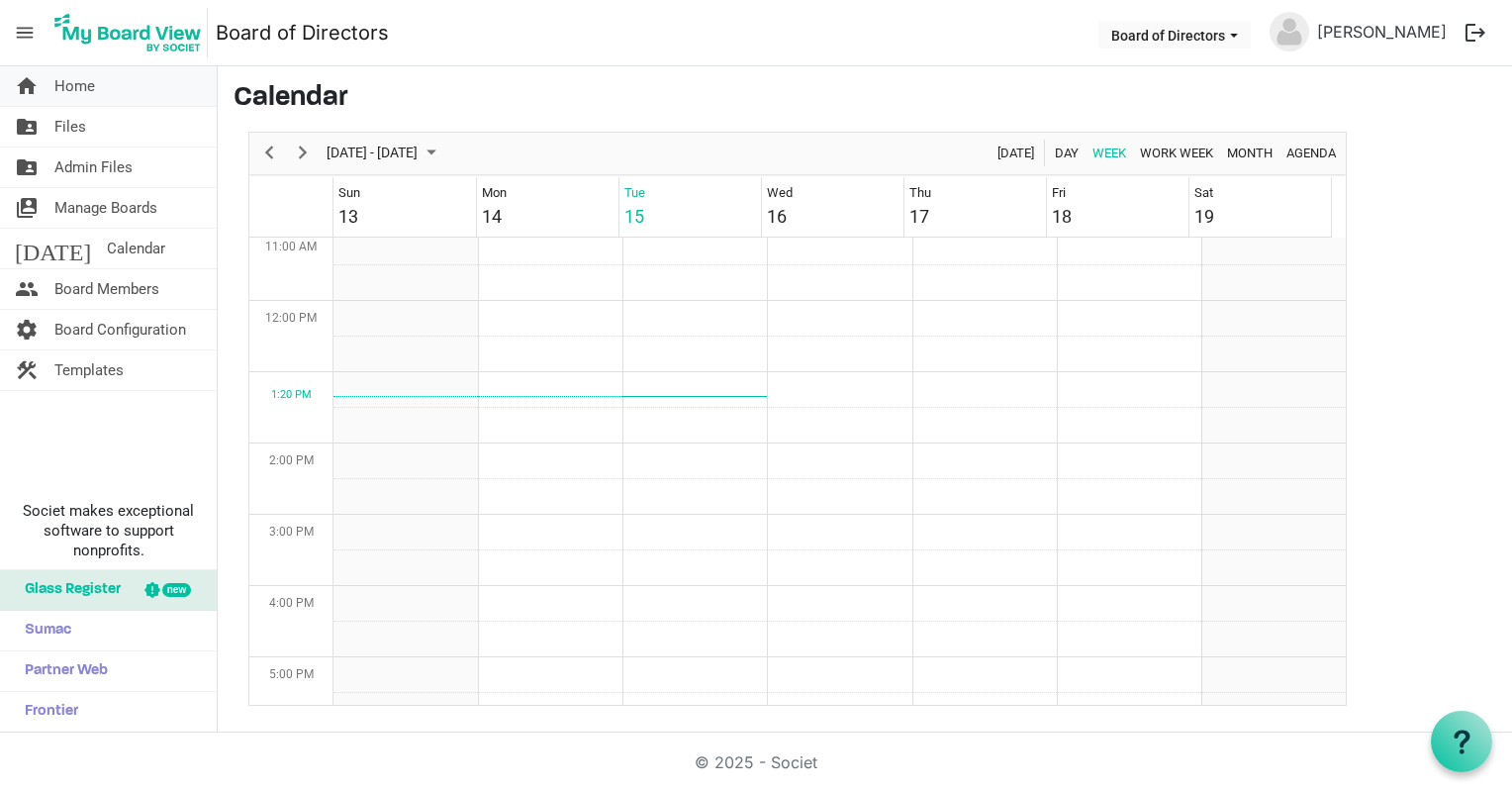 click on "Home" at bounding box center [74, 86] 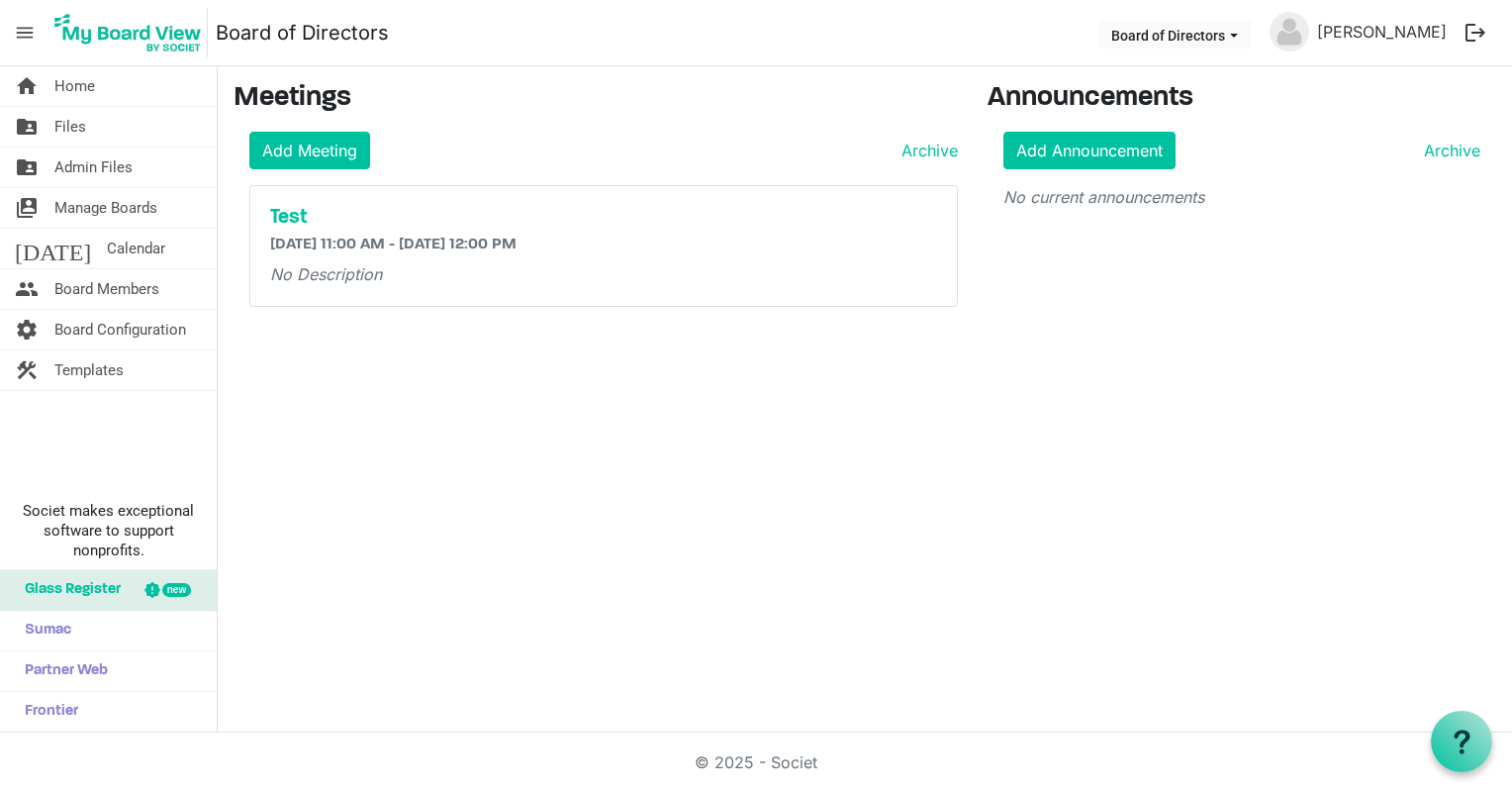 scroll, scrollTop: 0, scrollLeft: 0, axis: both 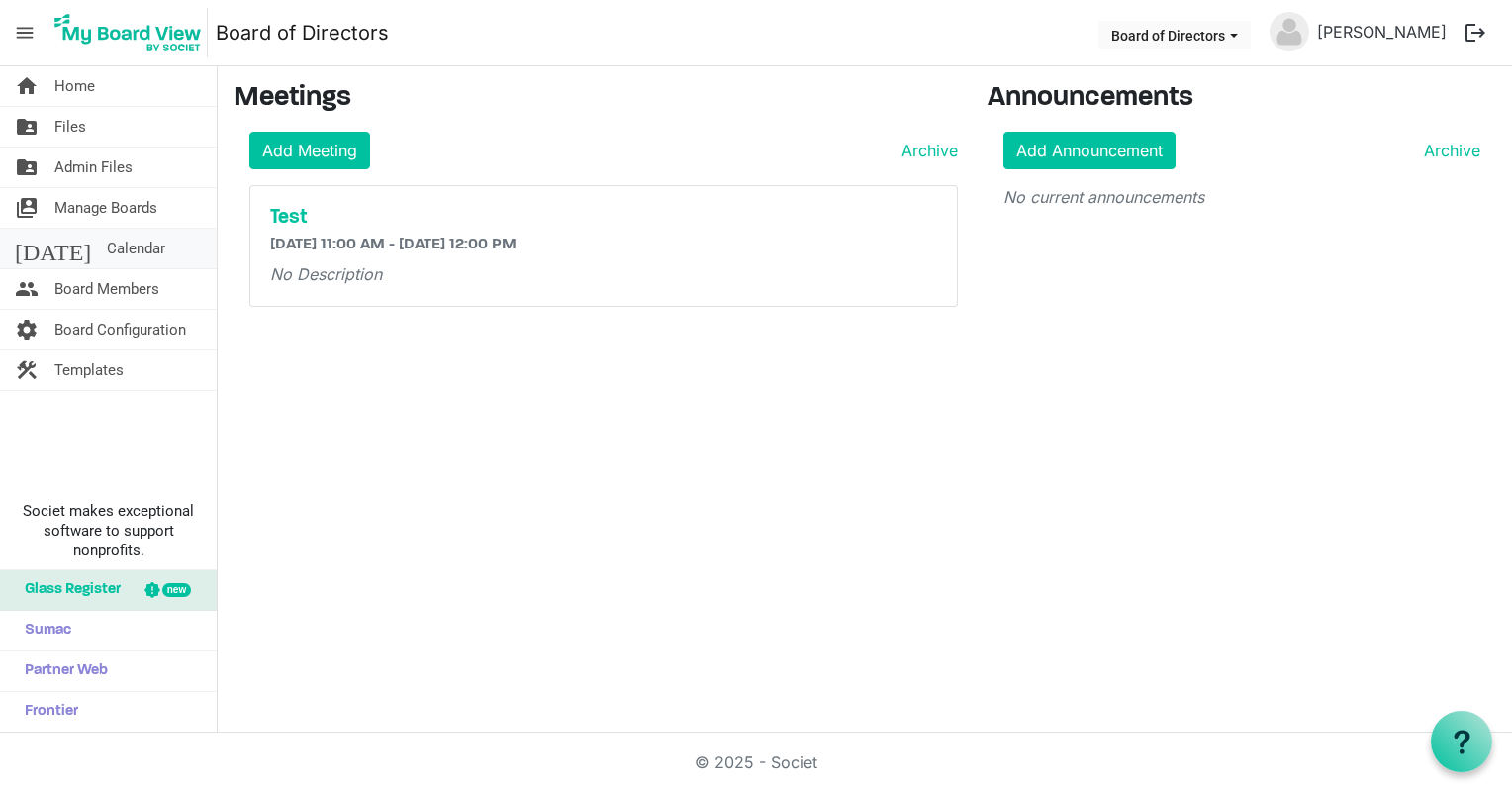 click on "Calendar" at bounding box center (136, 248) 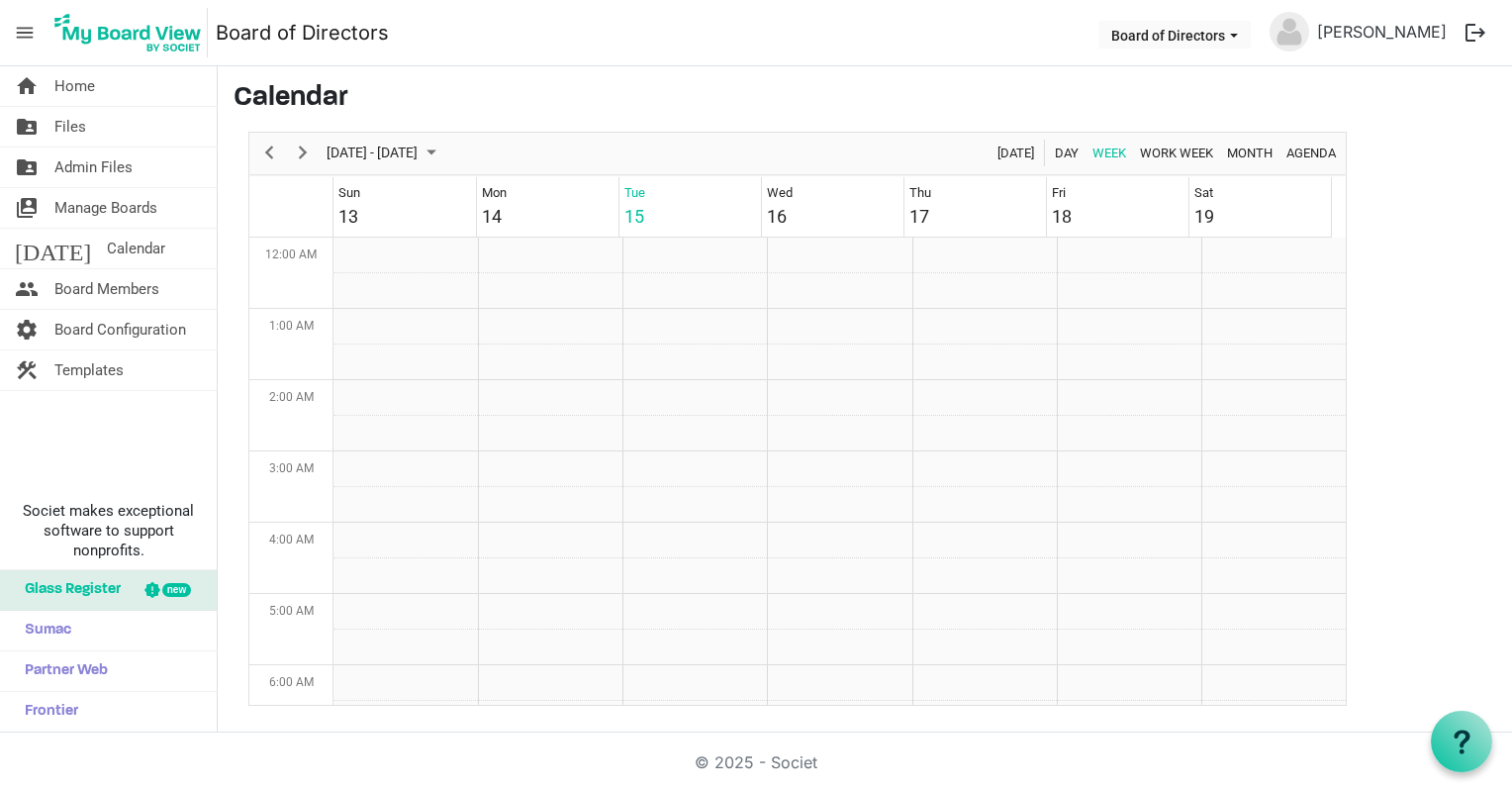 scroll, scrollTop: 0, scrollLeft: 0, axis: both 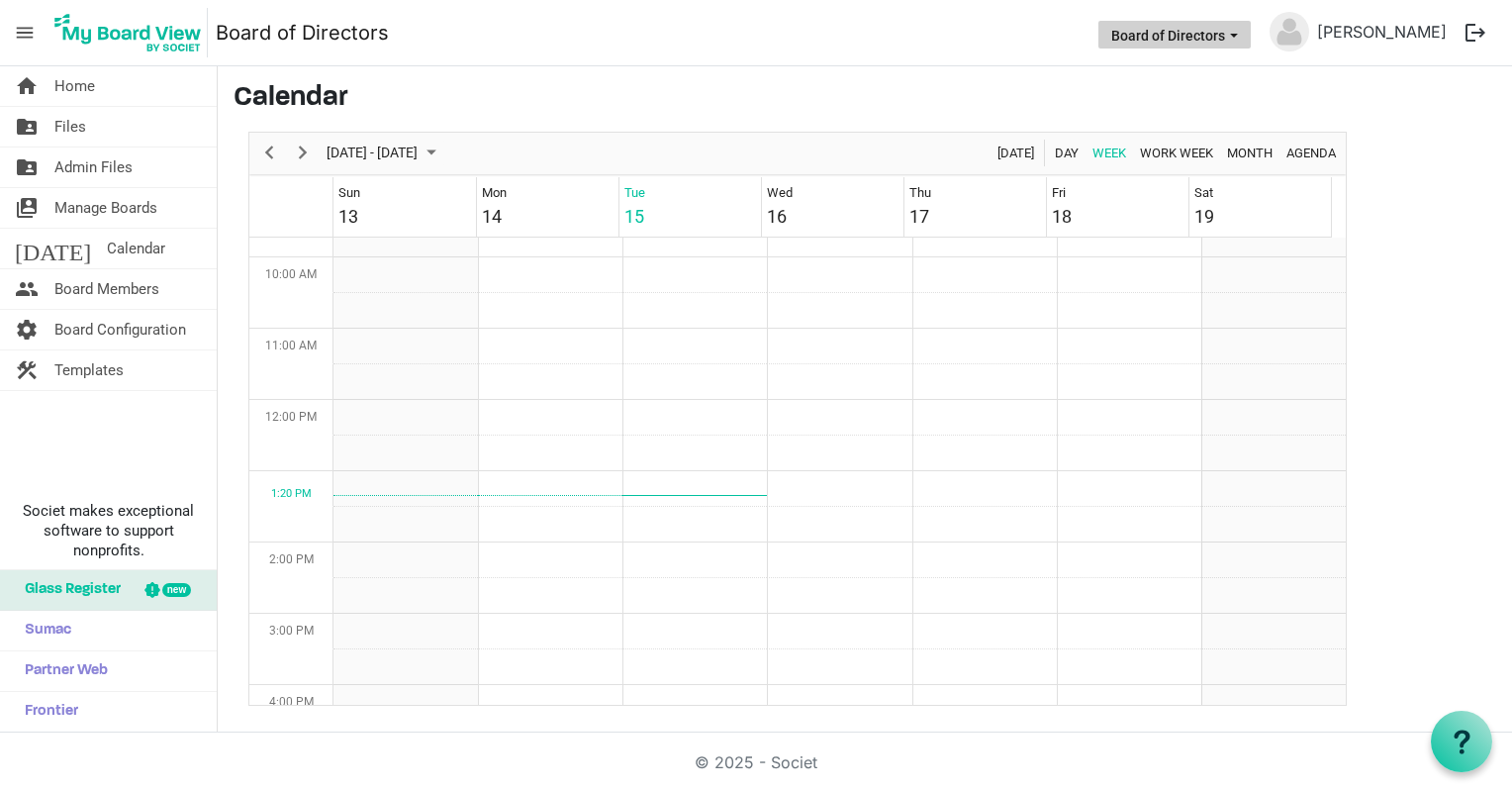click on "Board of Directors" at bounding box center [1175, 35] 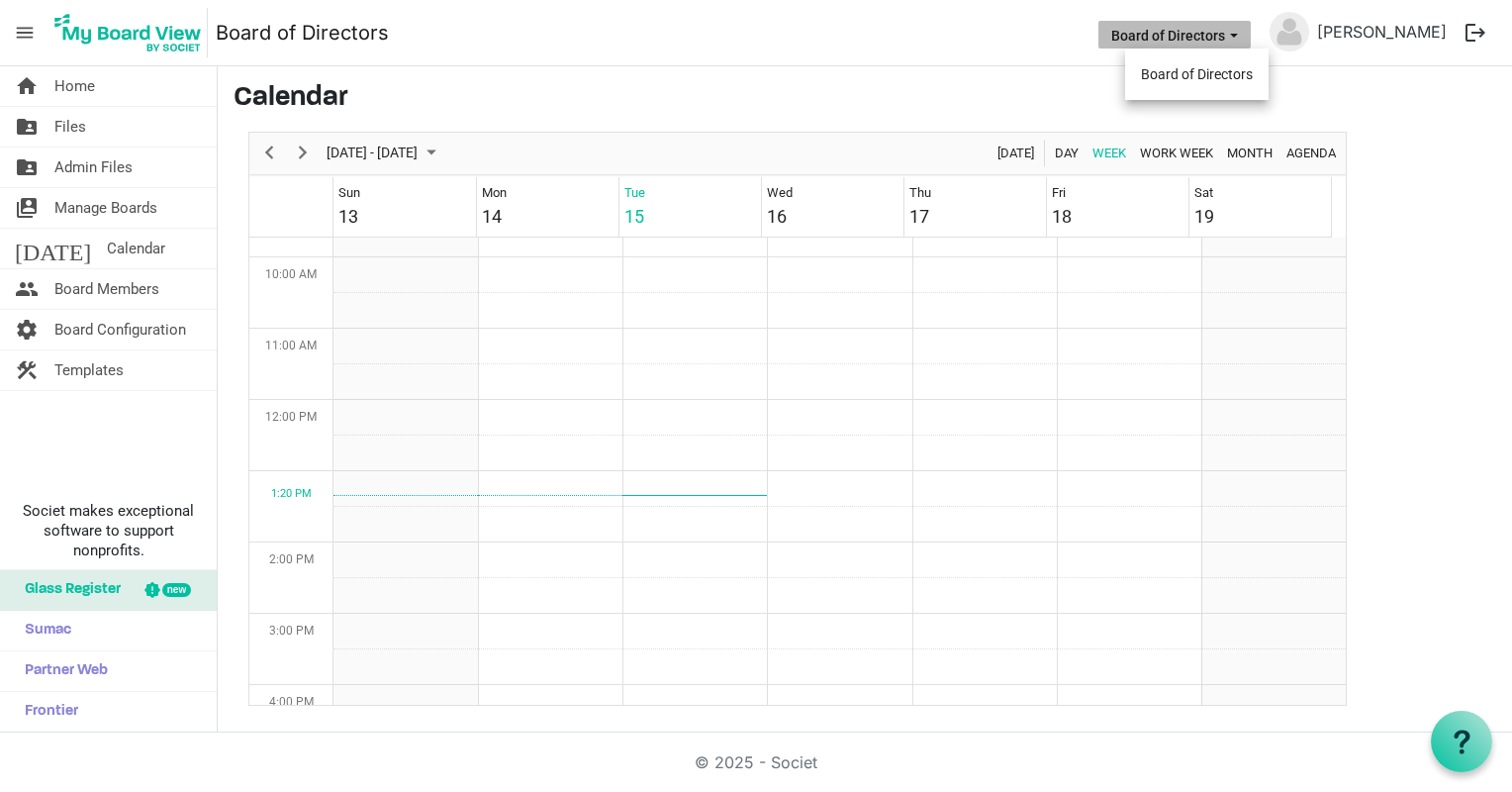 click on "Board of Directors" at bounding box center [1175, 35] 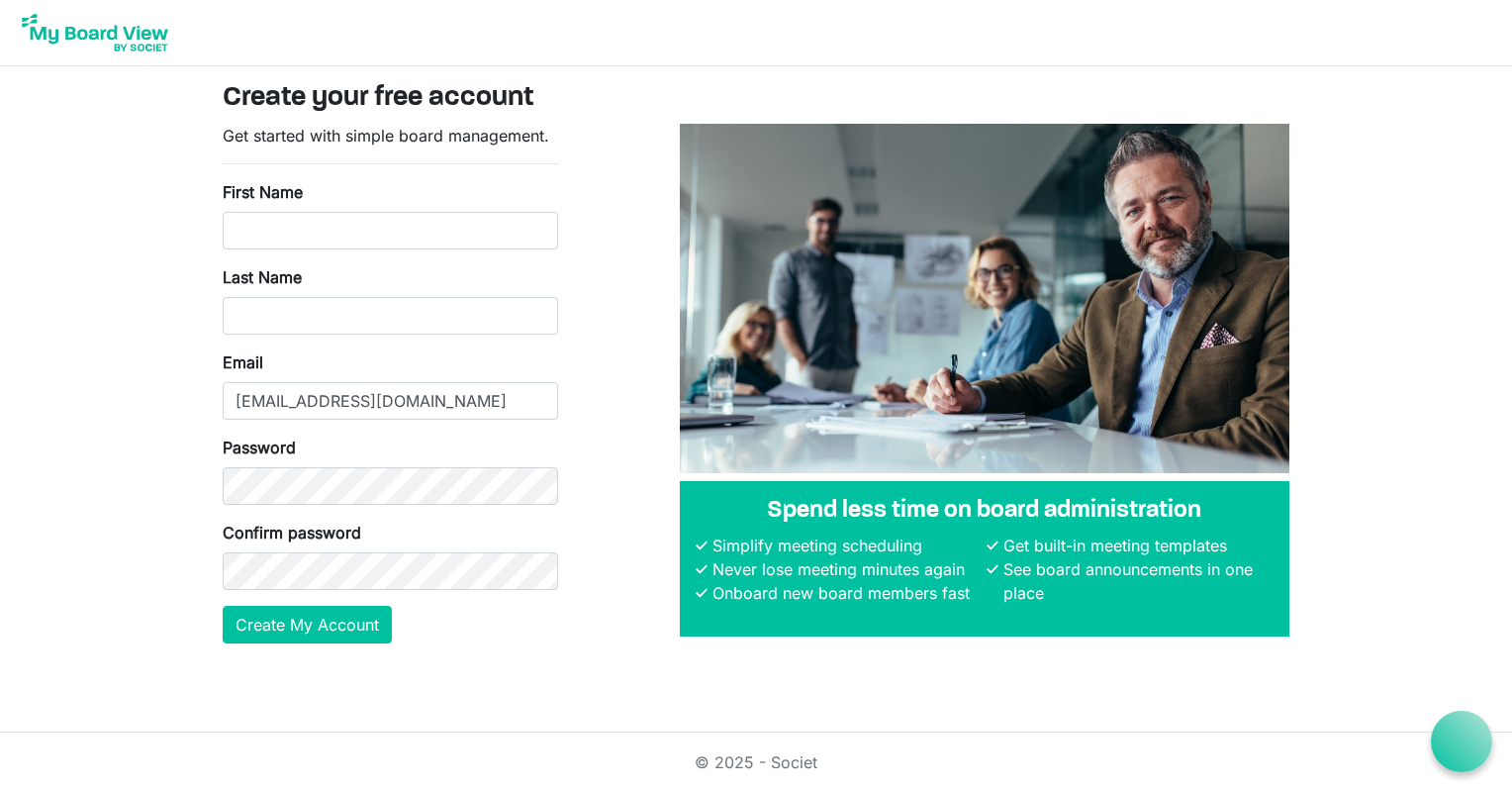 scroll, scrollTop: 0, scrollLeft: 0, axis: both 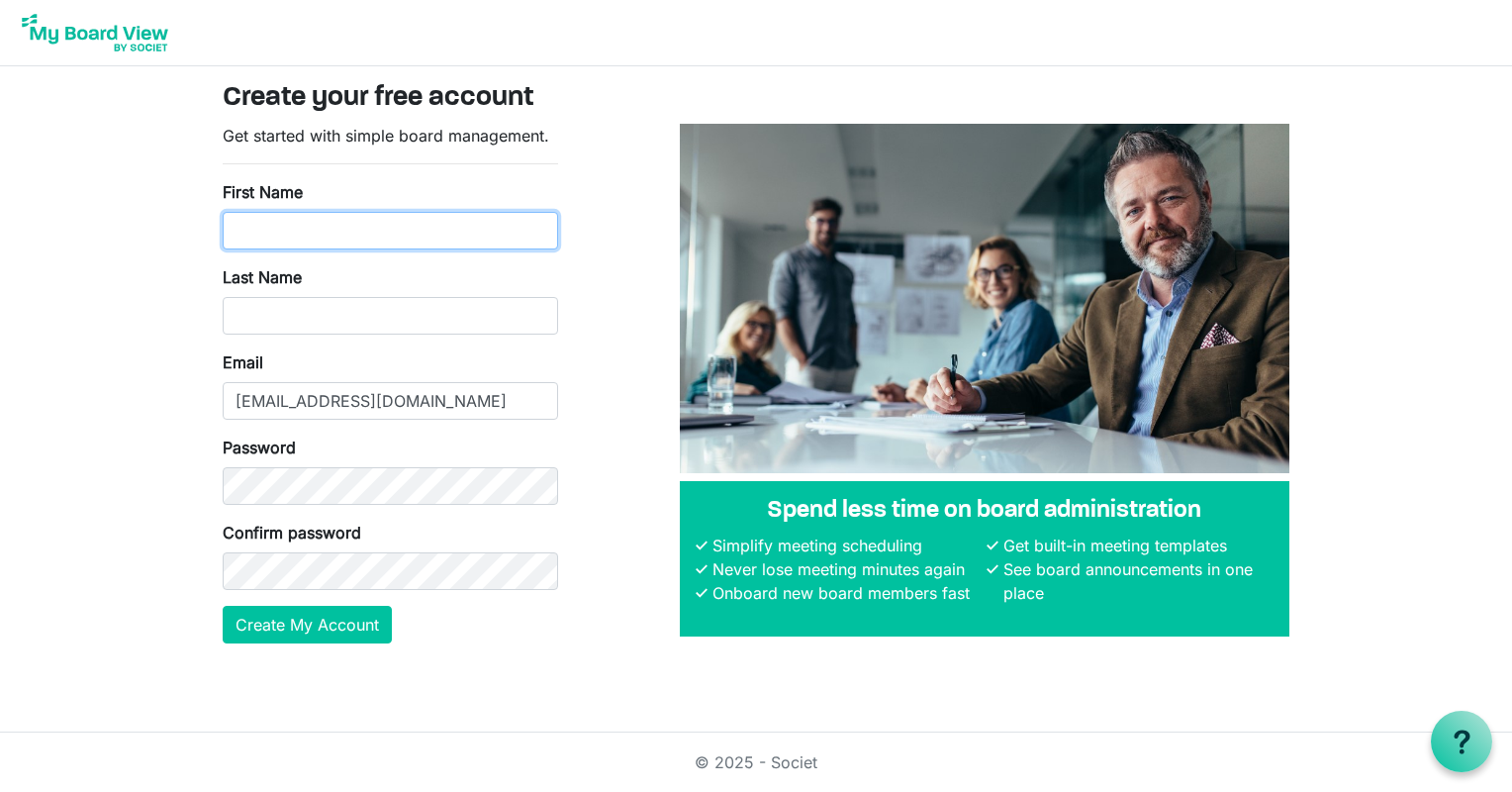 click on "First Name" at bounding box center [390, 231] 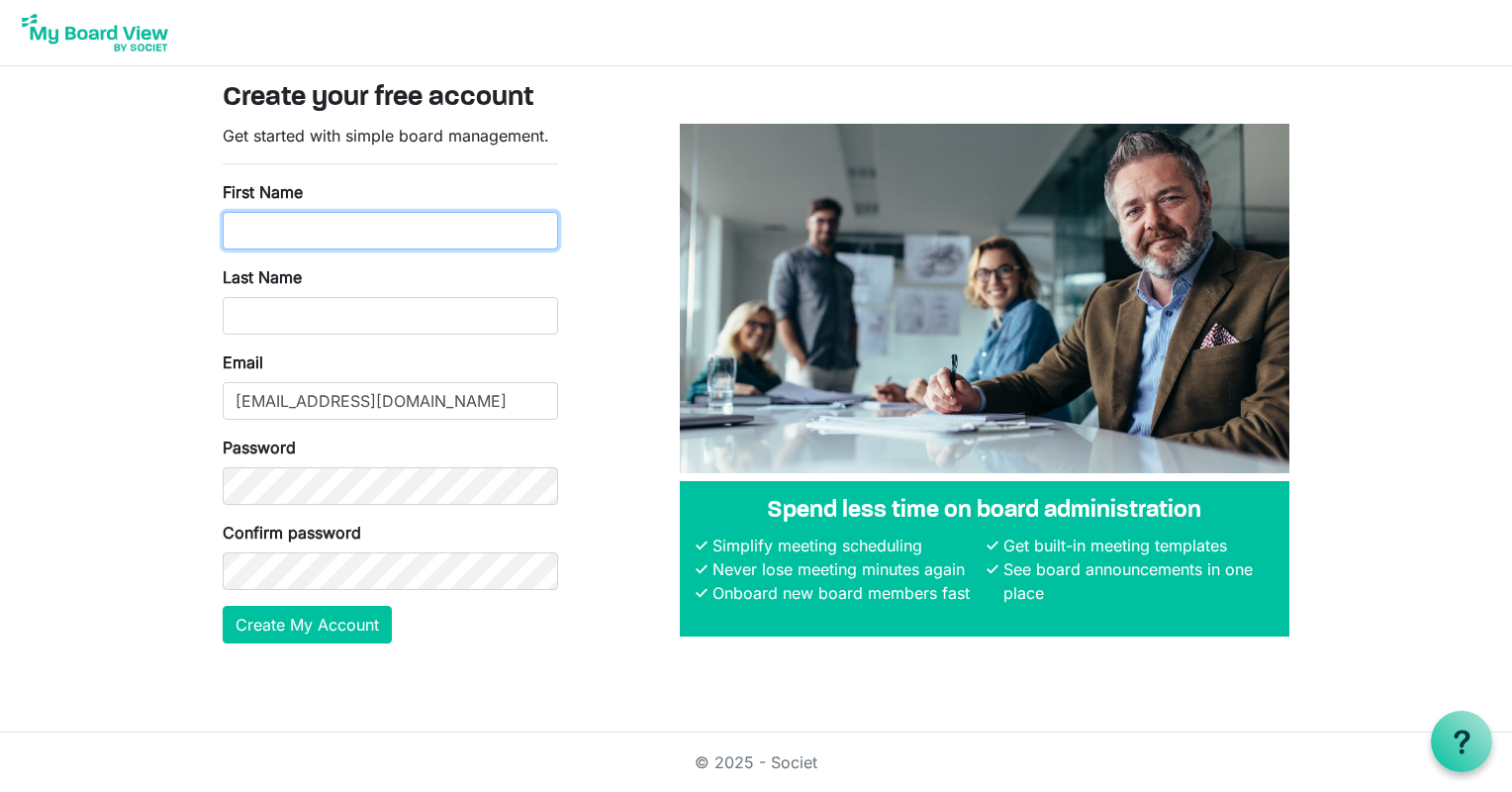 type on "[PERSON_NAME]" 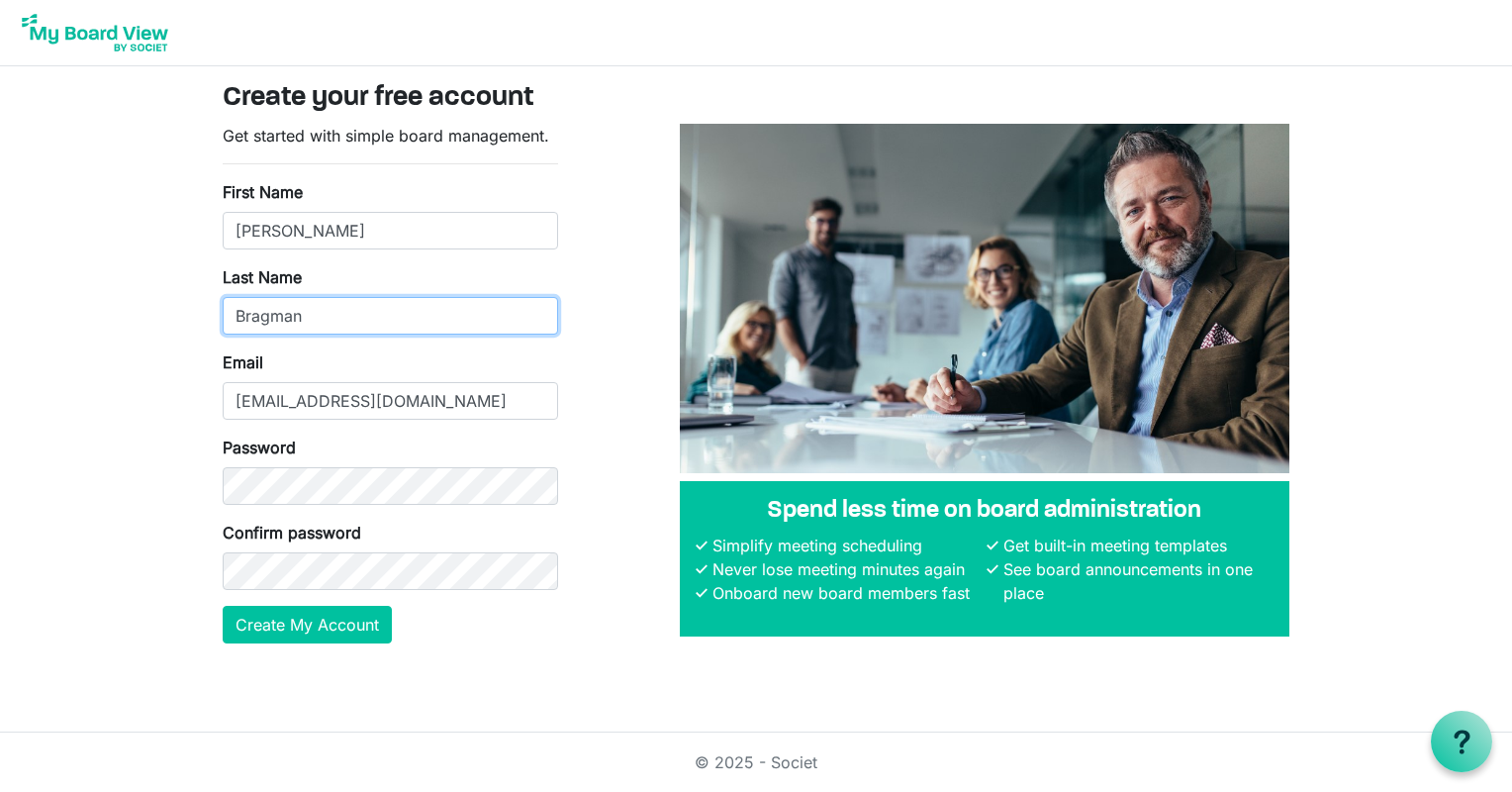 drag, startPoint x: 295, startPoint y: 327, endPoint x: 306, endPoint y: 325, distance: 11.18034 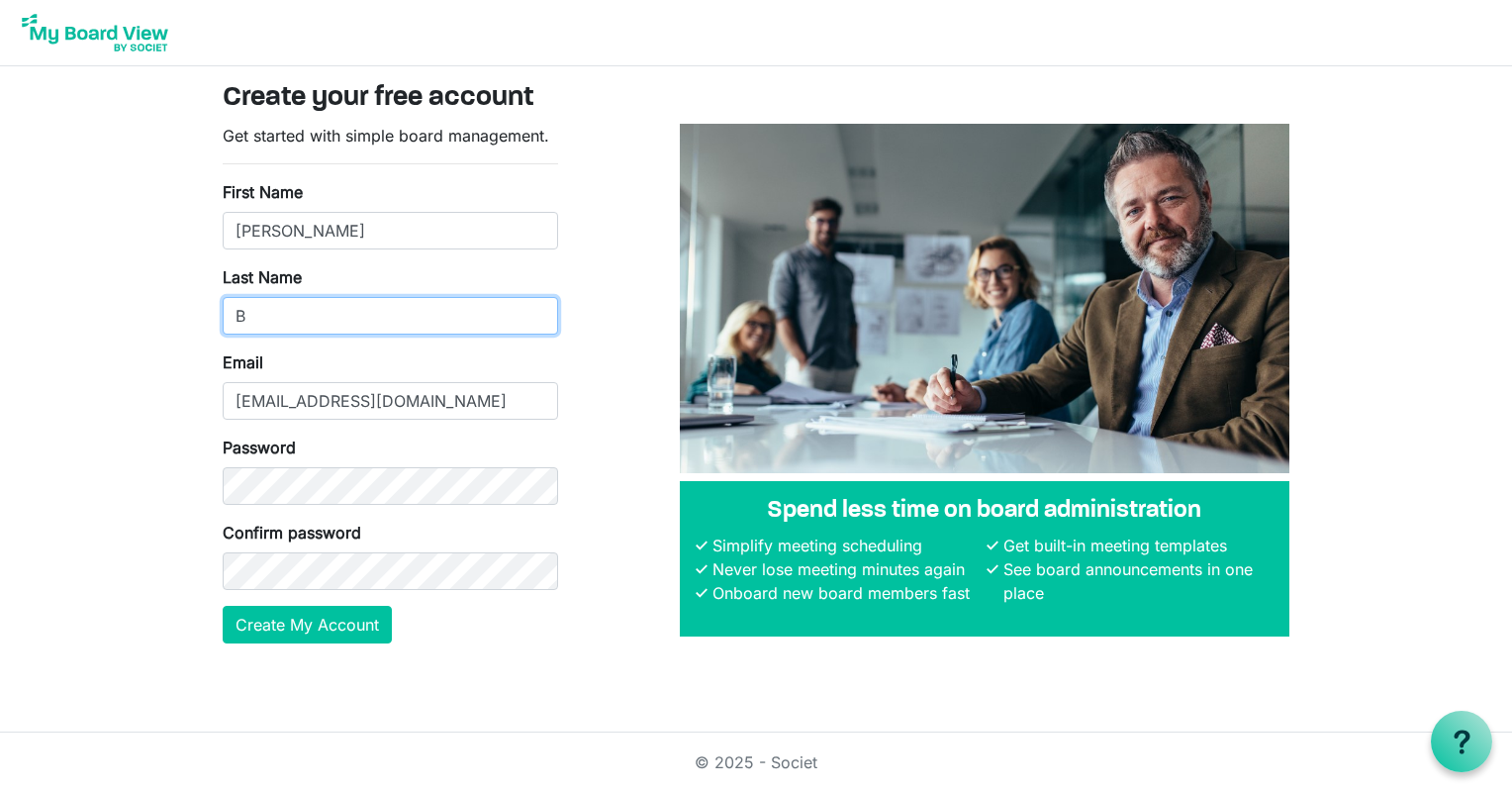 type on "B" 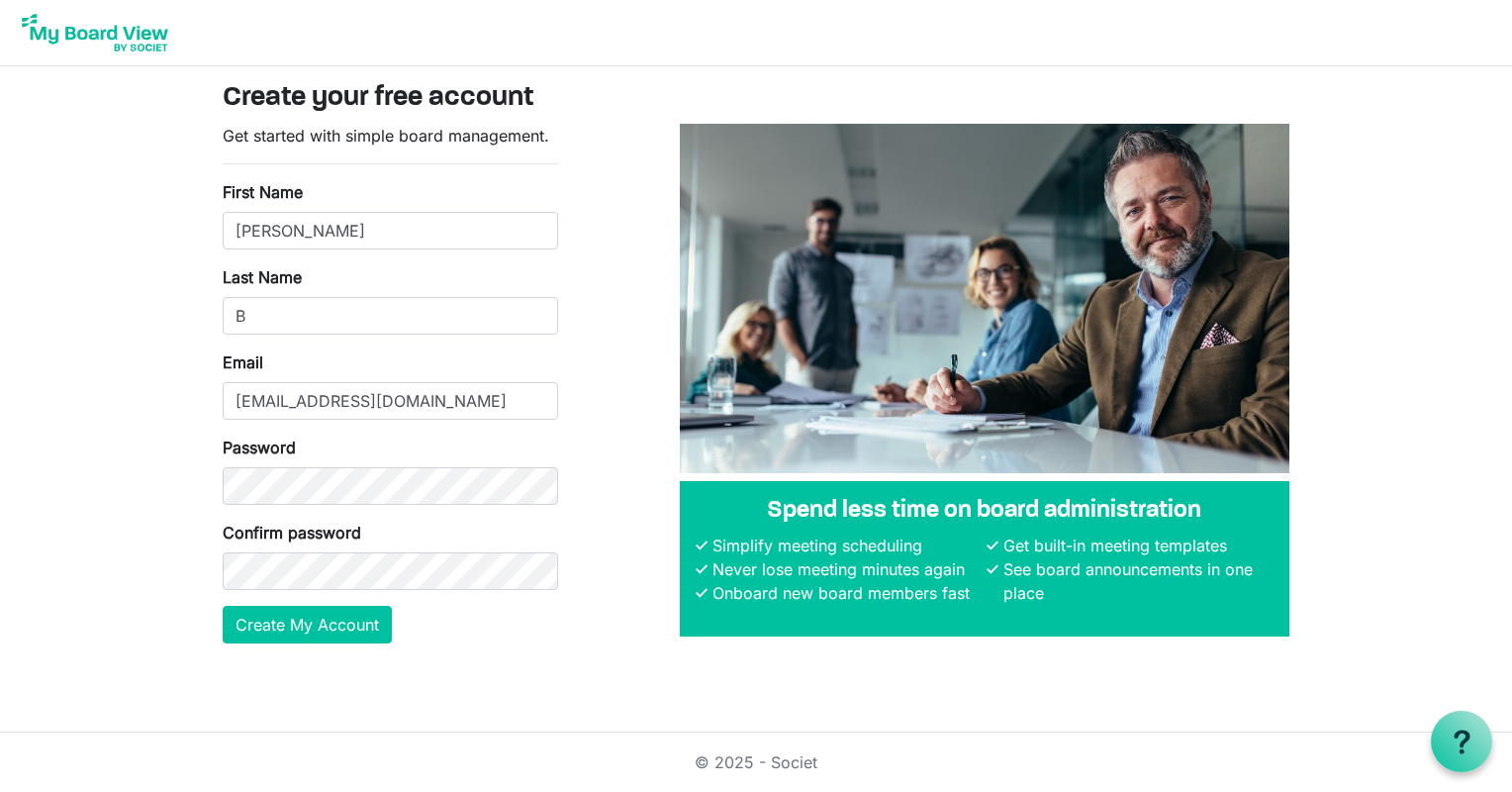 click on "Get started with simple board management.
First Name
[PERSON_NAME]
Last Name
B
Email
[EMAIL_ADDRESS][DOMAIN_NAME]
Password
Confirm password
Create My Account" at bounding box center [390, 383] 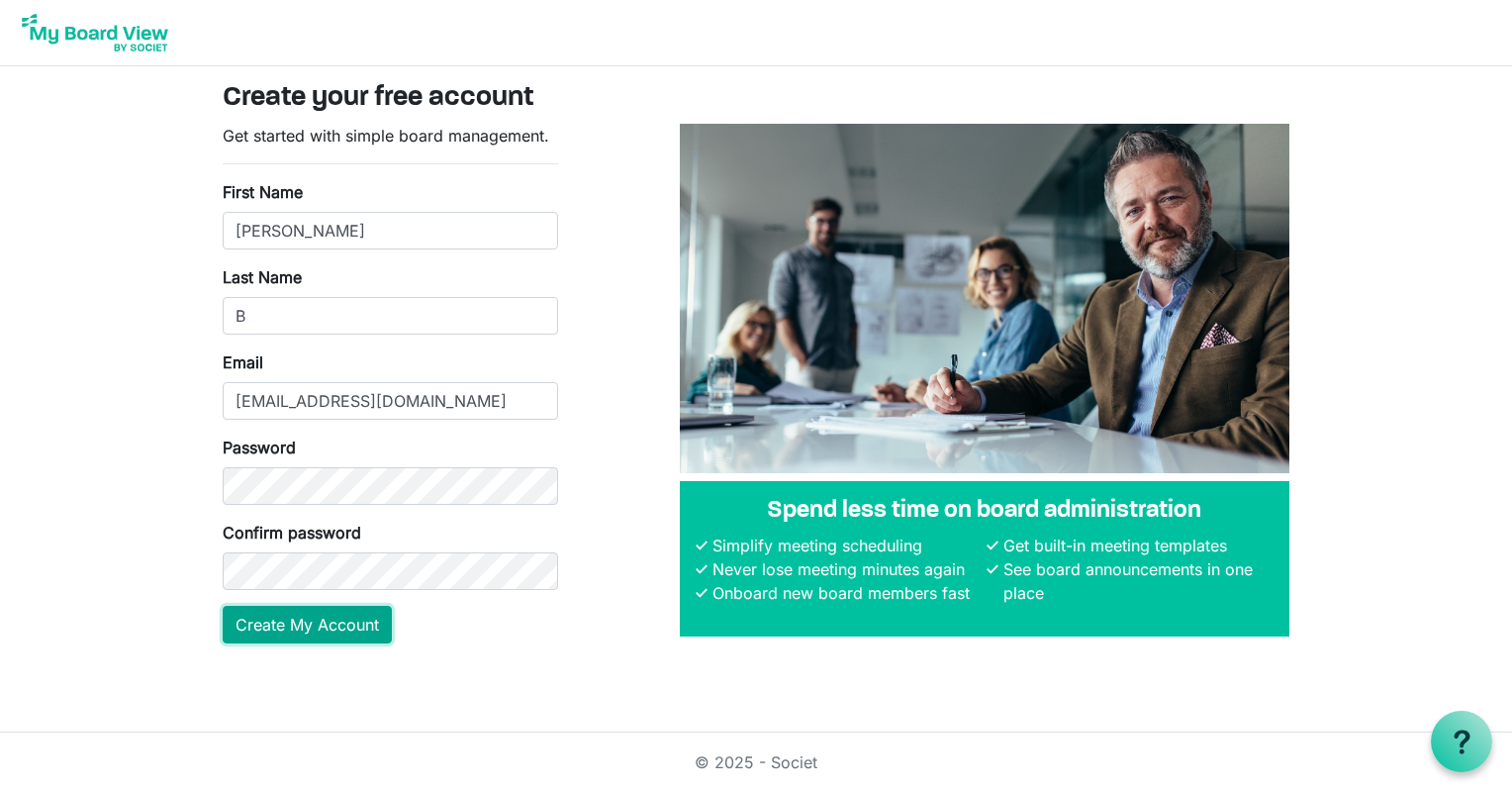 click on "Create My Account" at bounding box center [307, 625] 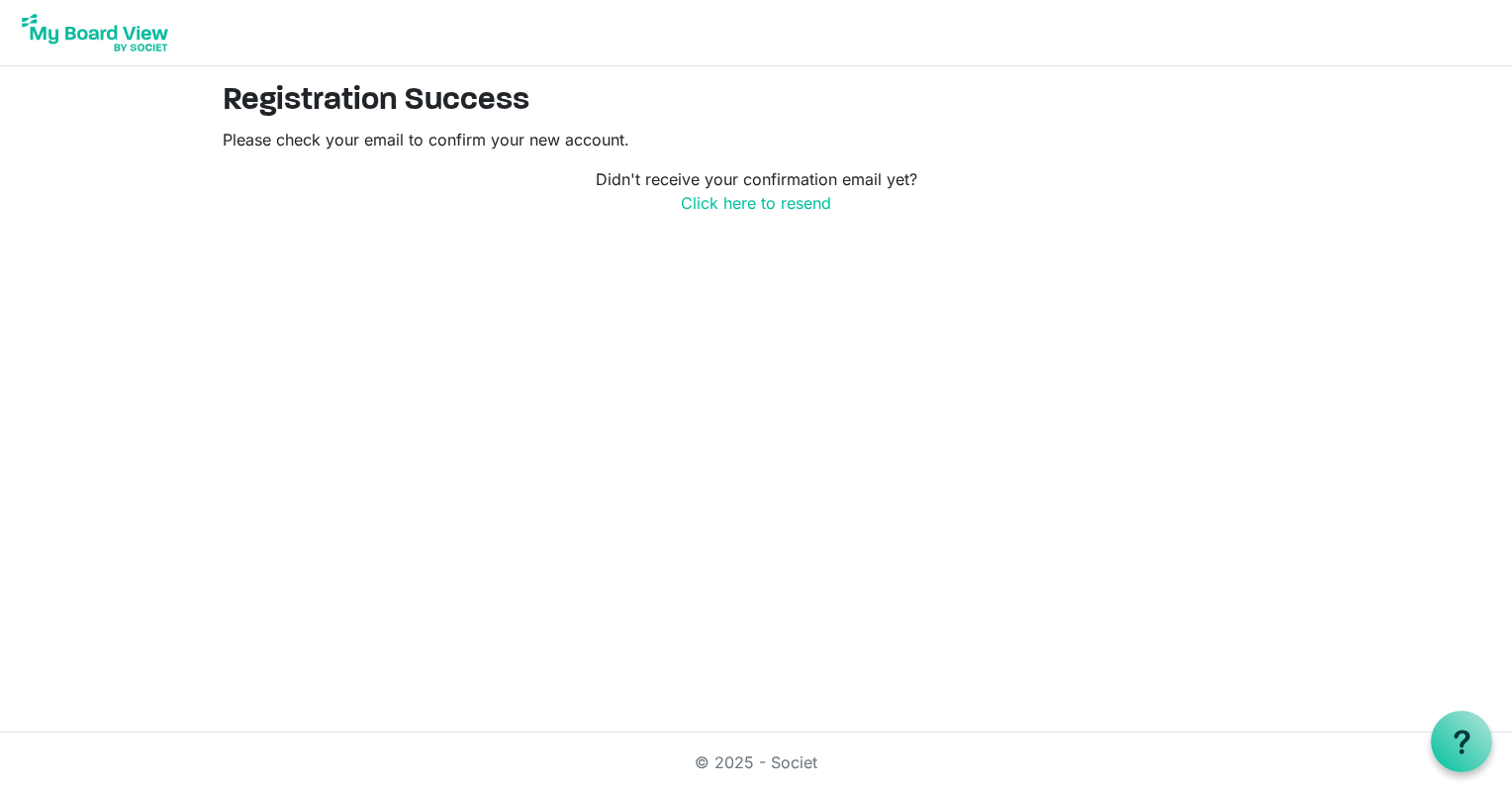 scroll, scrollTop: 0, scrollLeft: 0, axis: both 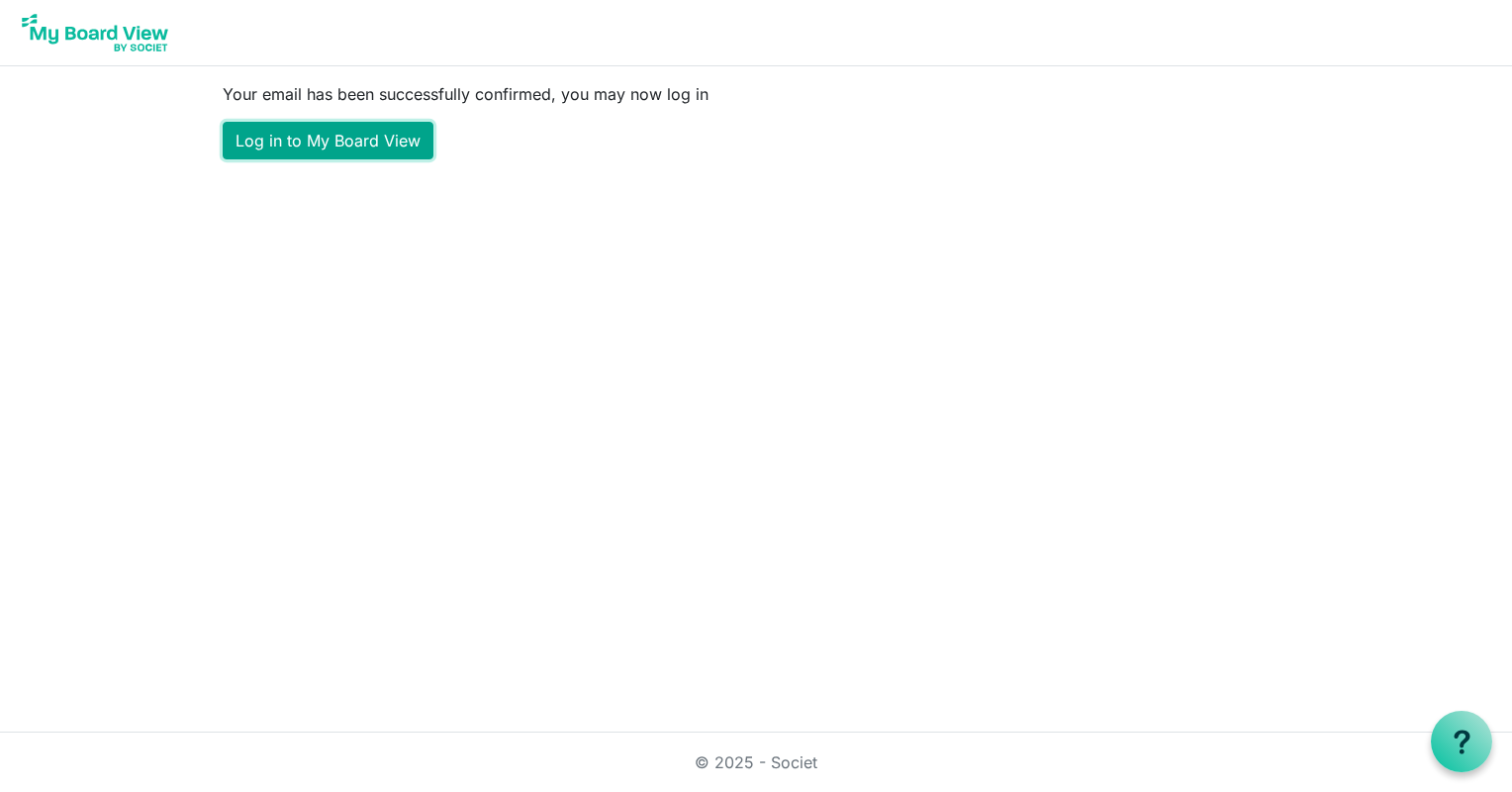 click on "Log in to My Board View" at bounding box center [328, 141] 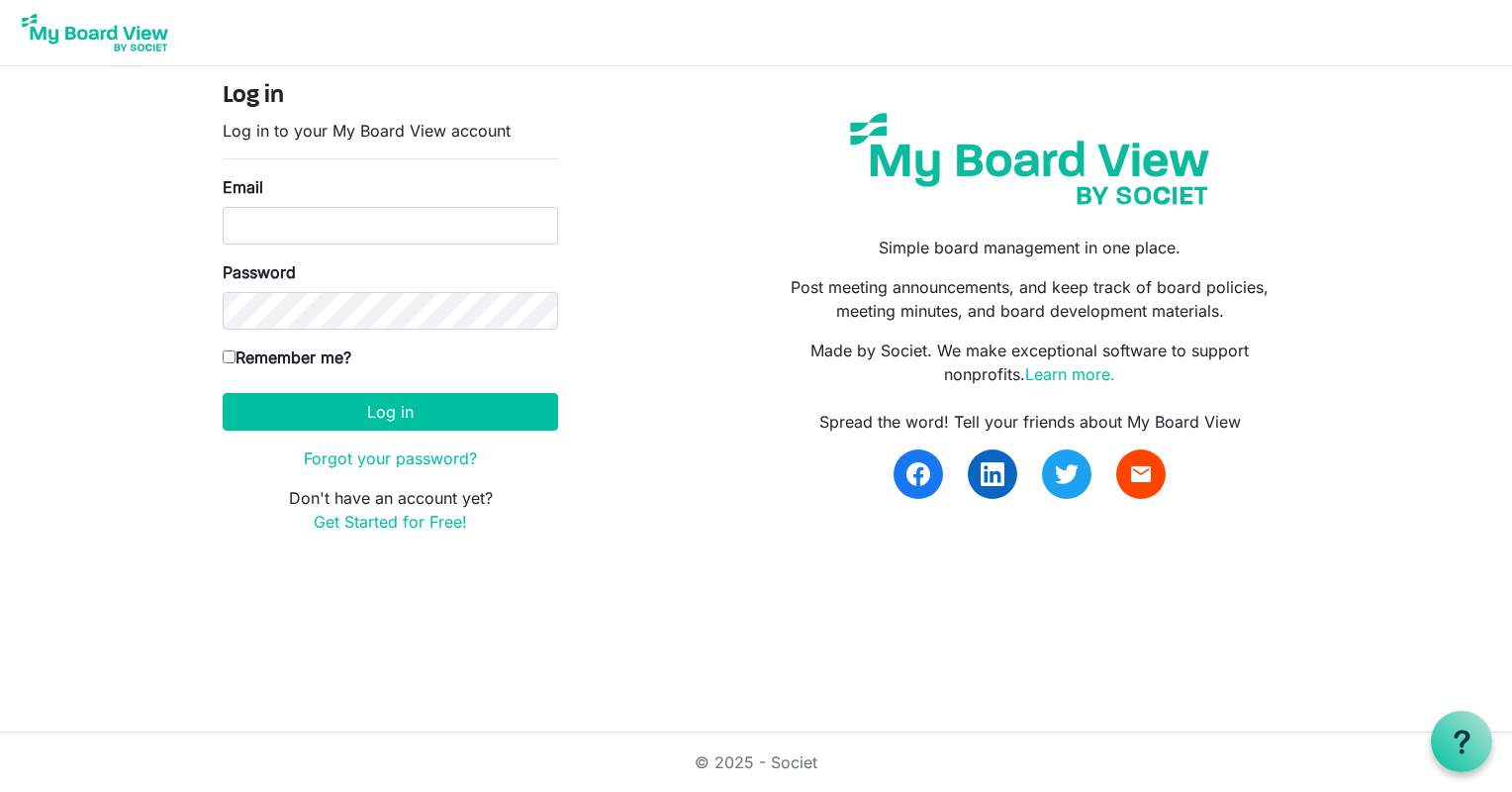 scroll, scrollTop: 0, scrollLeft: 0, axis: both 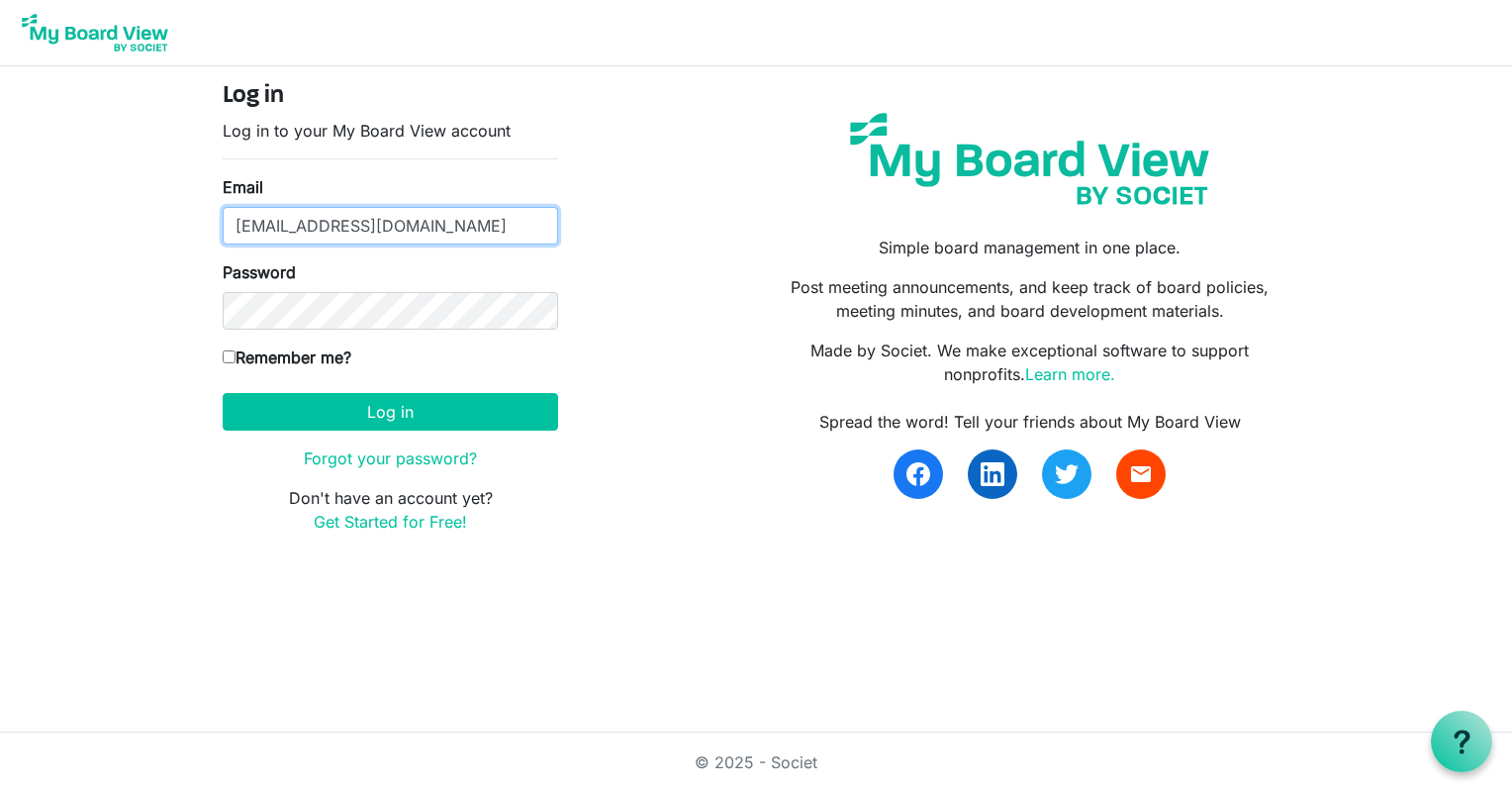 drag, startPoint x: 462, startPoint y: 215, endPoint x: 89, endPoint y: 216, distance: 373.0013 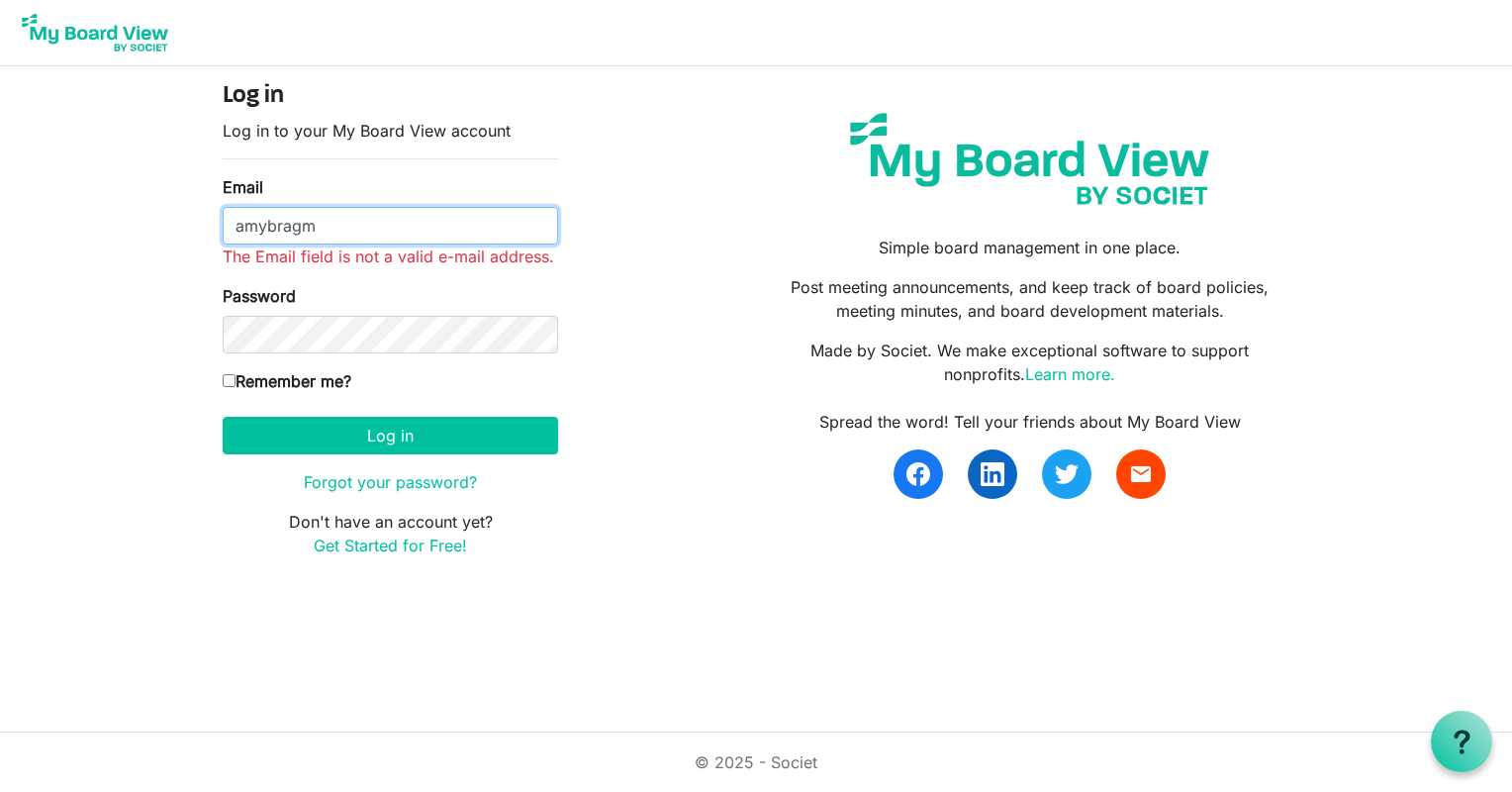type on "[EMAIL_ADDRESS][DOMAIN_NAME]" 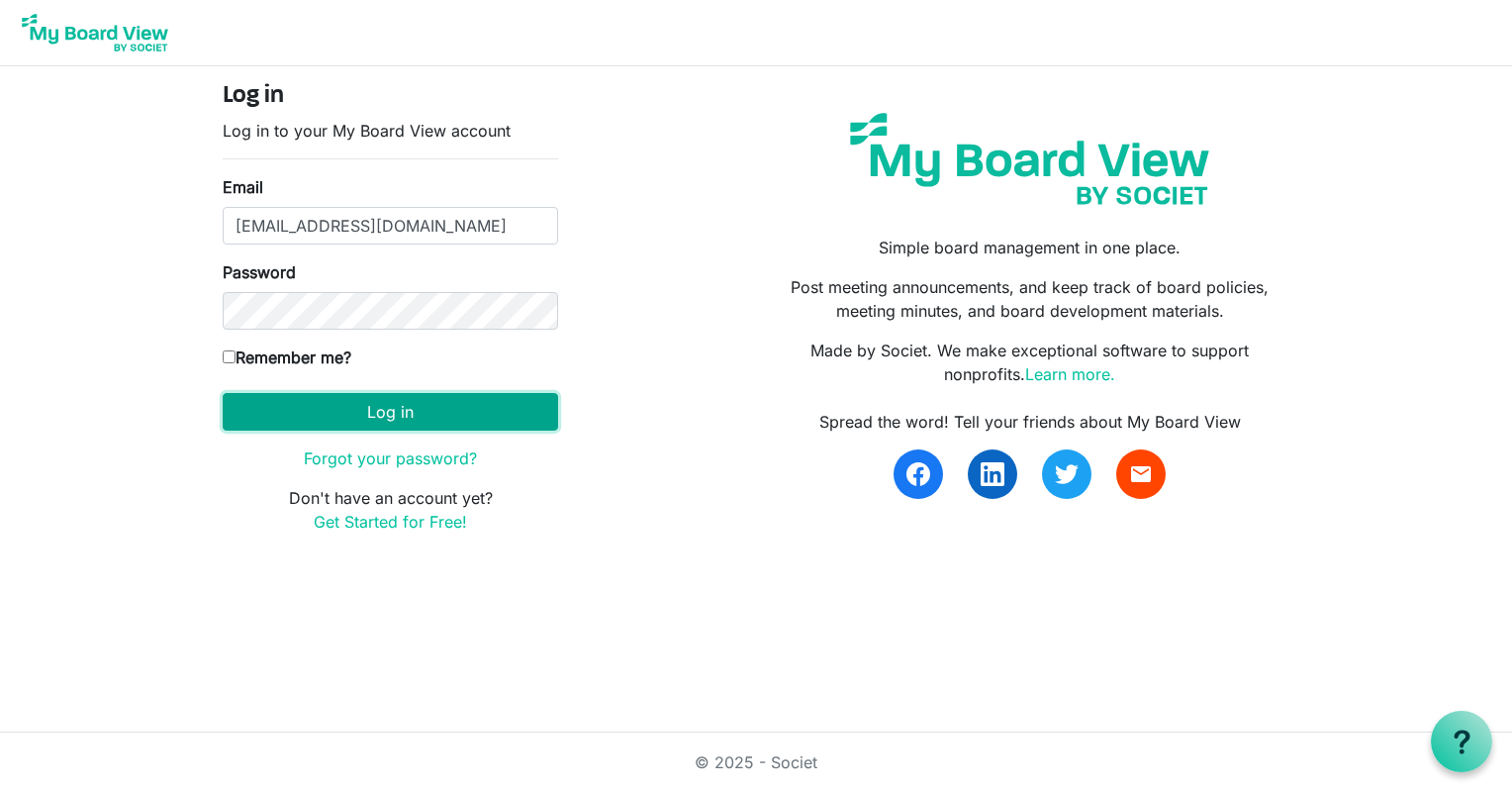 click on "Log in" at bounding box center [390, 412] 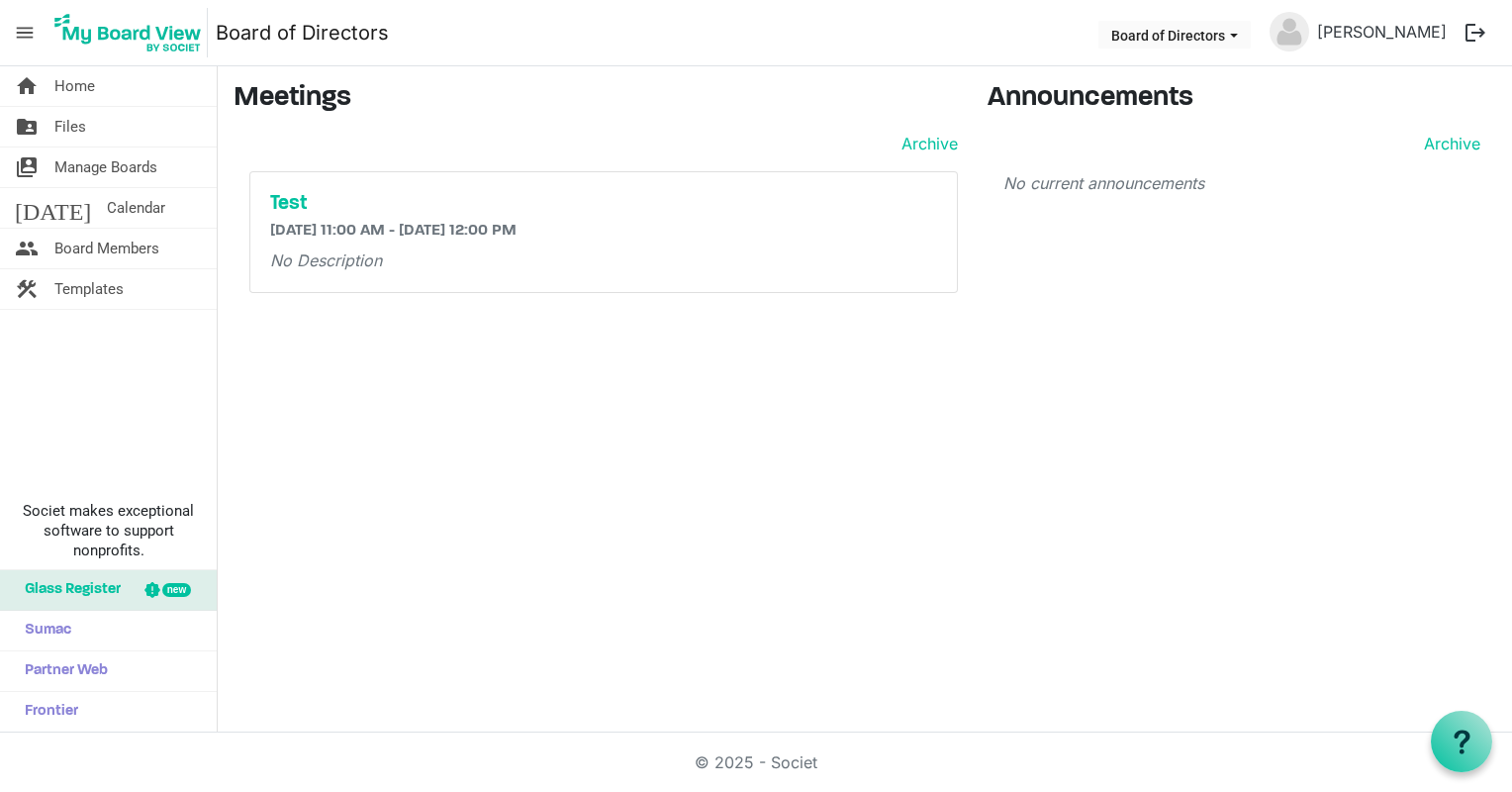 scroll, scrollTop: 0, scrollLeft: 0, axis: both 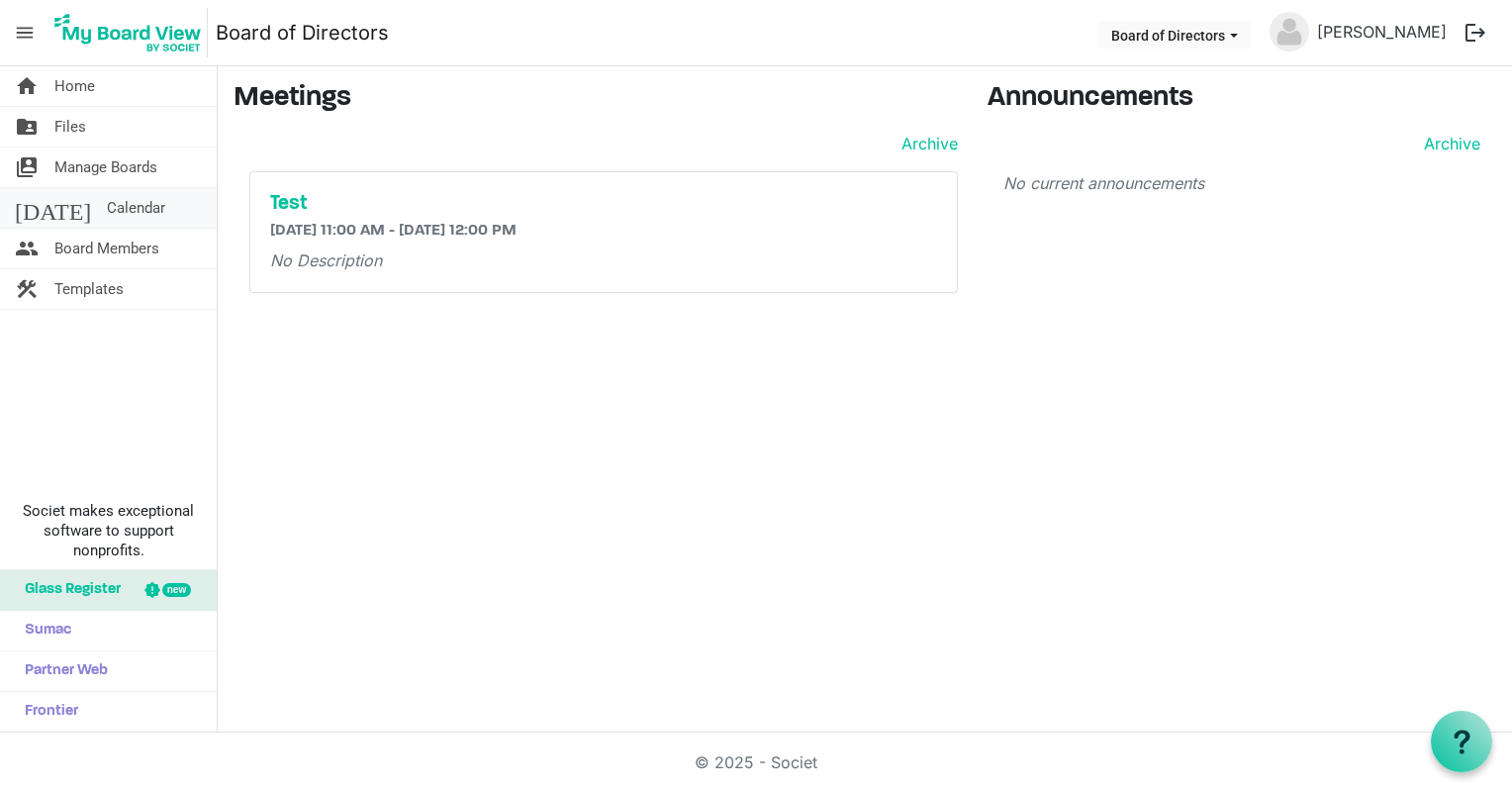 click on "Calendar" at bounding box center (136, 208) 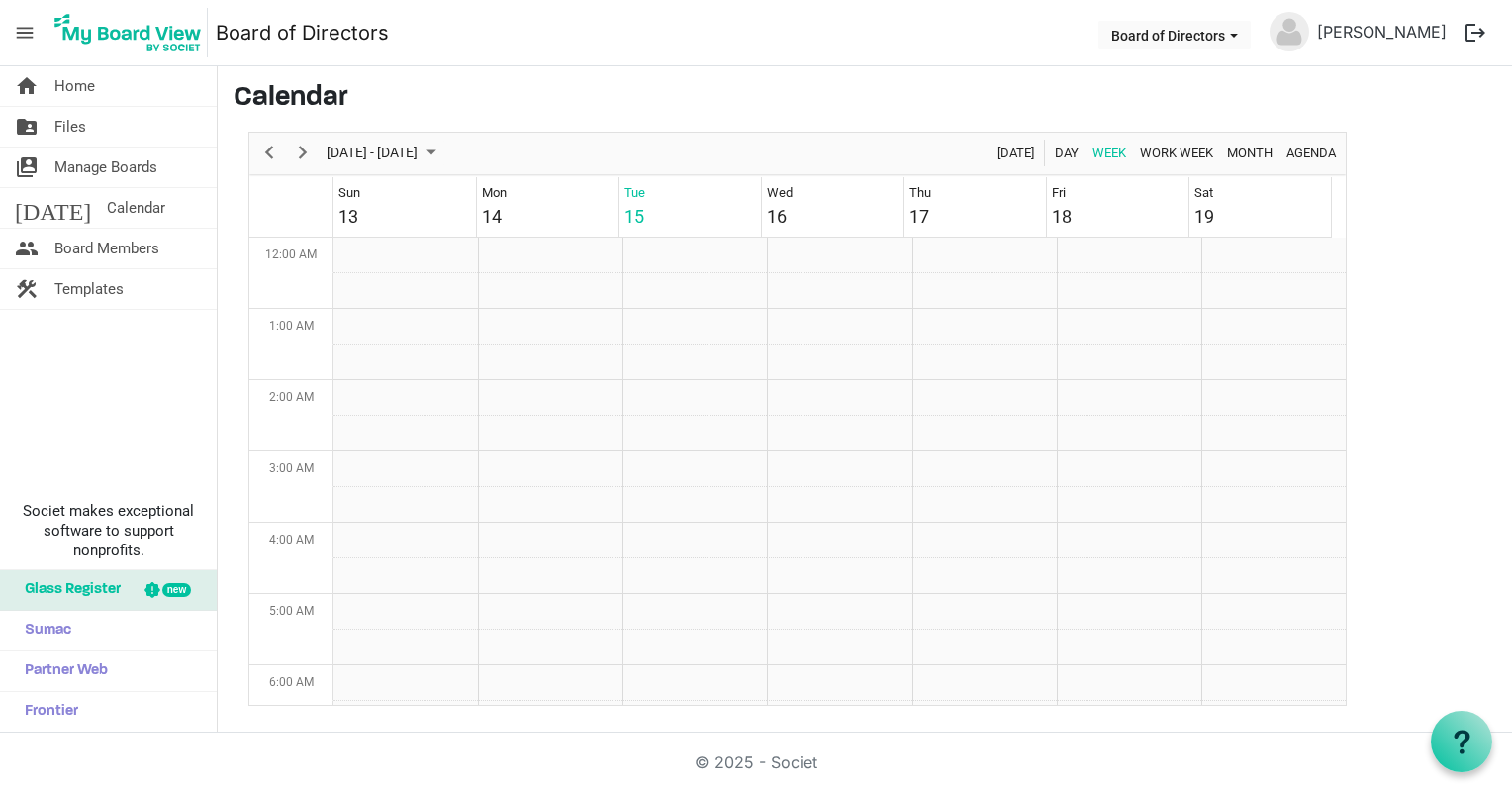 scroll, scrollTop: 0, scrollLeft: 0, axis: both 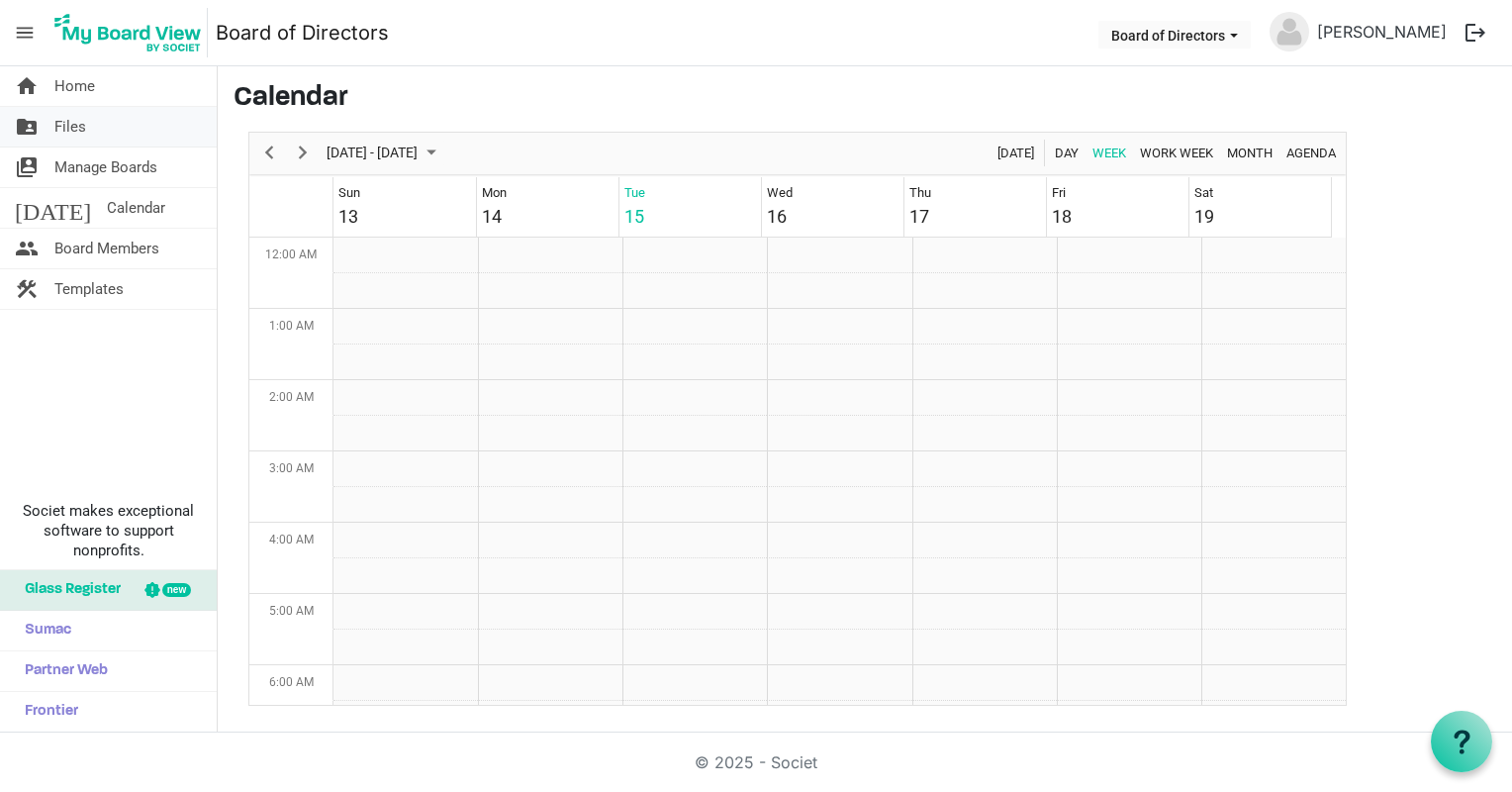 click on "folder_shared
Files" at bounding box center [108, 127] 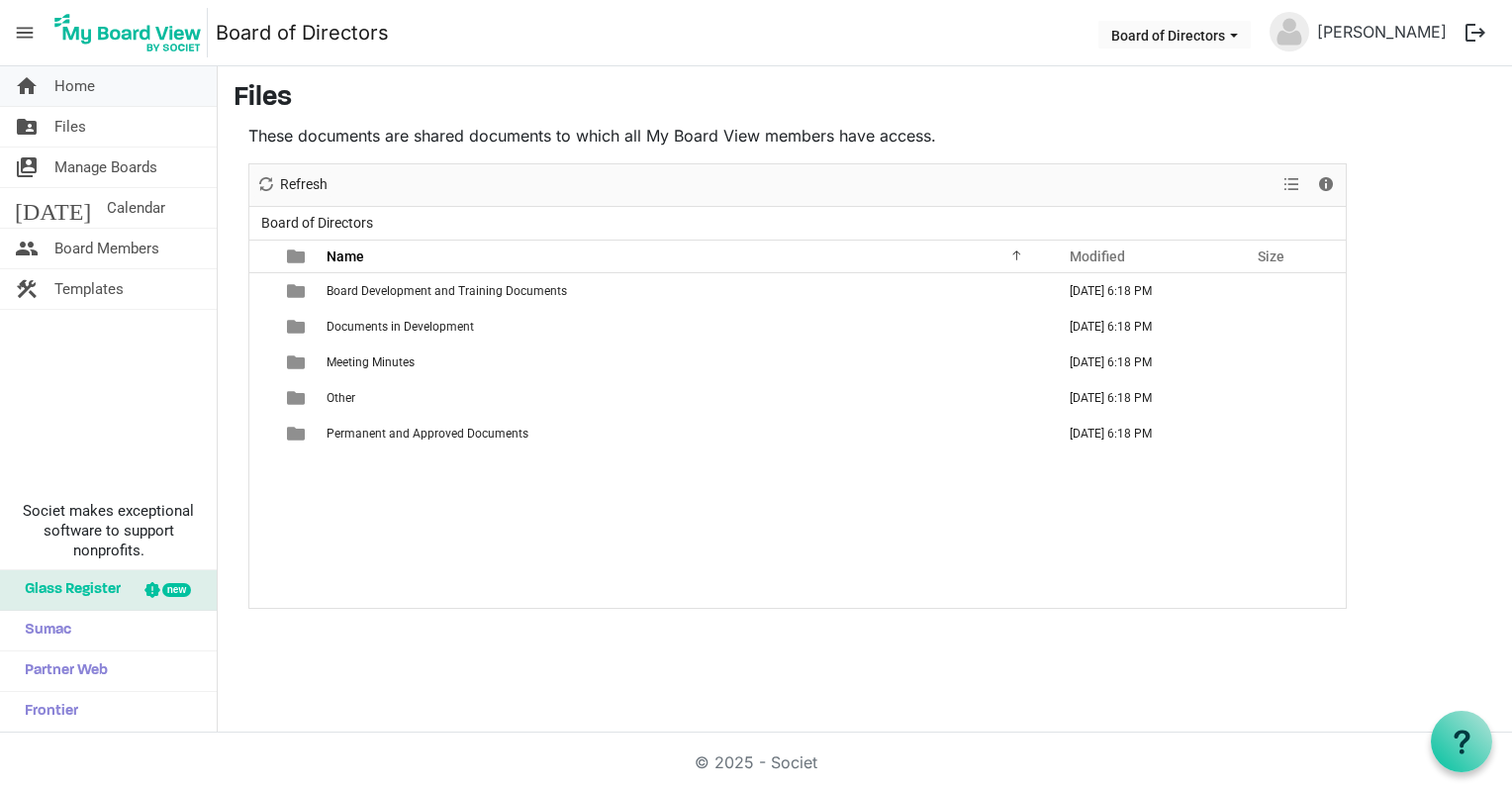 scroll, scrollTop: 0, scrollLeft: 0, axis: both 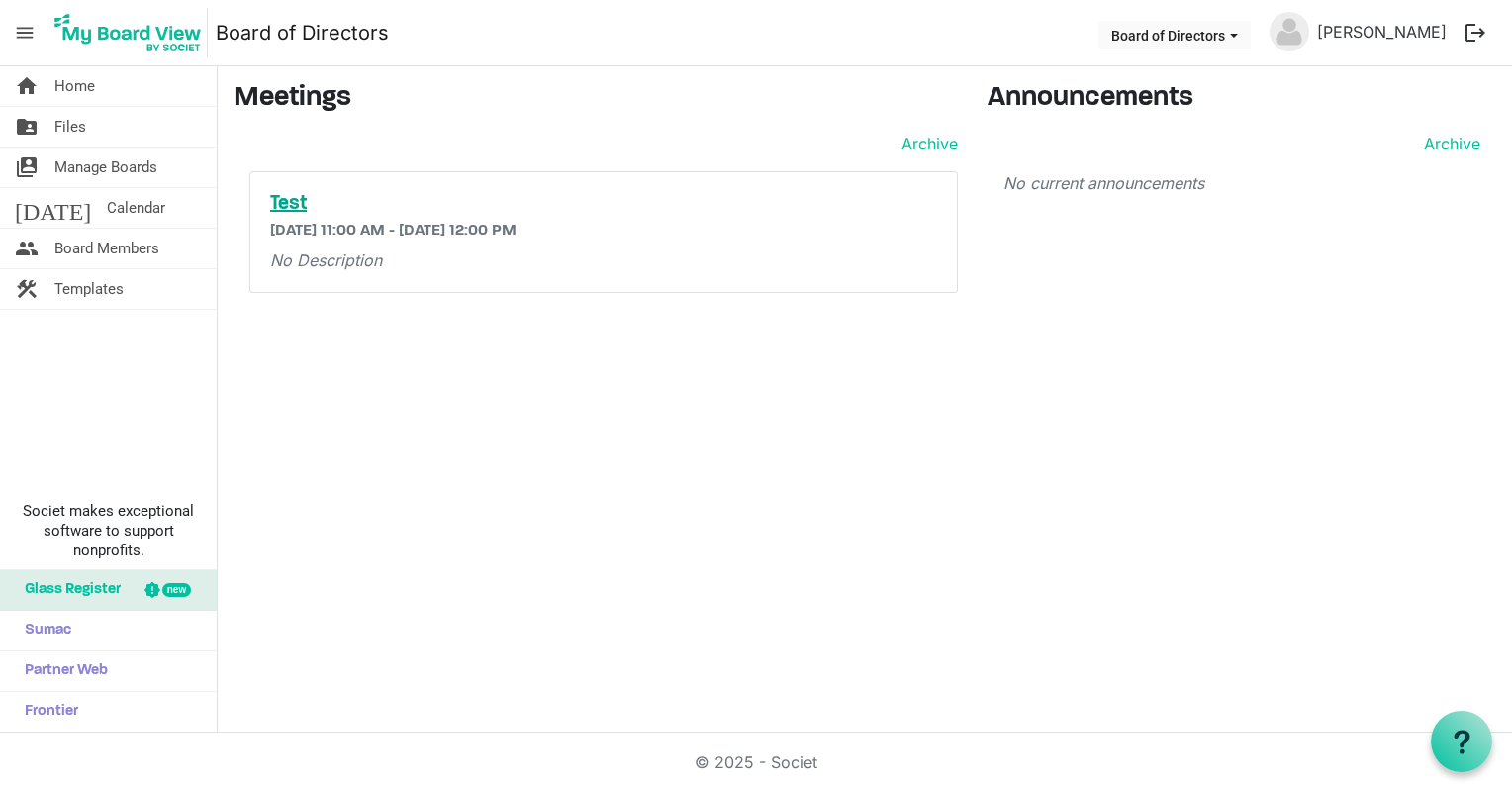 click on "Test" at bounding box center [604, 204] 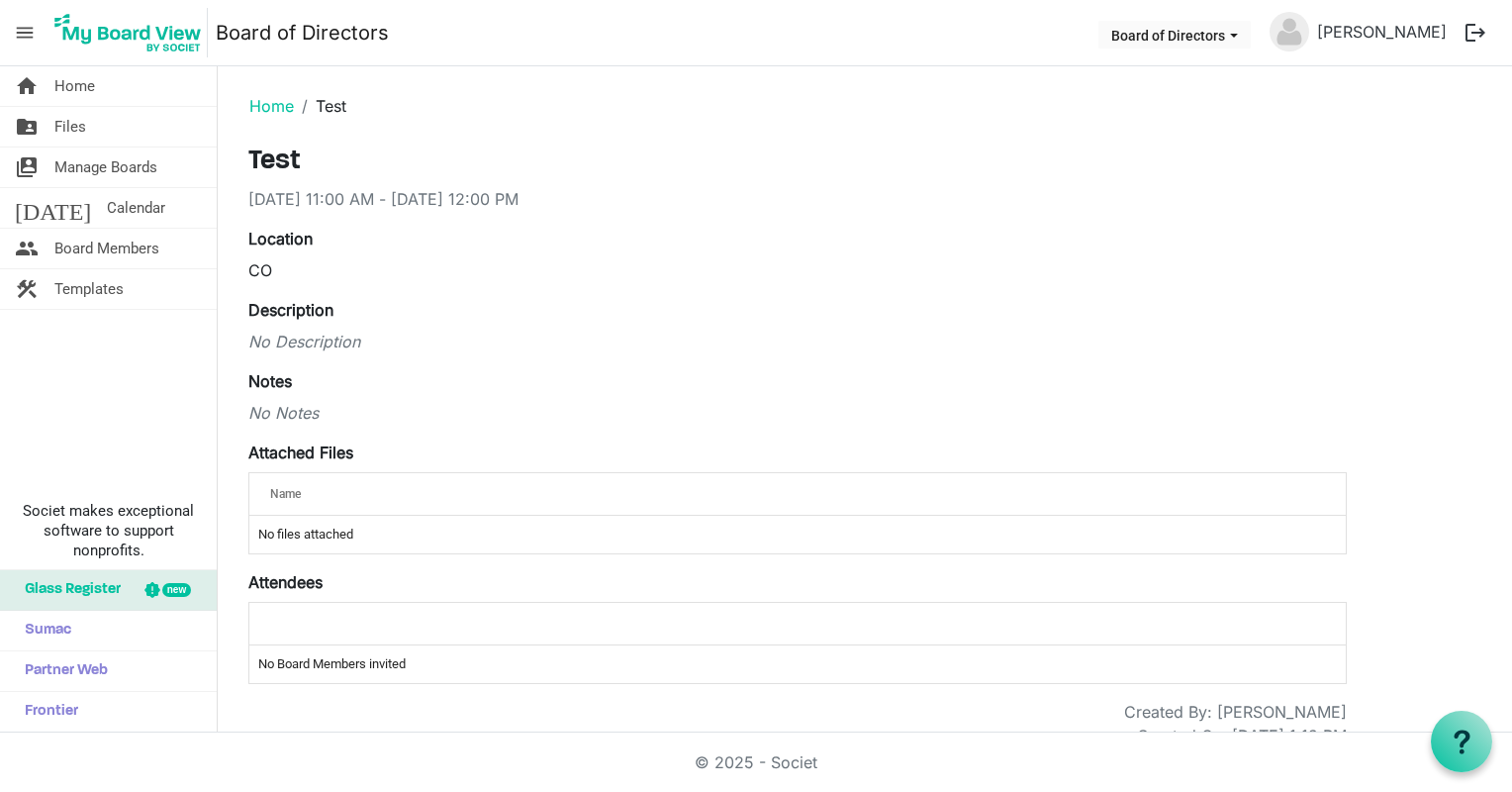 scroll, scrollTop: 0, scrollLeft: 0, axis: both 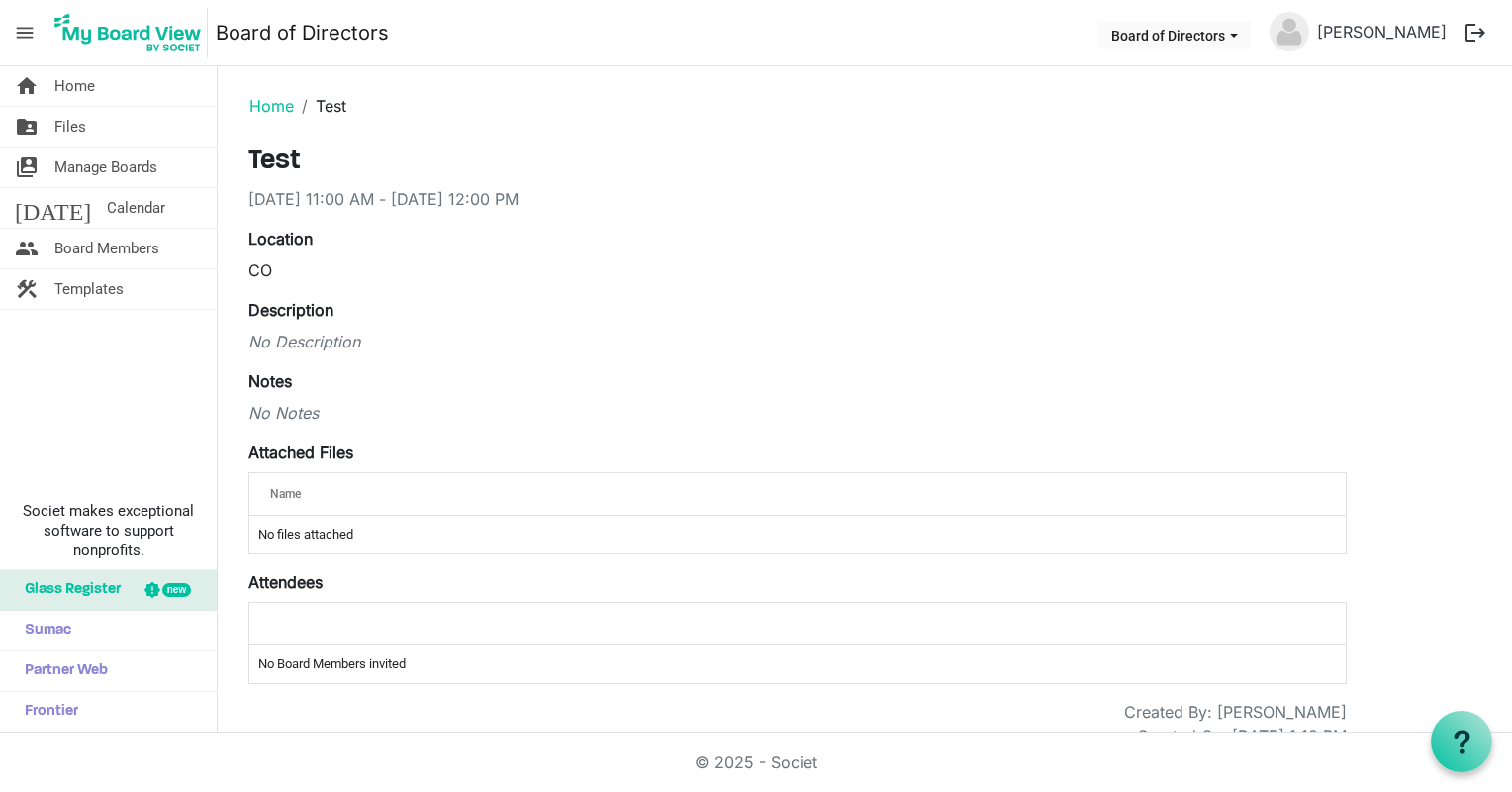 click on "logout" at bounding box center [1475, 33] 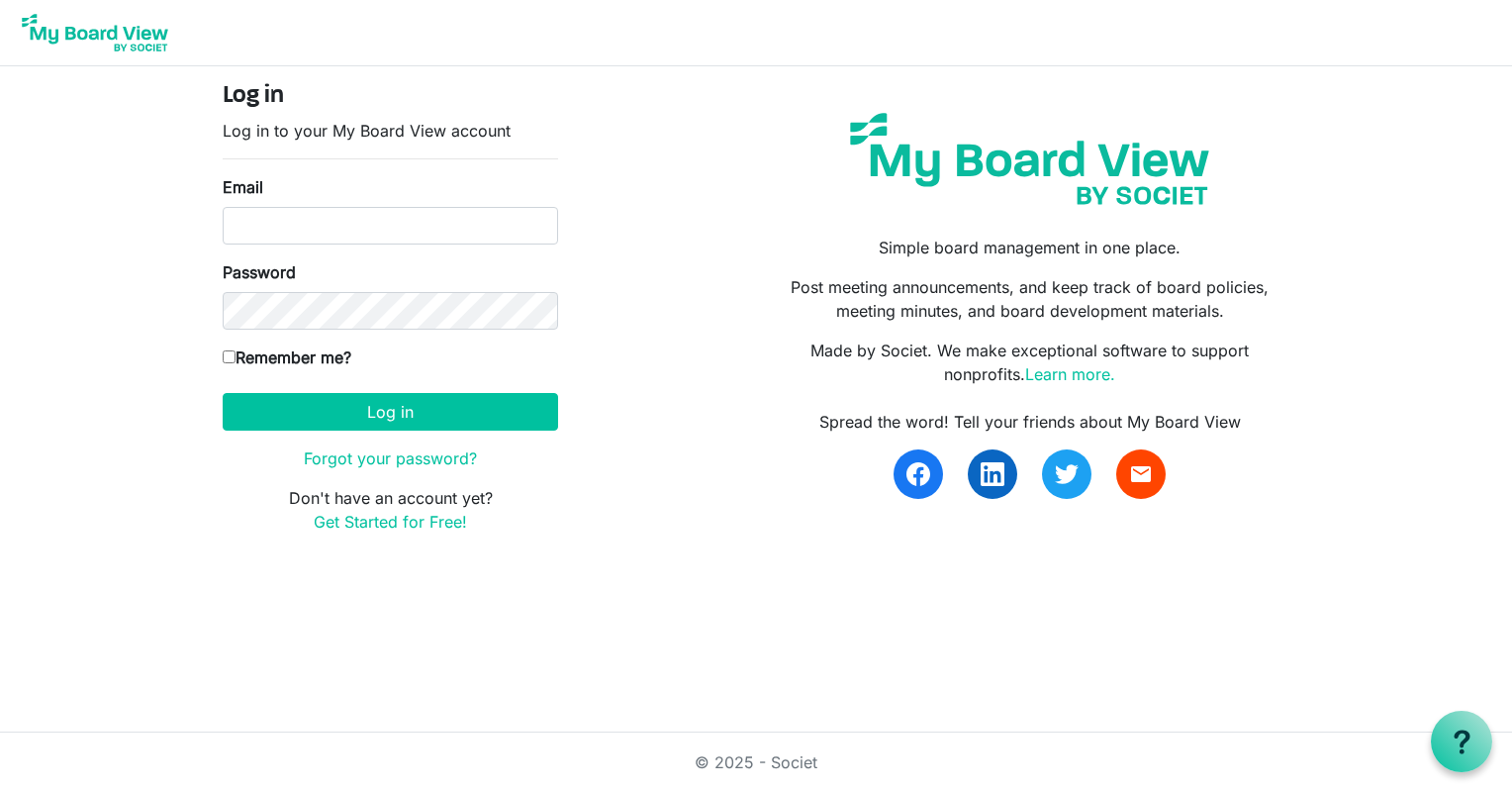scroll, scrollTop: 0, scrollLeft: 0, axis: both 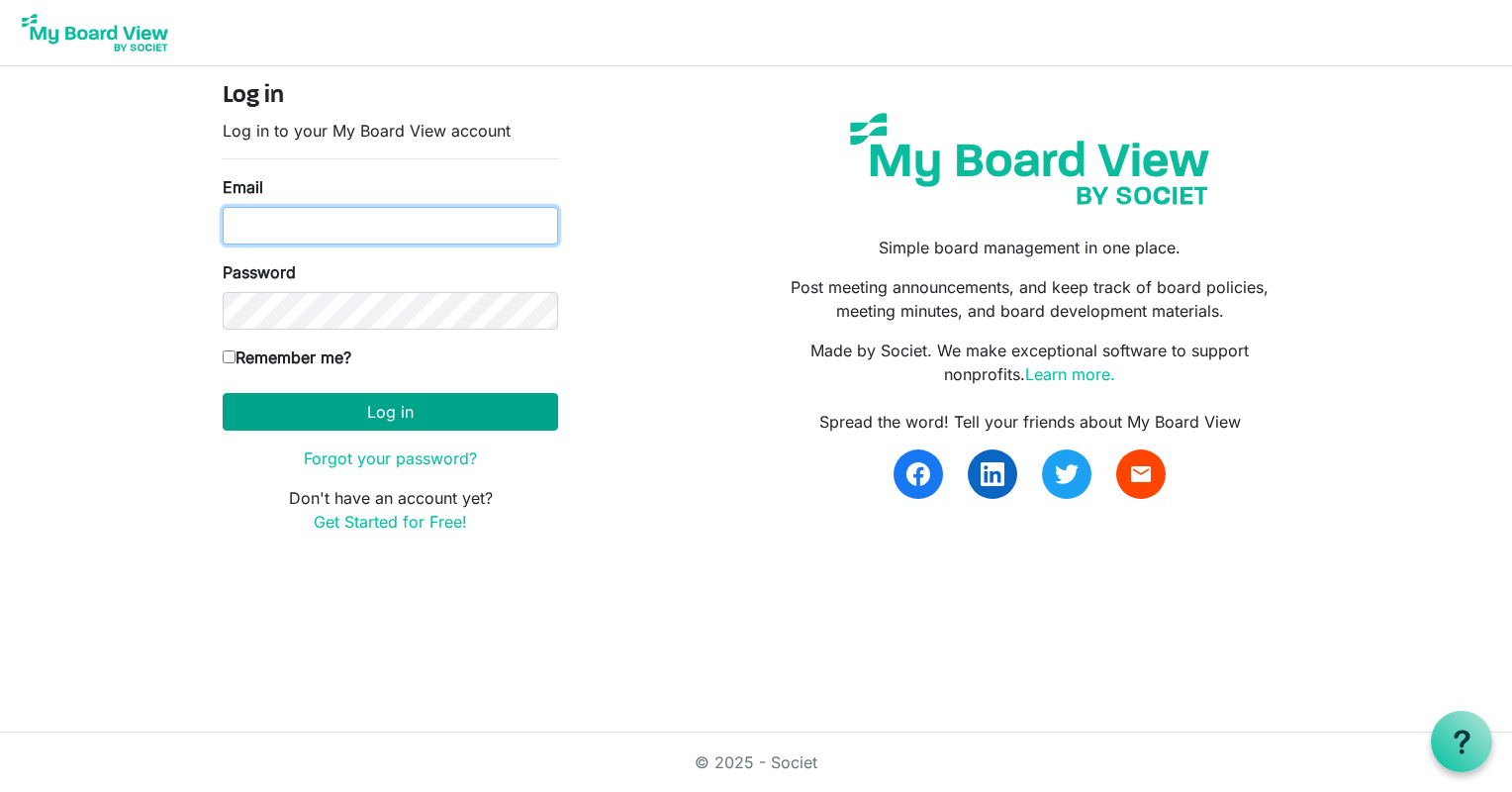 type on "[EMAIL_ADDRESS][DOMAIN_NAME]" 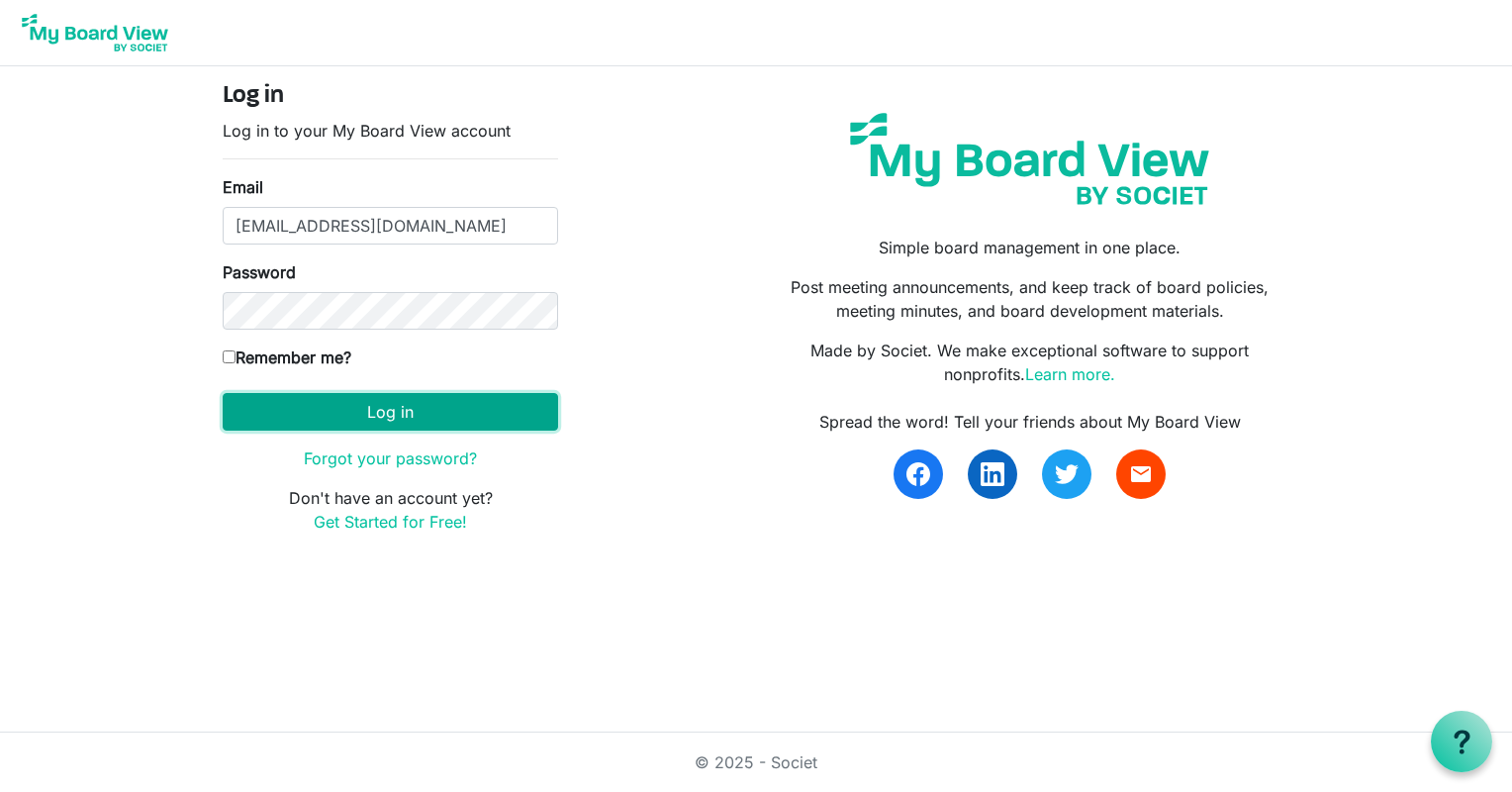 click on "Log in" at bounding box center (390, 412) 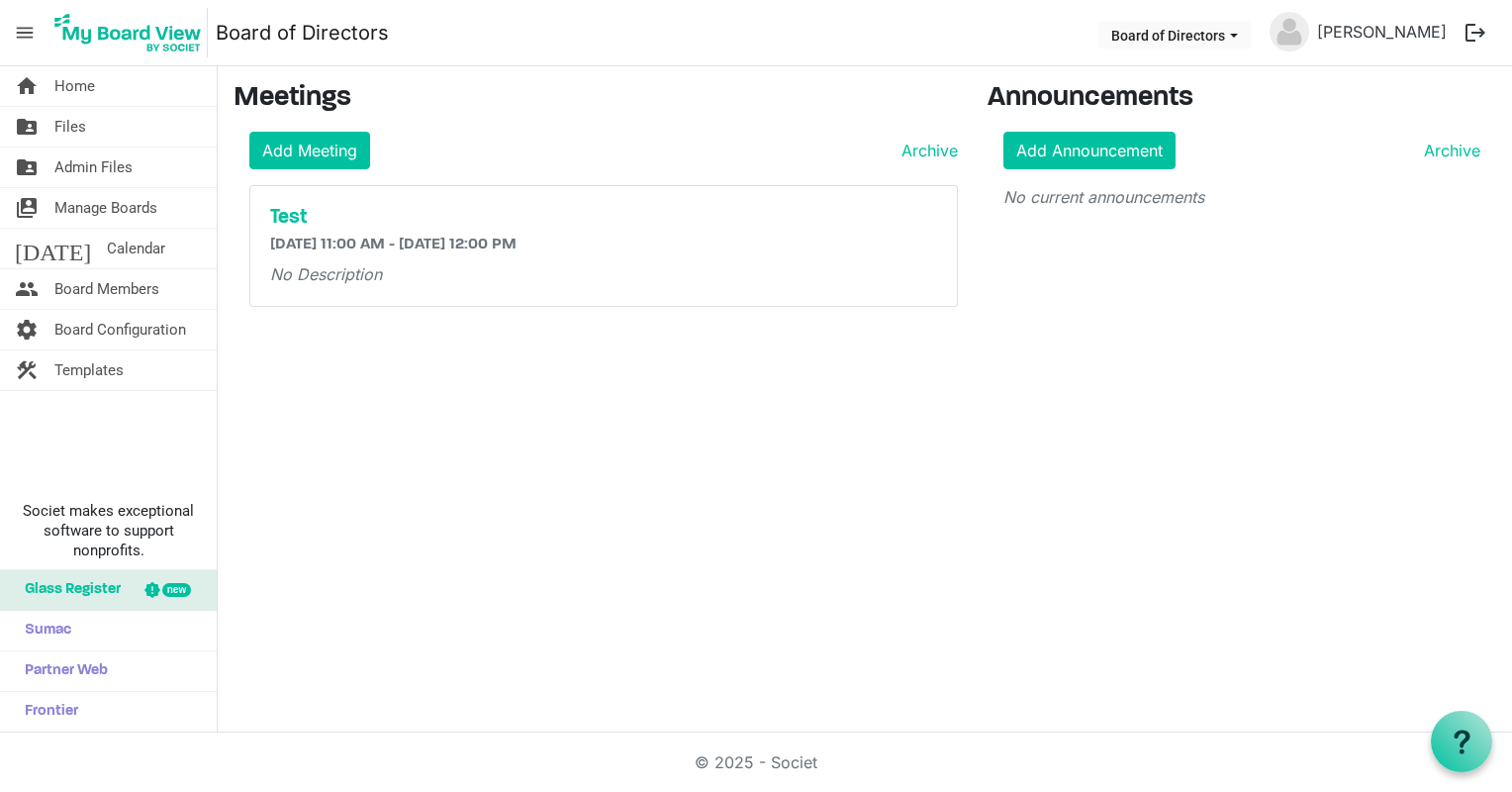 scroll, scrollTop: 0, scrollLeft: 0, axis: both 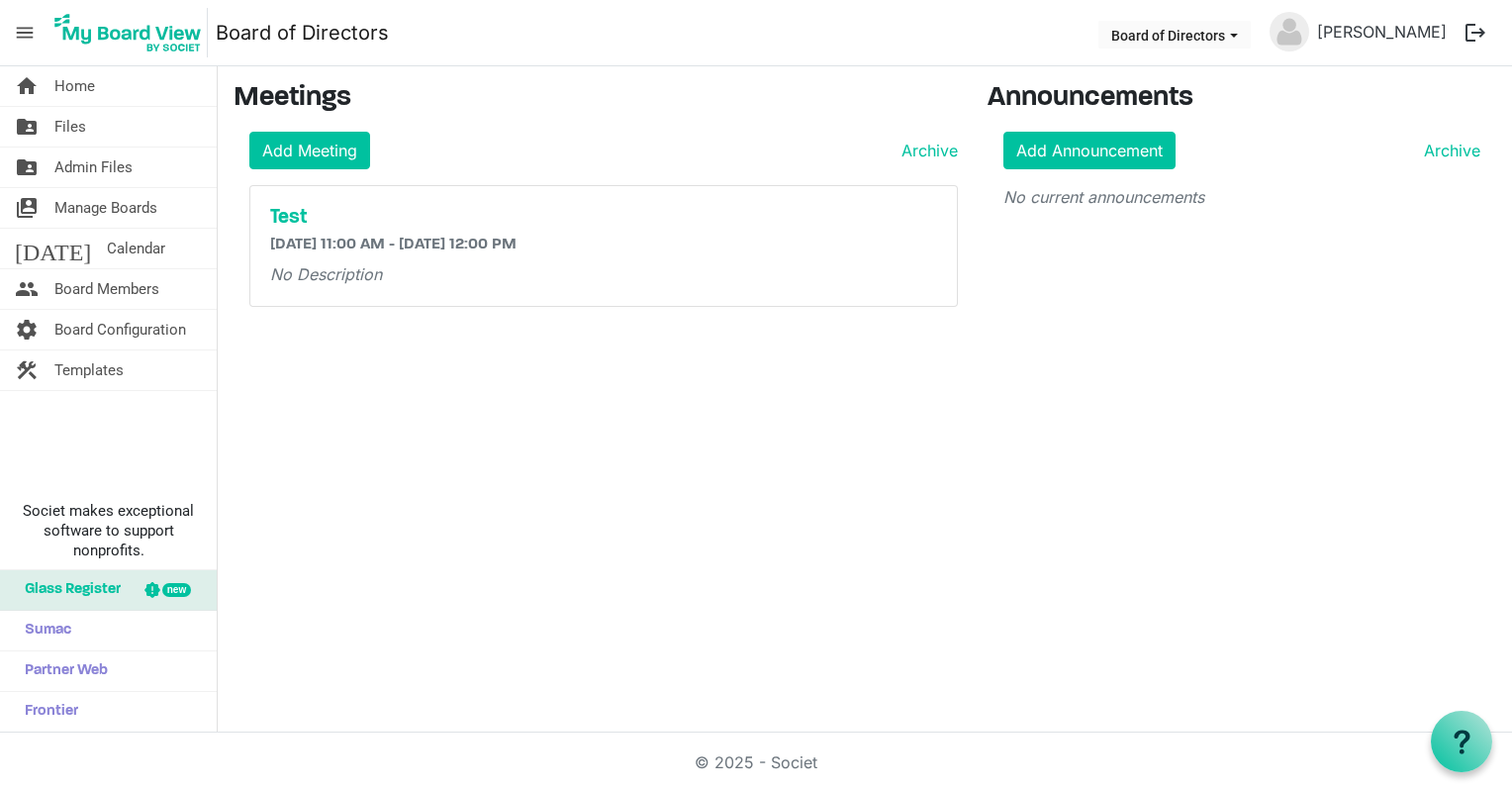 click on "Test
7/16/2025 11:00 AM - 7/16/2025 12:00 PM
No Description" at bounding box center [604, 246] 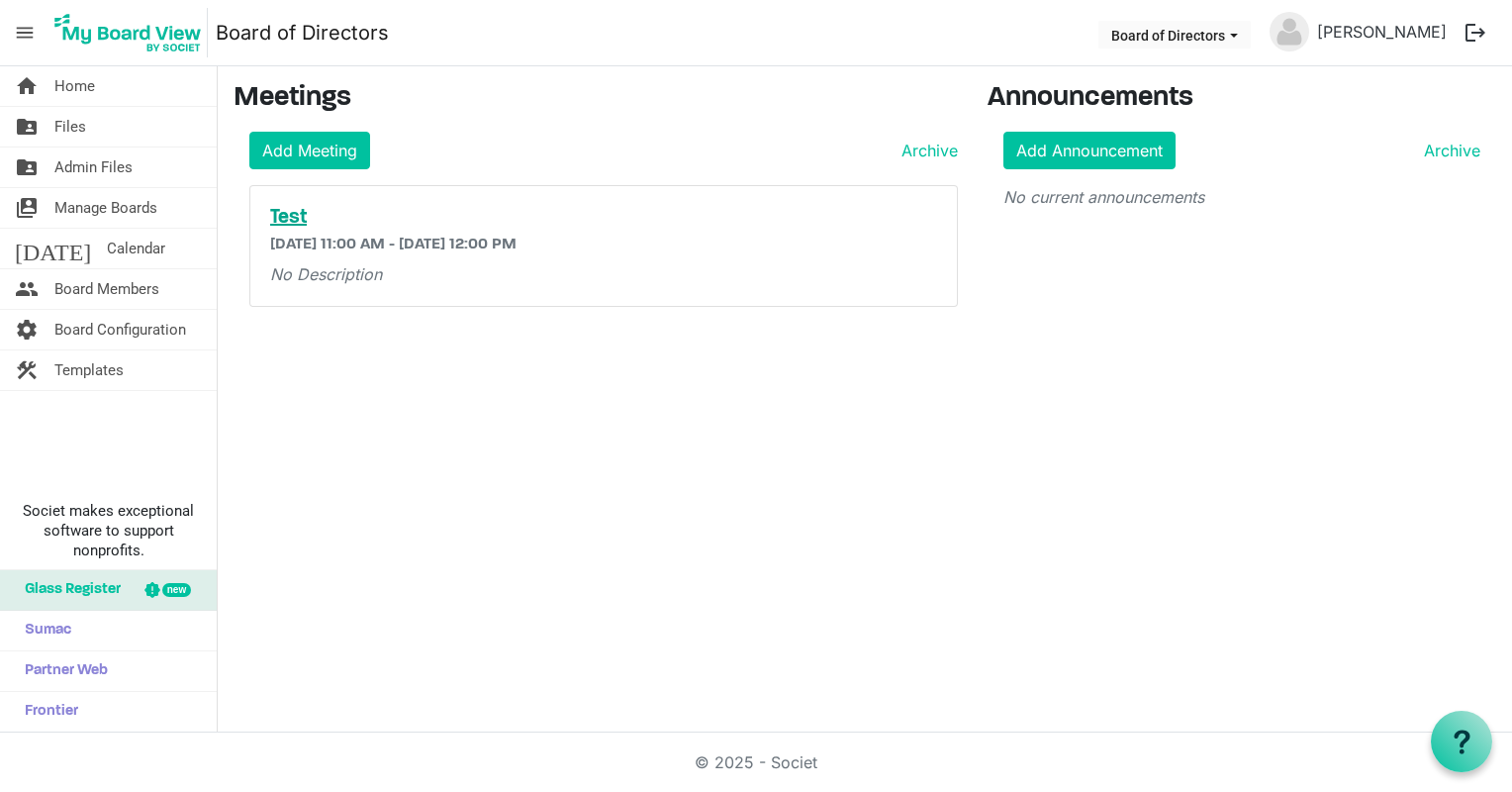 click on "Test" at bounding box center [604, 218] 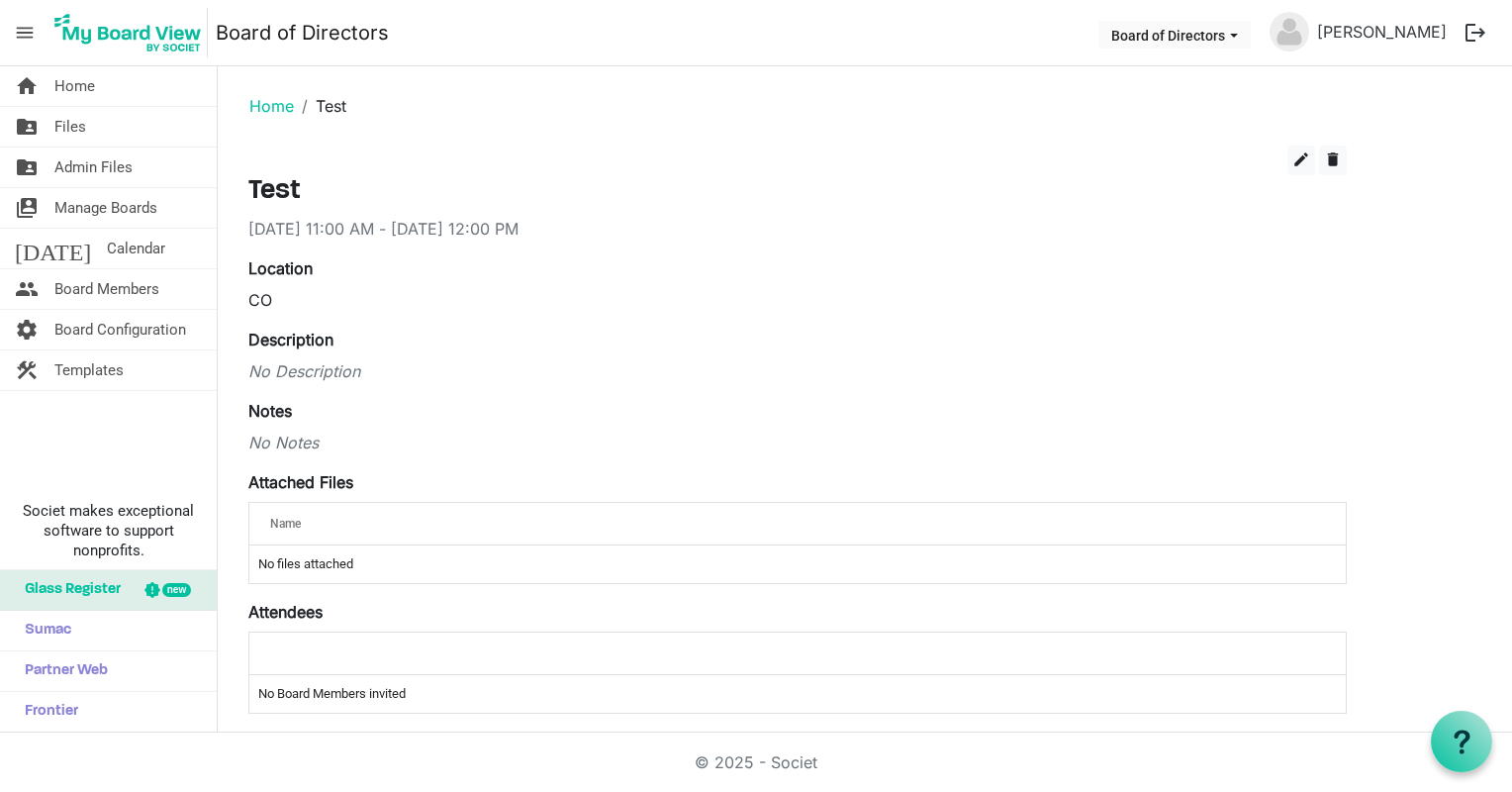 scroll, scrollTop: 0, scrollLeft: 0, axis: both 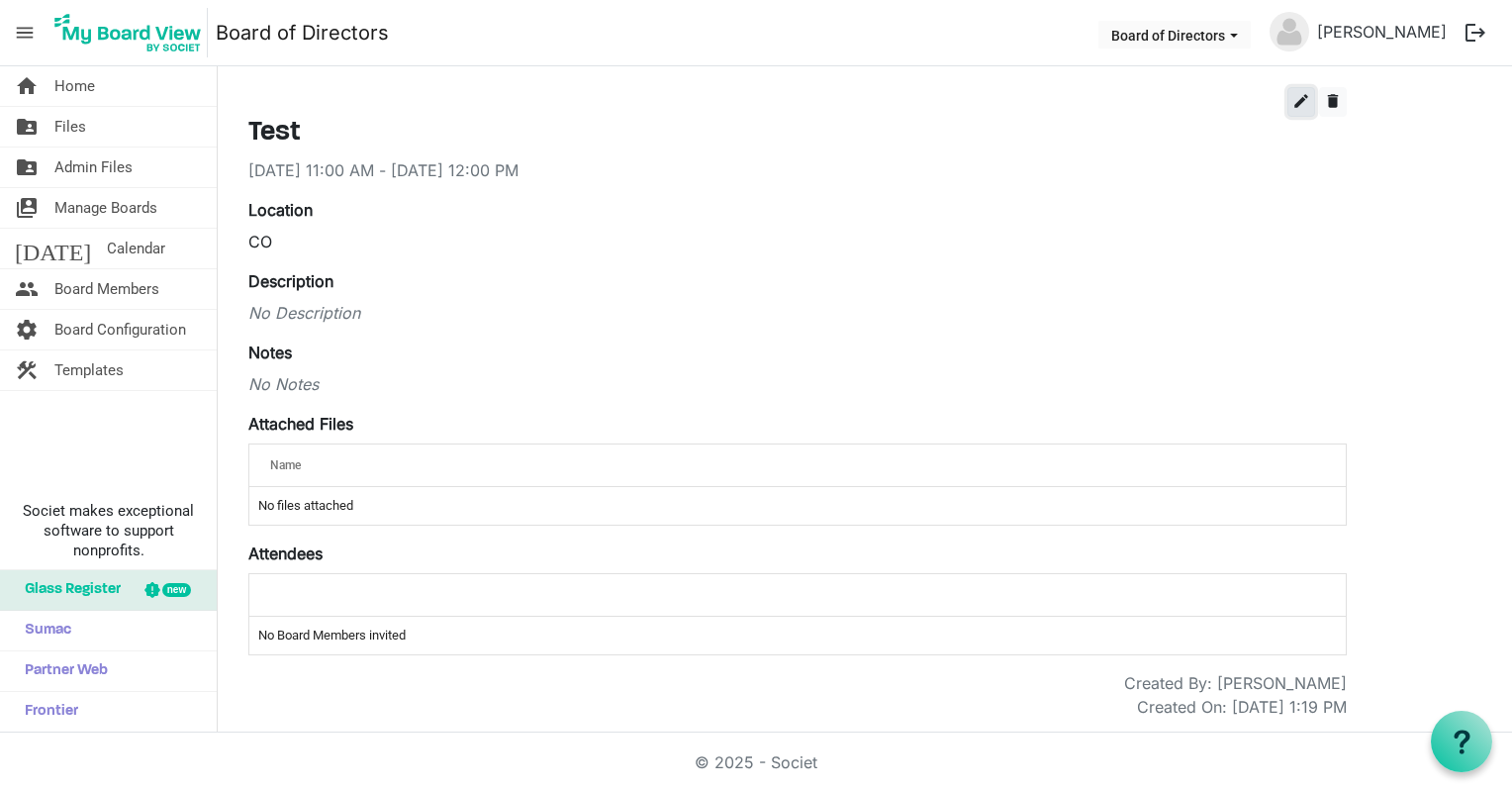 click on "edit" at bounding box center [1301, 101] 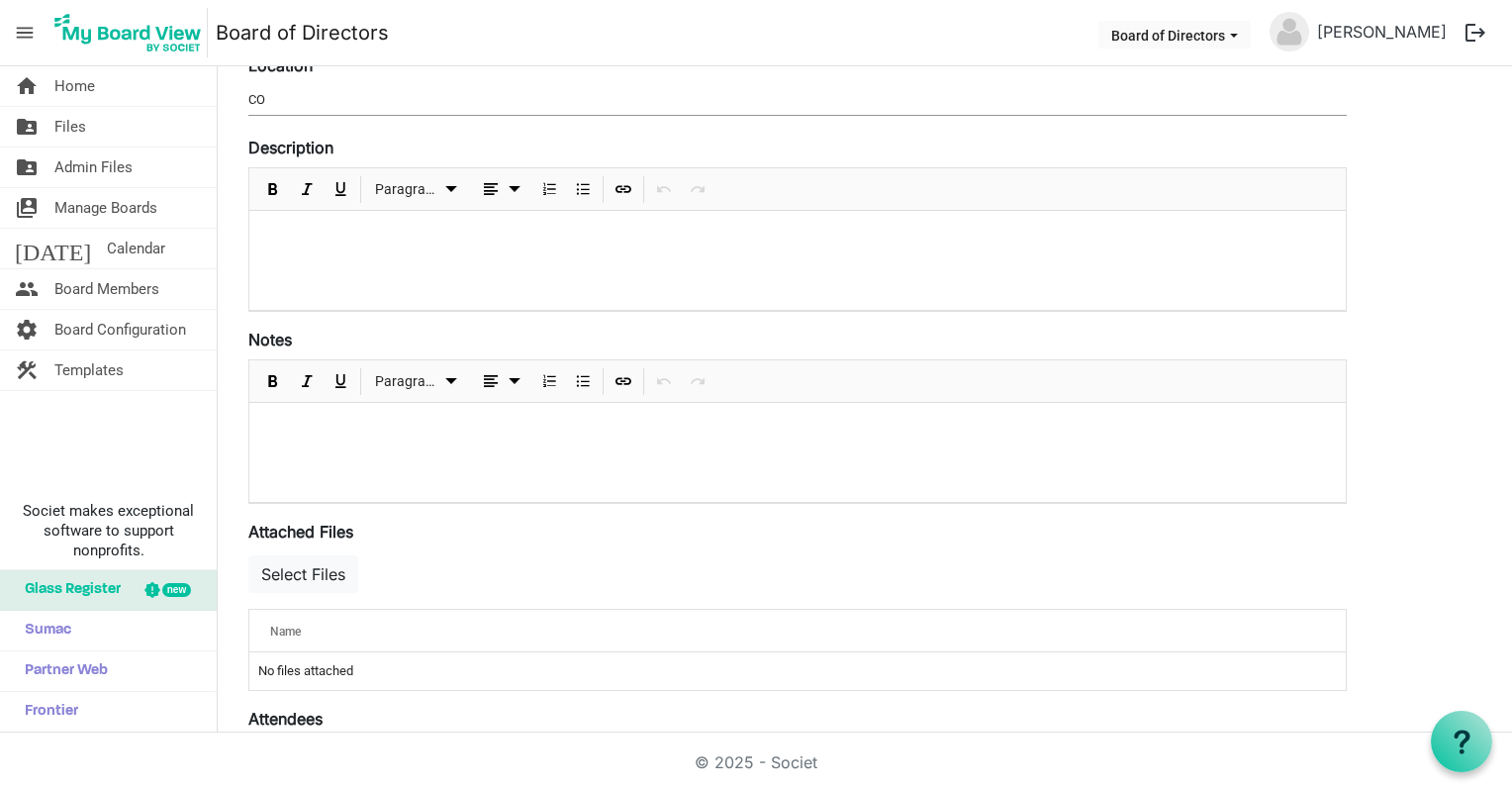 scroll, scrollTop: 535, scrollLeft: 0, axis: vertical 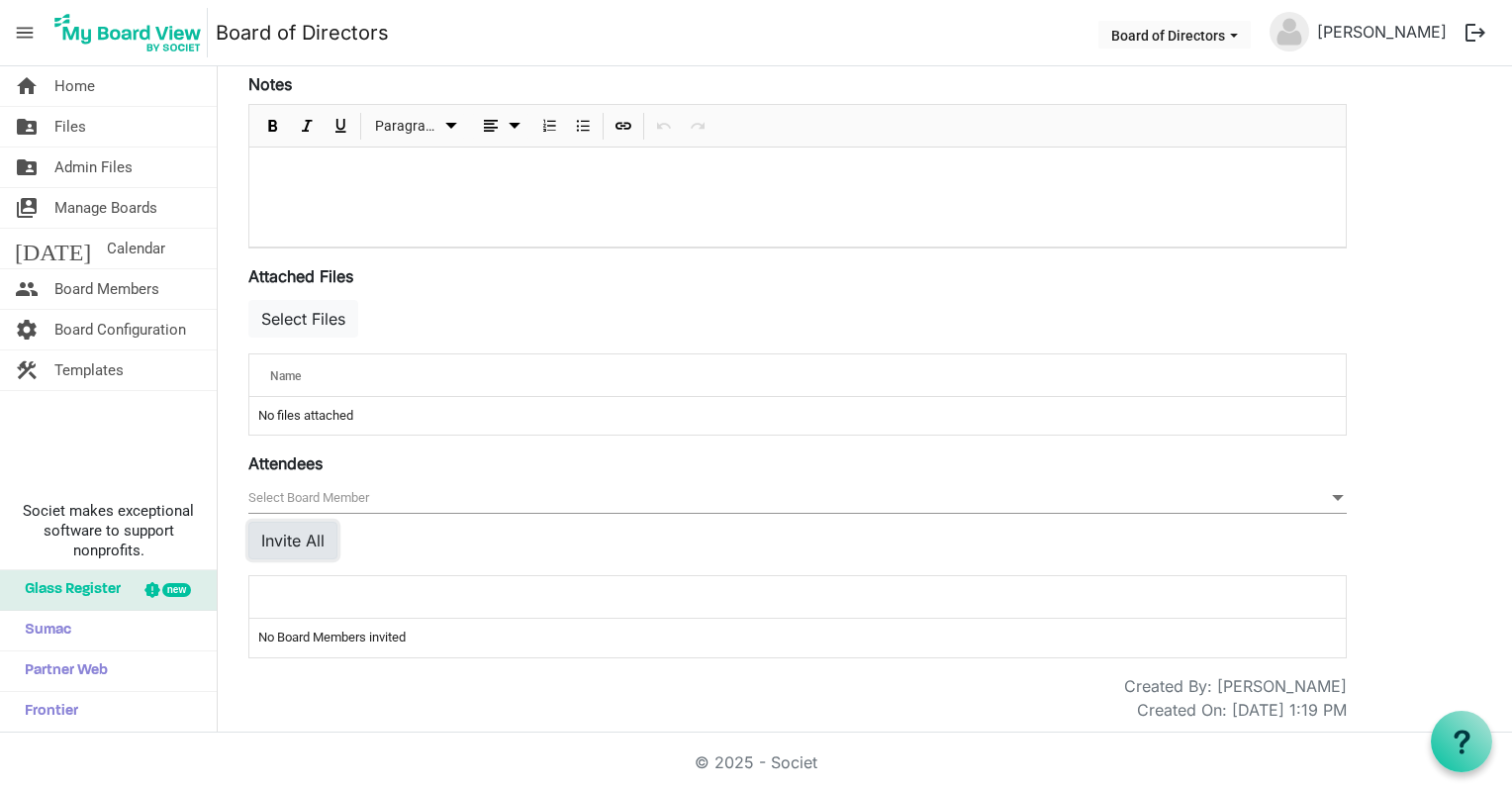 click on "Invite All" at bounding box center (293, 541) 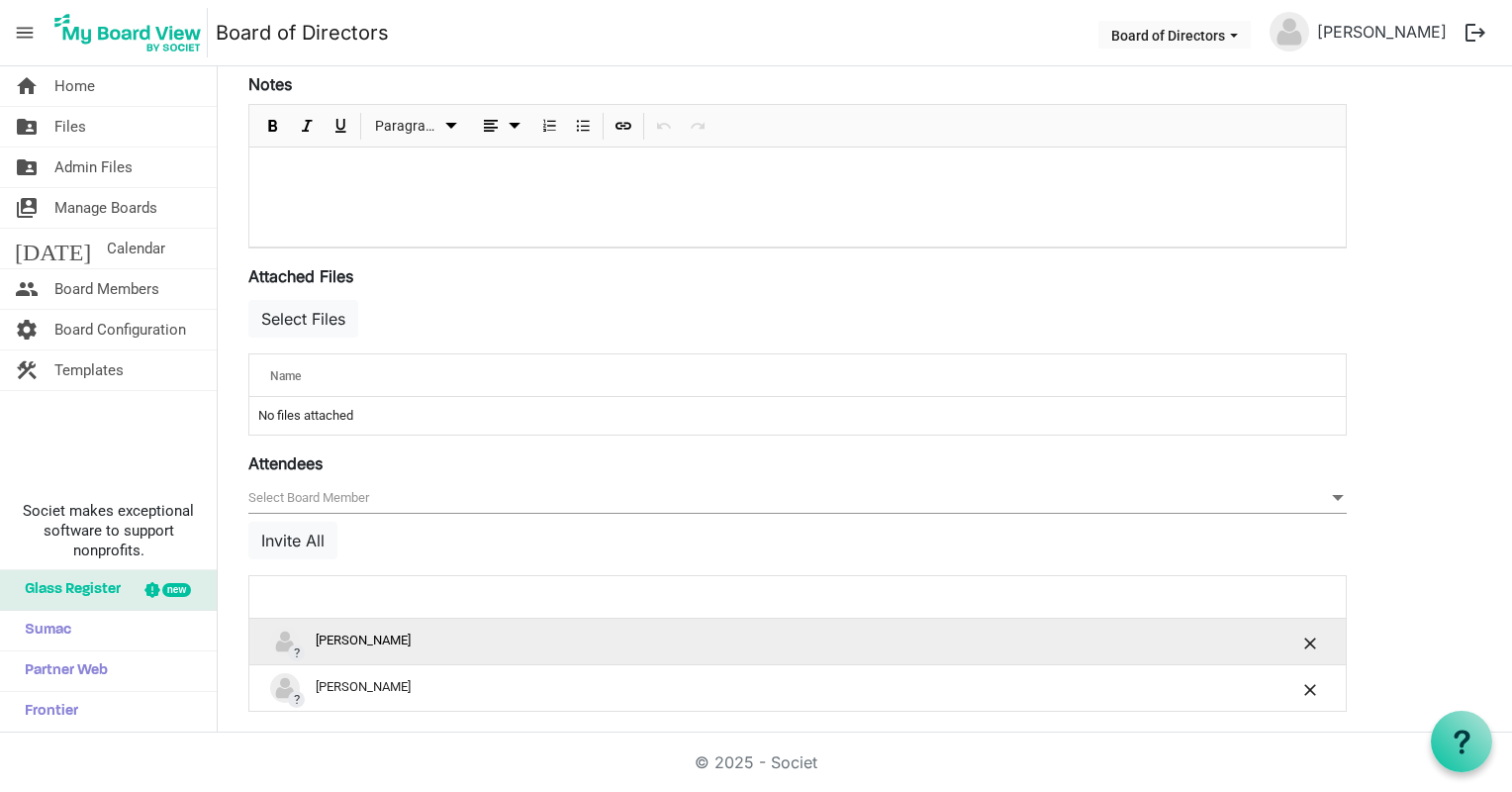 click on "? Amy B" at bounding box center (735, 642) 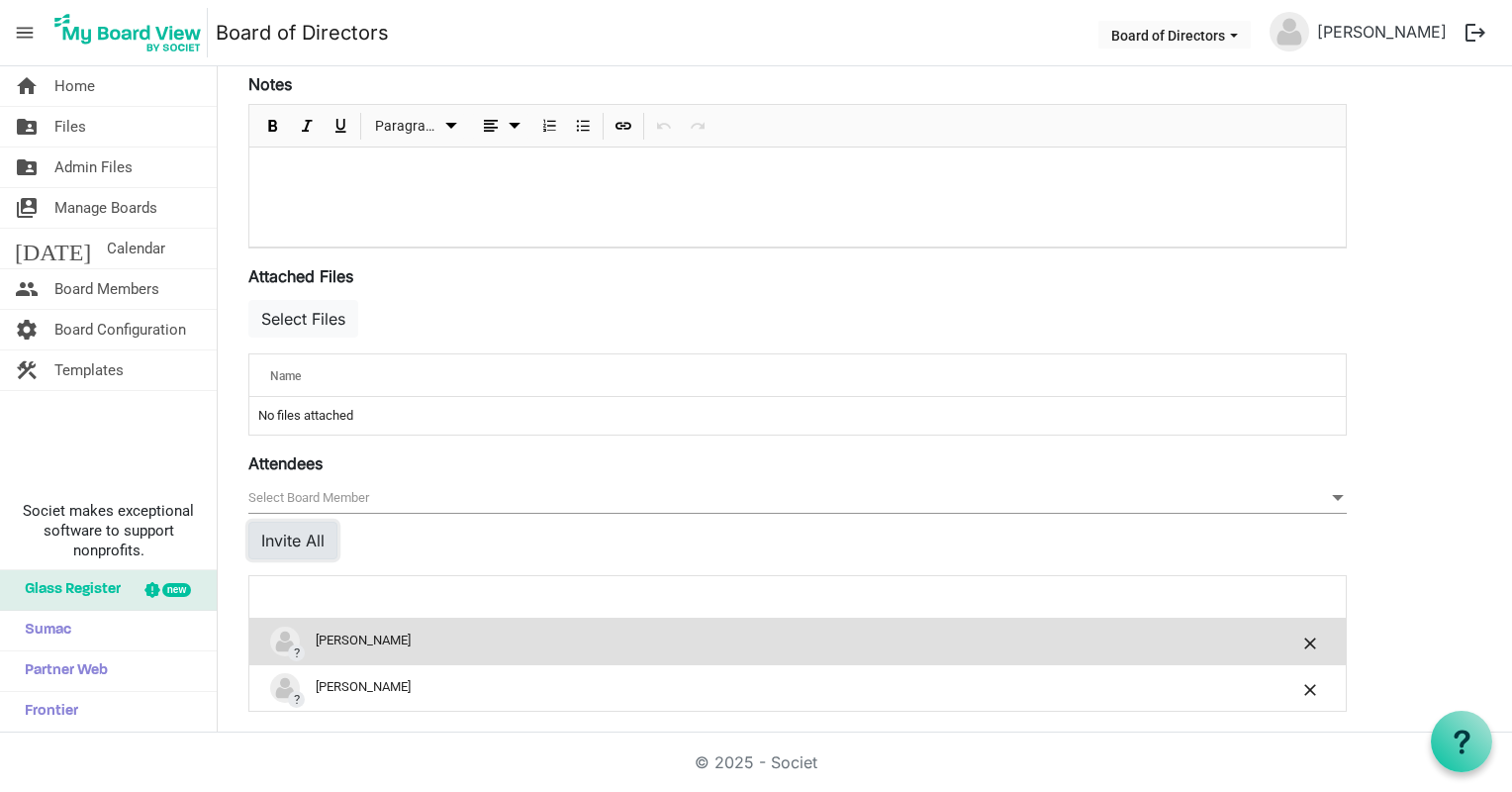 click on "Invite All" at bounding box center (293, 541) 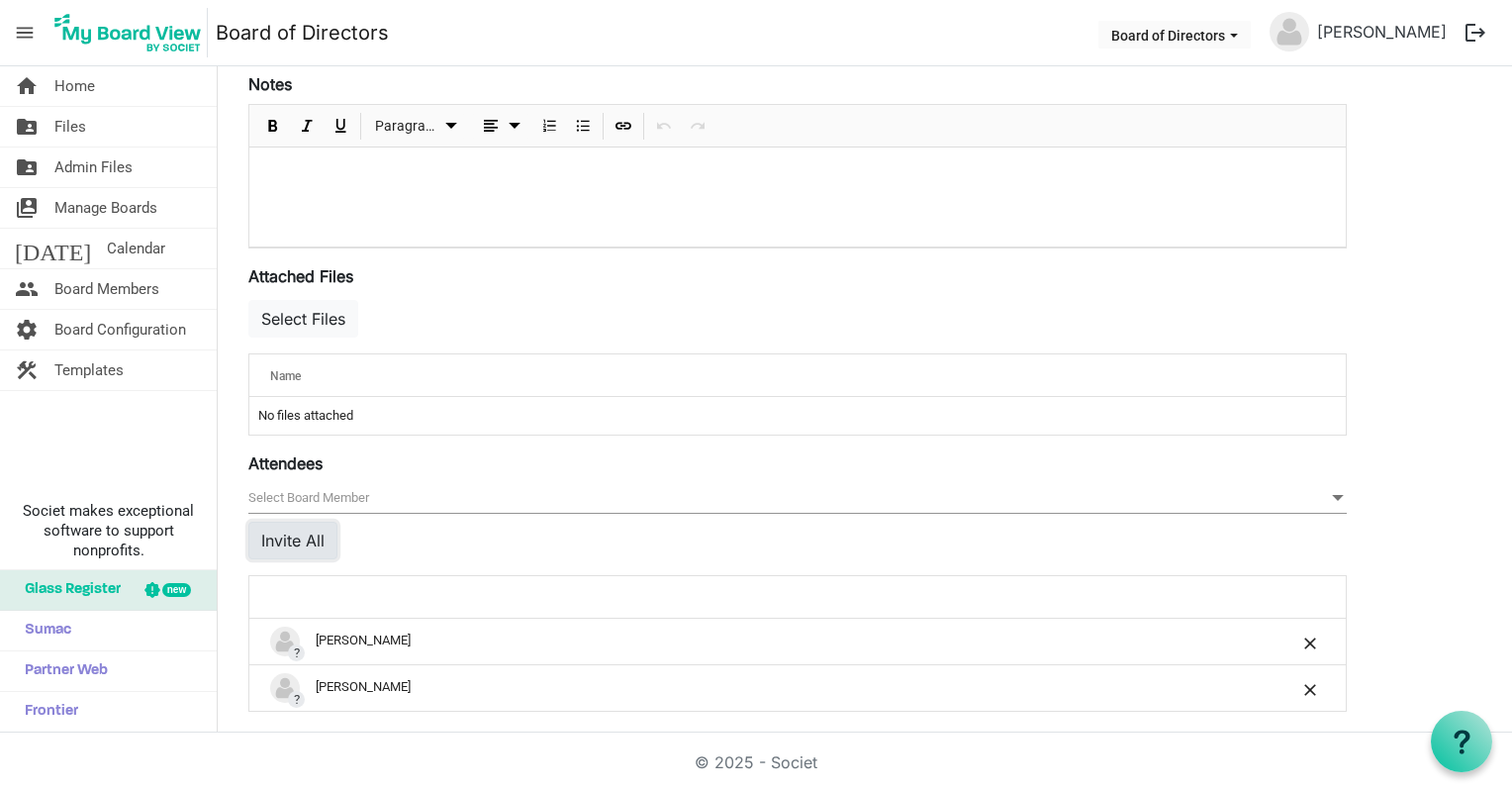 click on "Invite All" at bounding box center [293, 541] 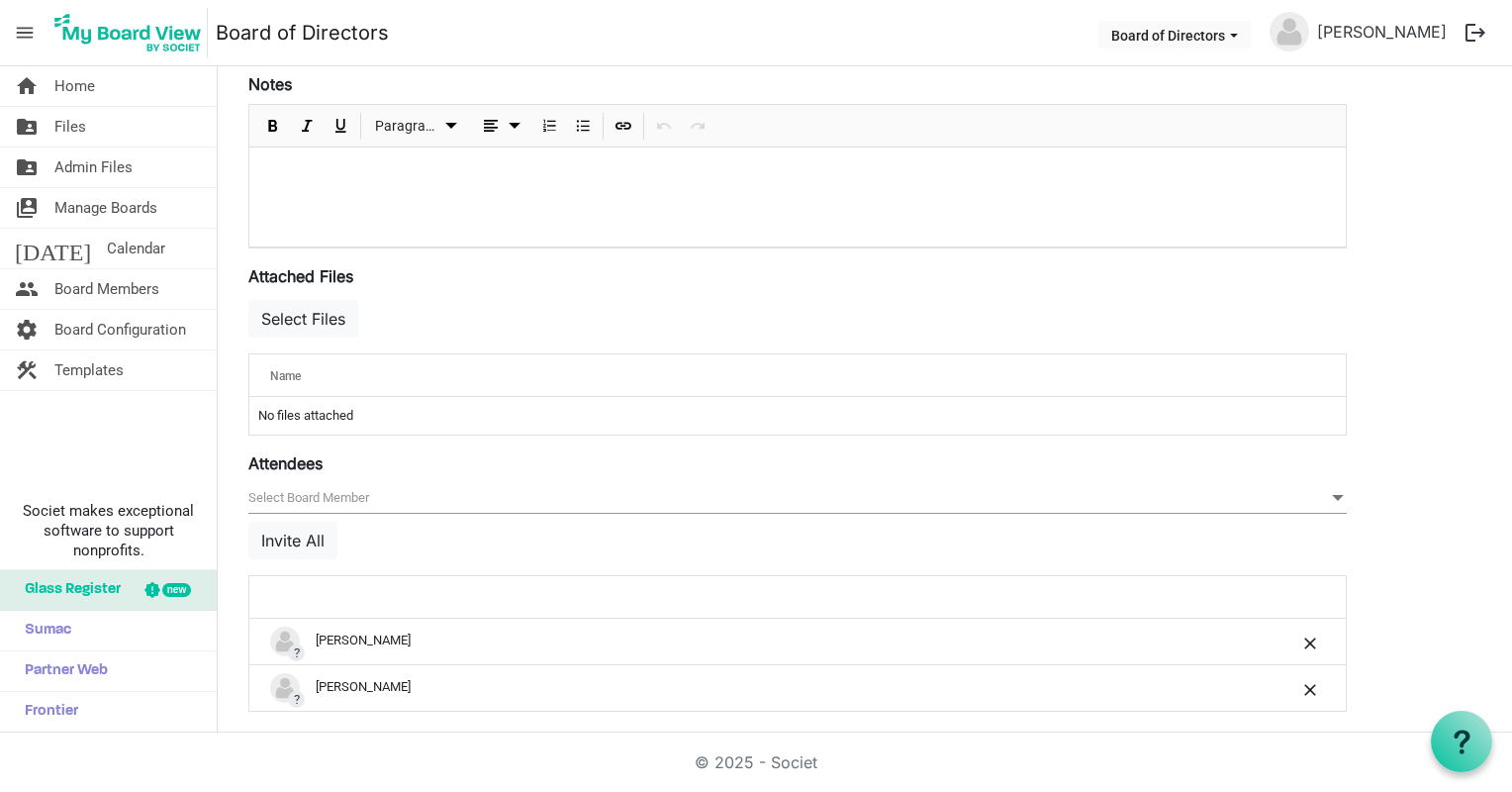 click on "Save
Cancel
Test
Start Time
7/16/2025 11:00 AM
End Time
7/16/2025 12:00 PM
Location
CO
Description
Paragraph
Notes
Paragraph
Attached Files
[]
Select Files
Name attachedFilesGrid_header_table No files attached
Attendees
[{"BoardMemberId":6030,"FirstLast":"Amy B","ProfilePicture":"/no-profile-picture.svg","AttendanceStatus":1},{"BoardMemberId":6029,"FirstLast":"Amy Bragman","ProfilePicture":"/no-profile-picture.svg","AttendanceStatus":1}]
null
Invite All
? Amy B ?" at bounding box center (865, 193) 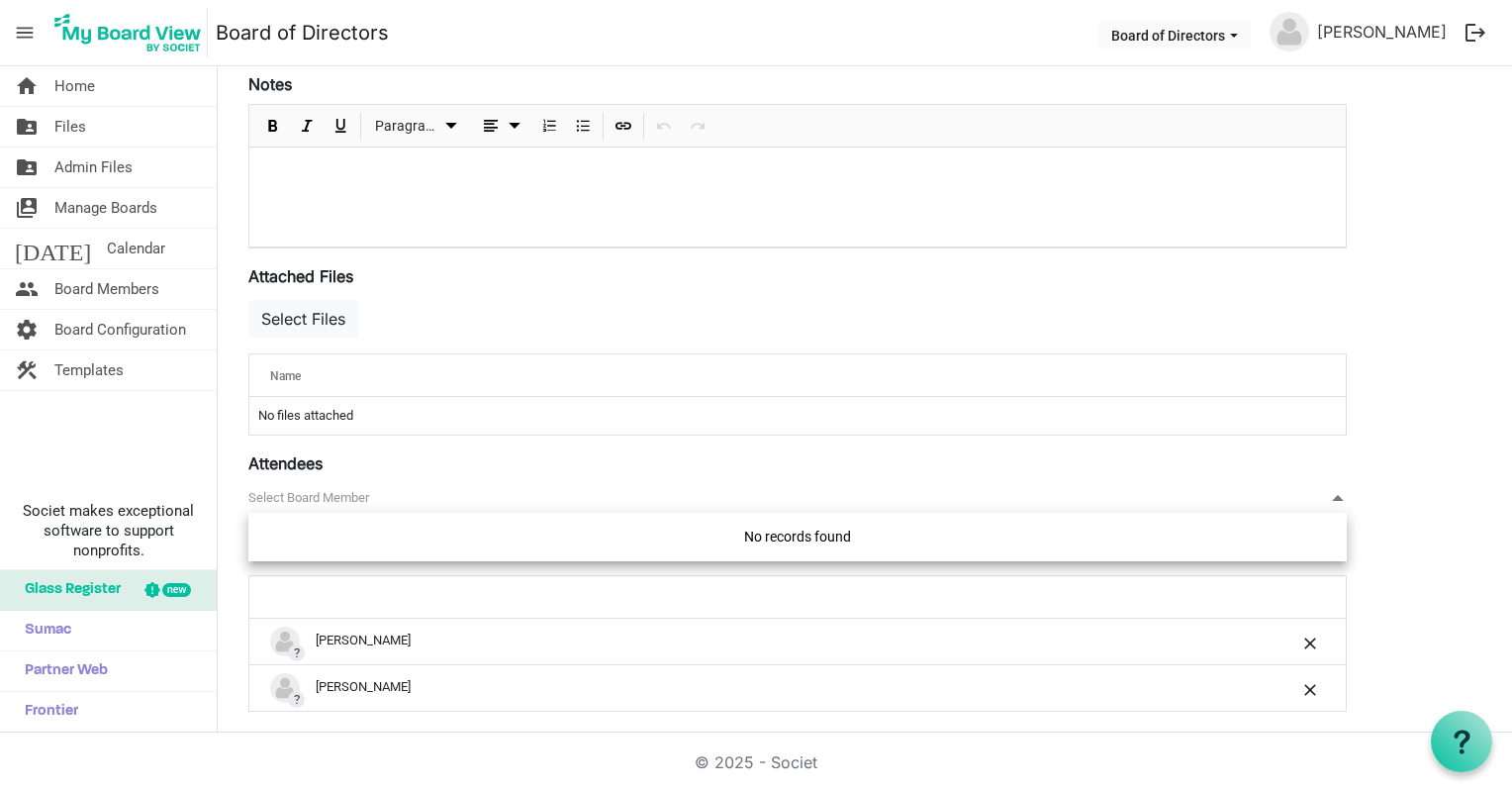 click at bounding box center [1338, 498] 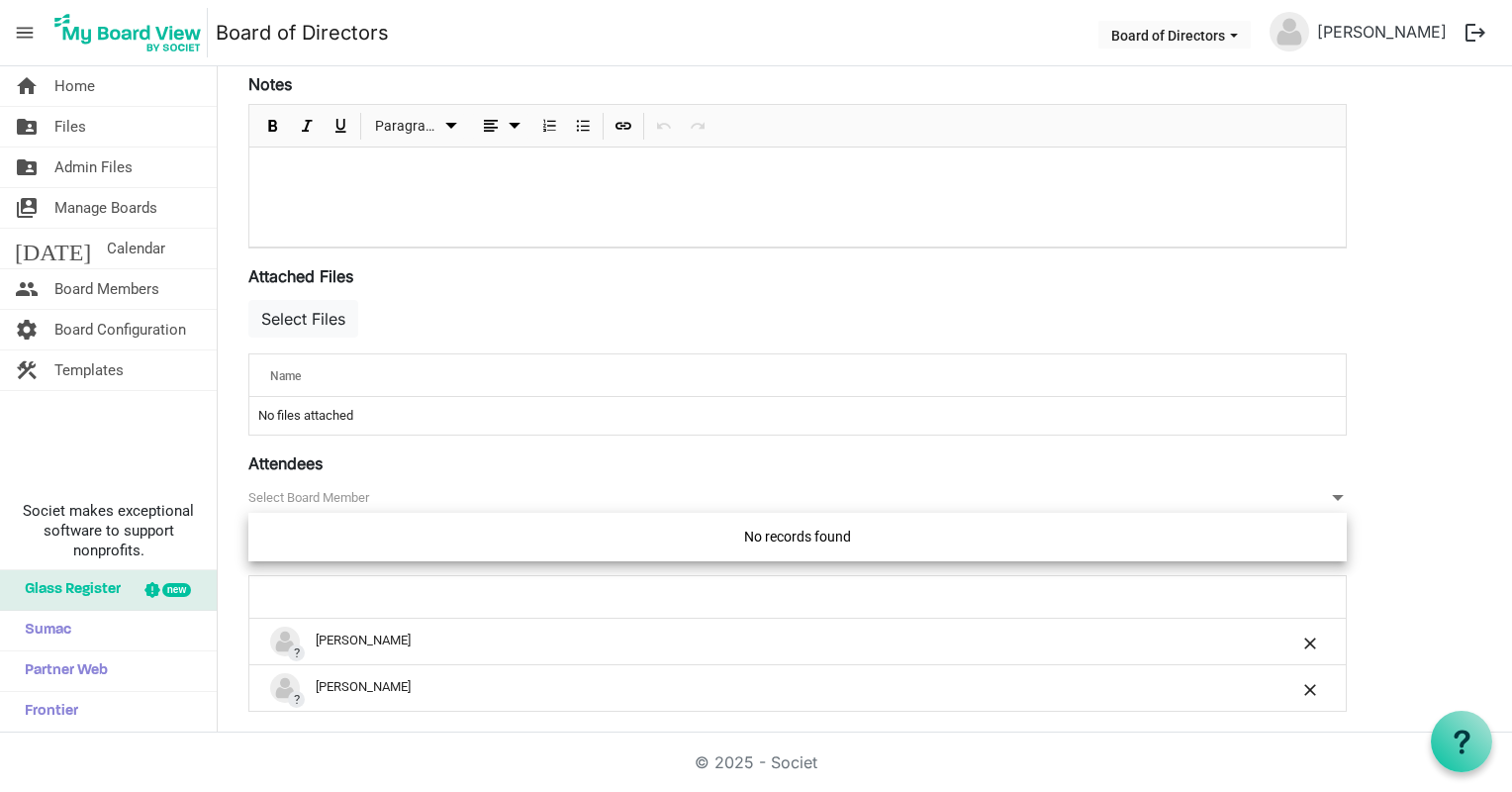 click at bounding box center (1338, 498) 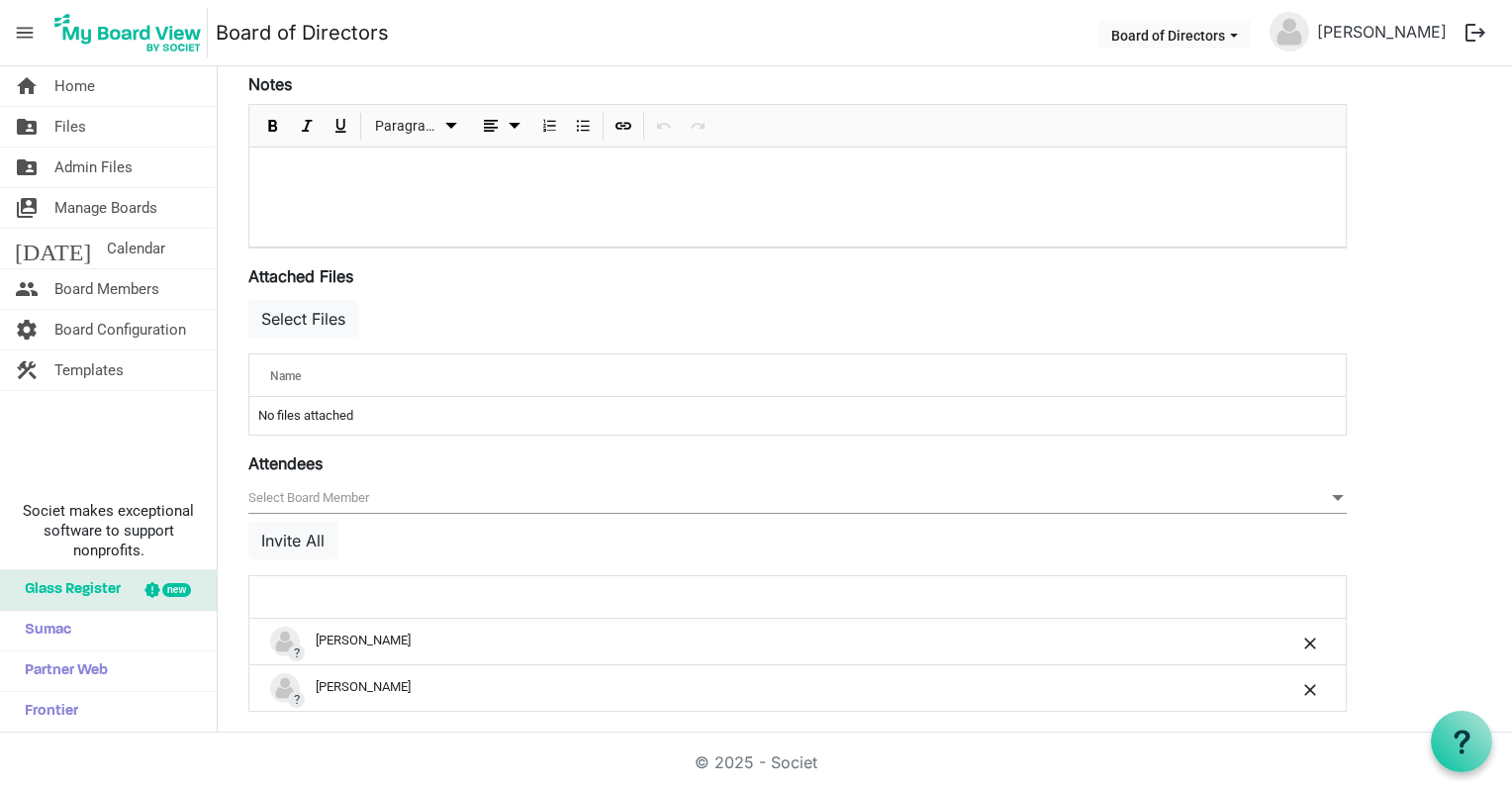 click on "Save
Cancel
Test
Start Time
7/16/2025 11:00 AM
End Time
7/16/2025 12:00 PM
Location
CO
Description
Paragraph
Notes
Paragraph
Attached Files
[]
Select Files
Name attachedFilesGrid_header_table No files attached
Attendees
[{"BoardMemberId":6030,"FirstLast":"Amy B","ProfilePicture":"/no-profile-picture.svg","AttendanceStatus":1},{"BoardMemberId":6029,"FirstLast":"Amy Bragman","ProfilePicture":"/no-profile-picture.svg","AttendanceStatus":1}]
null
Invite All
? Amy B ?" at bounding box center [865, 193] 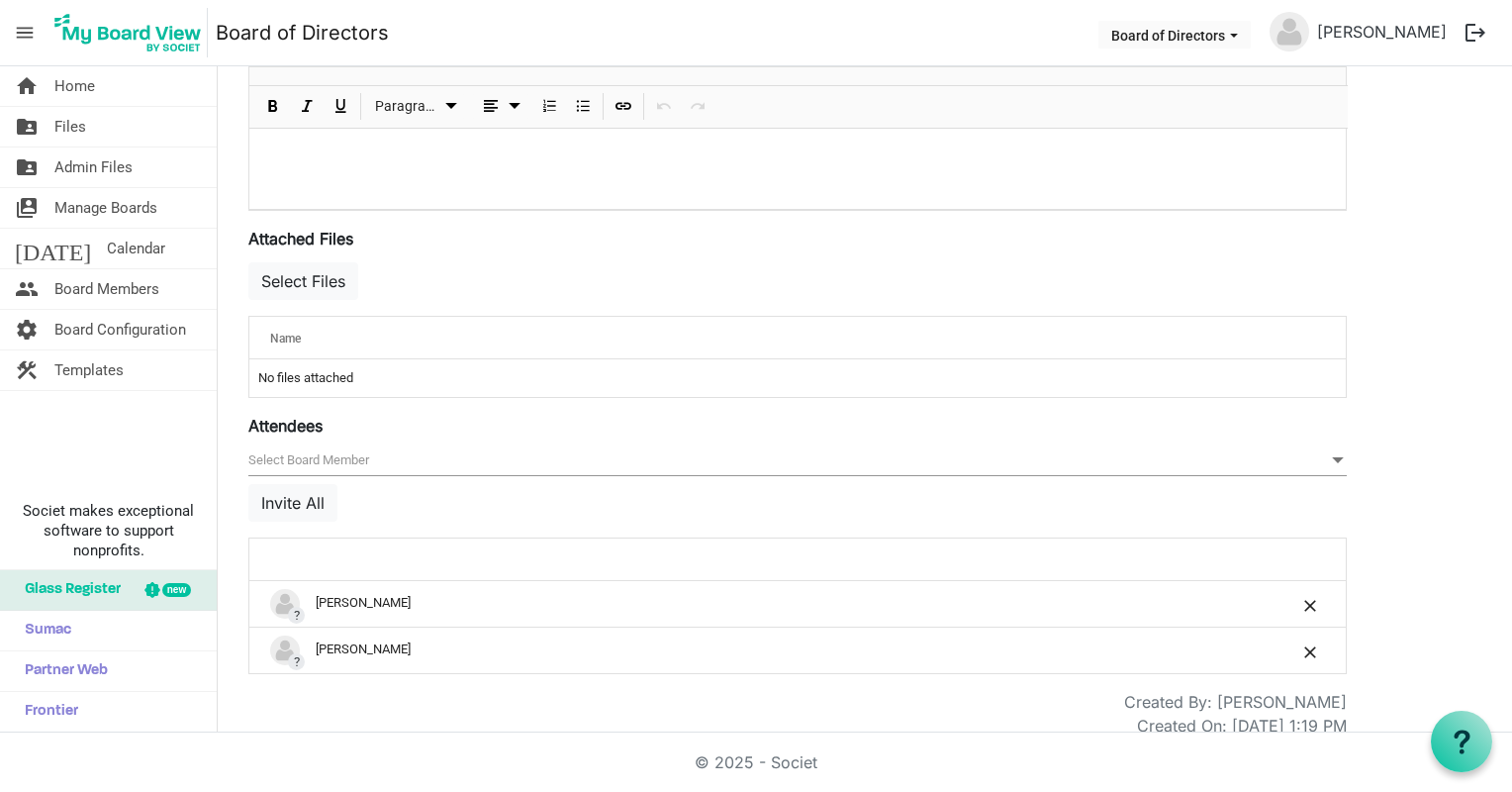 scroll, scrollTop: 588, scrollLeft: 0, axis: vertical 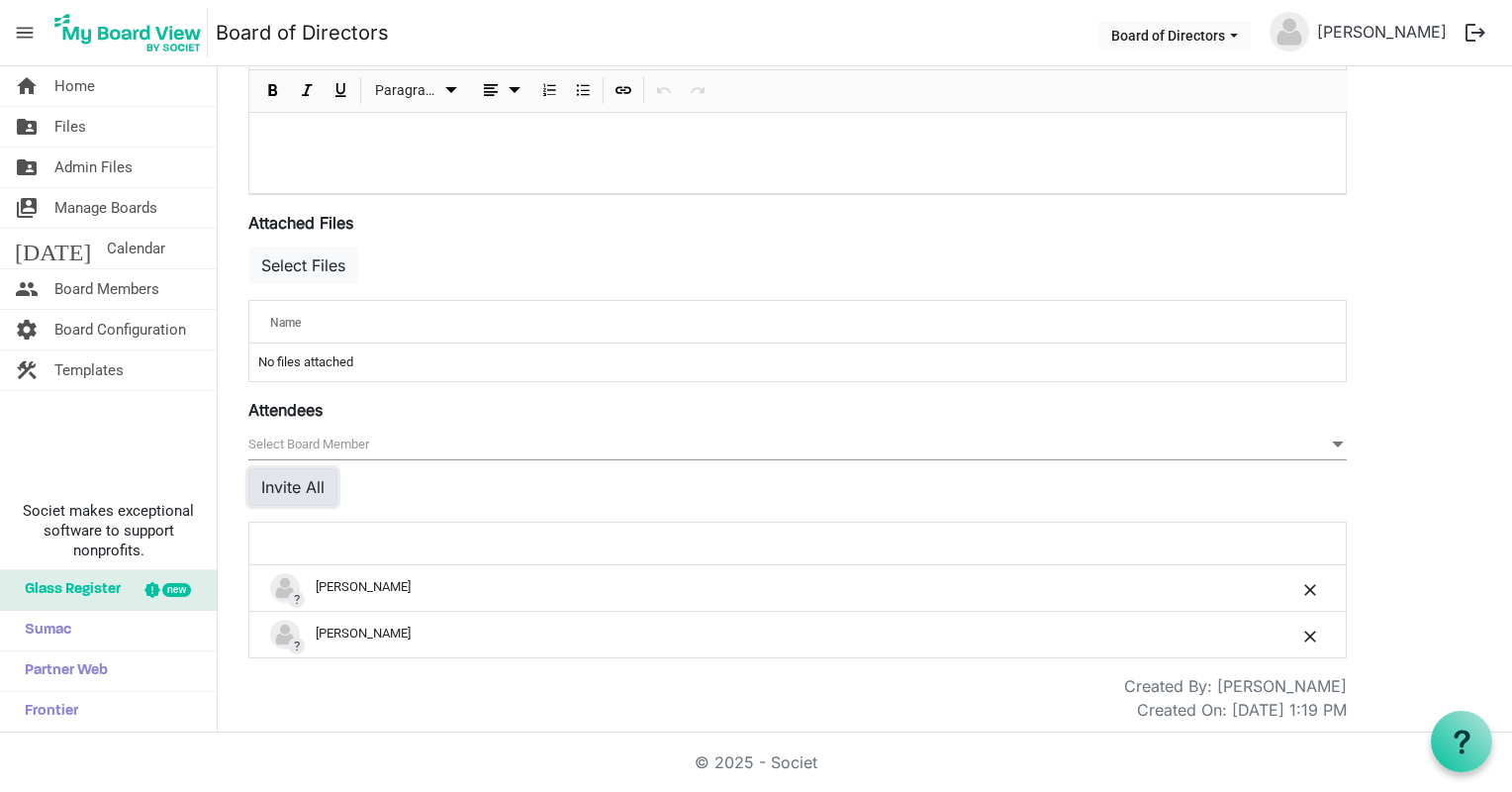 click on "Invite All" at bounding box center (293, 487) 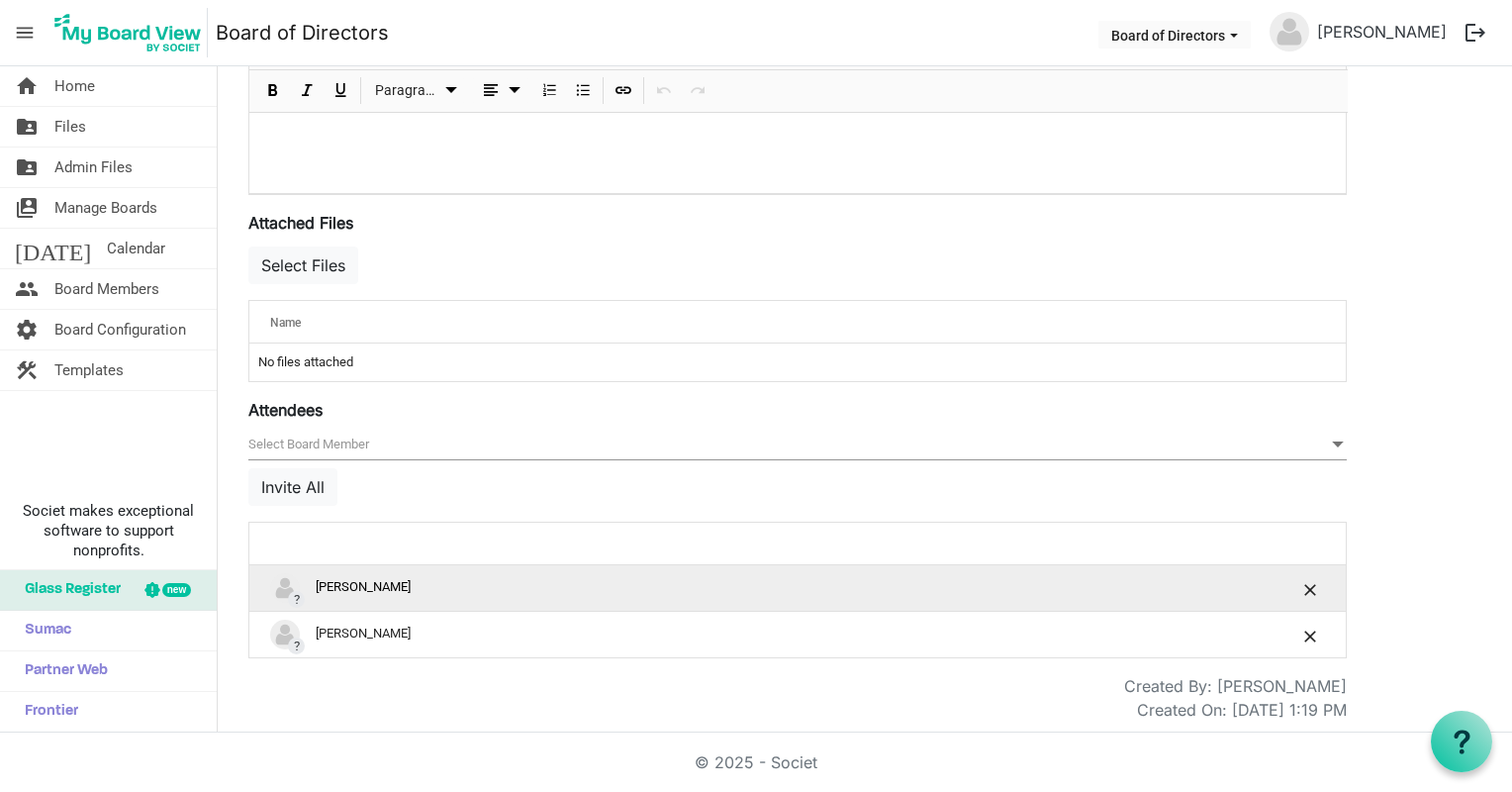 click at bounding box center (285, 588) 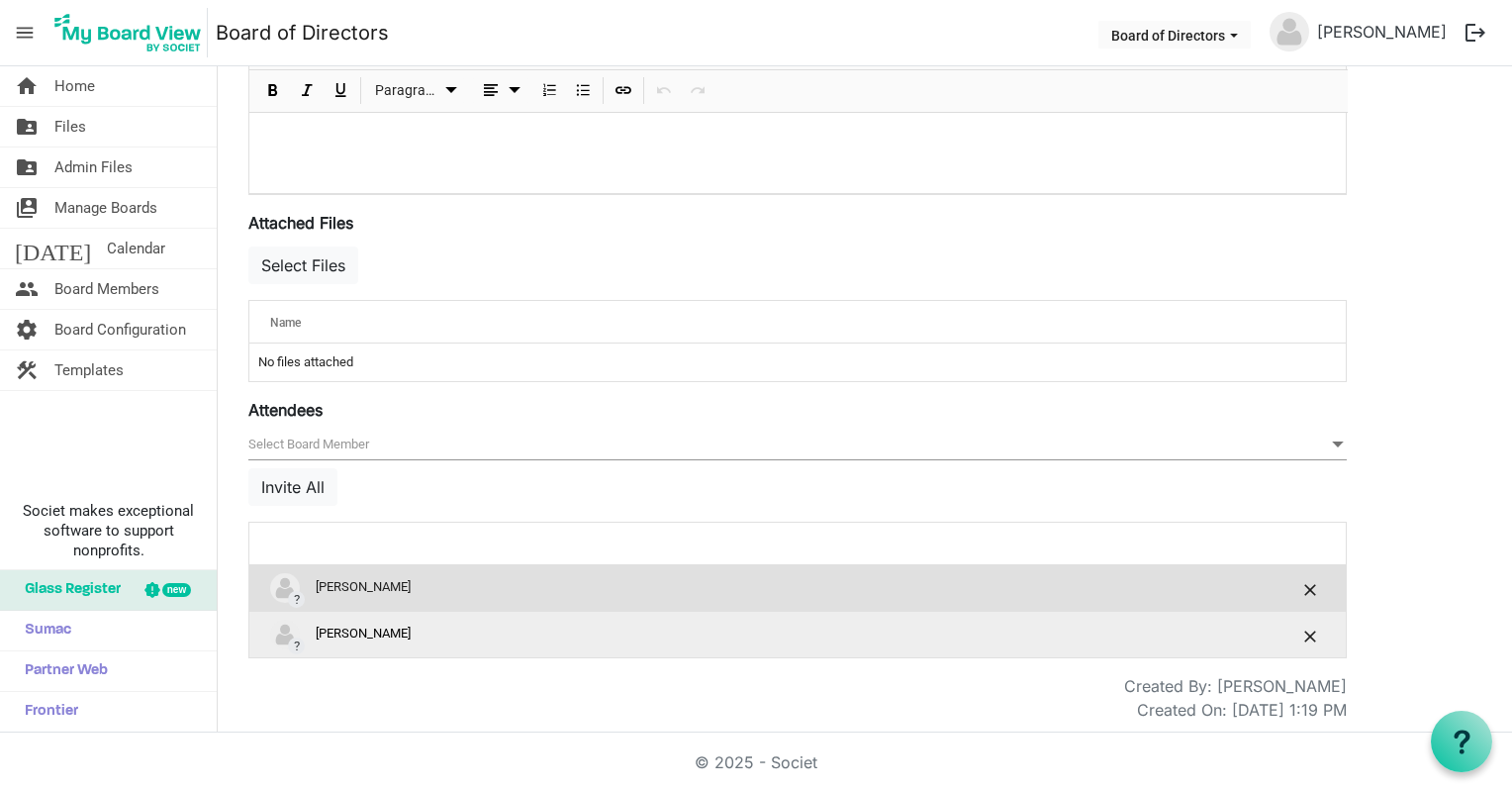 click on "? Amy Bragman" at bounding box center [735, 635] 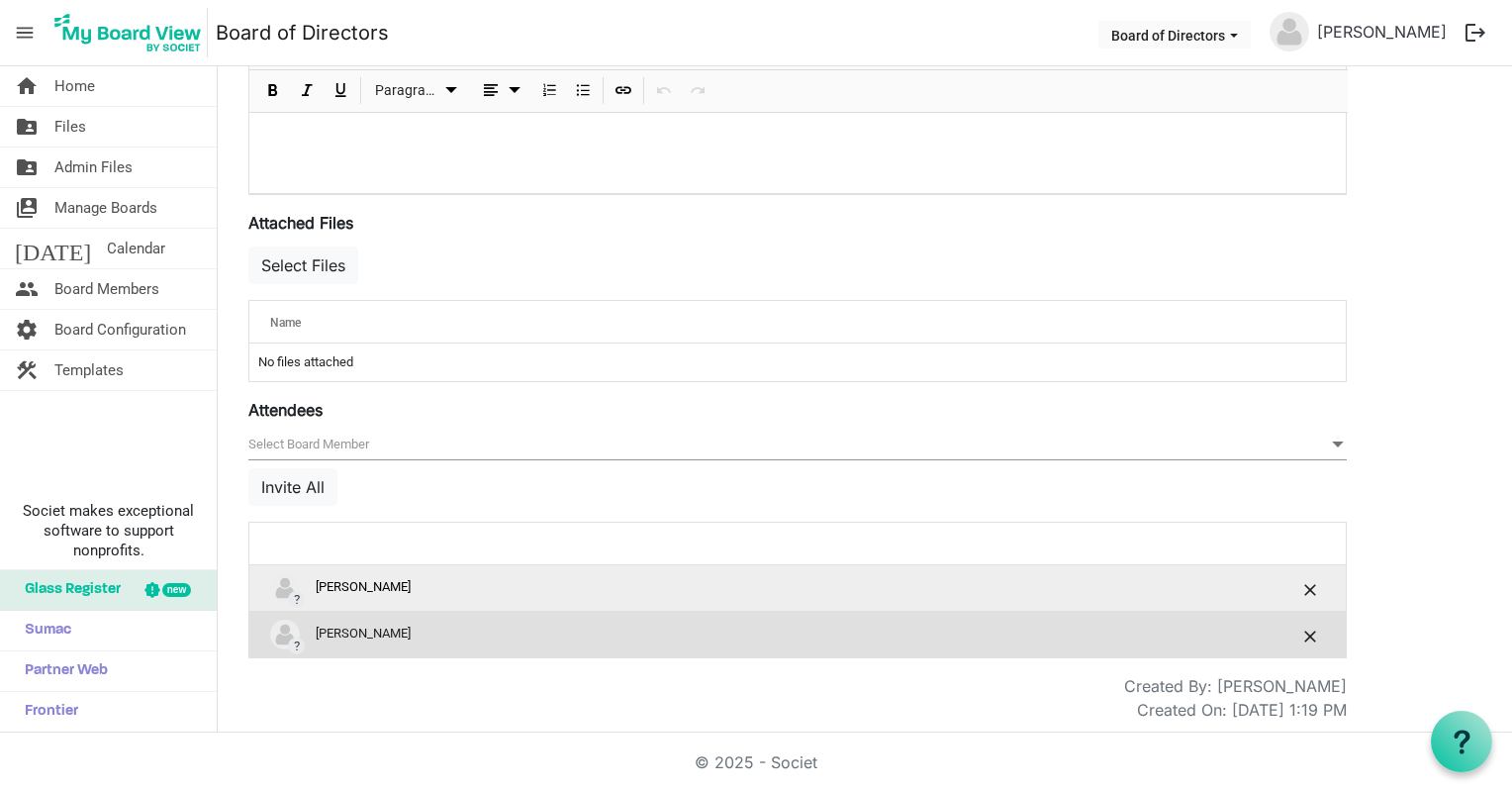 click on "? Amy B" at bounding box center (735, 588) 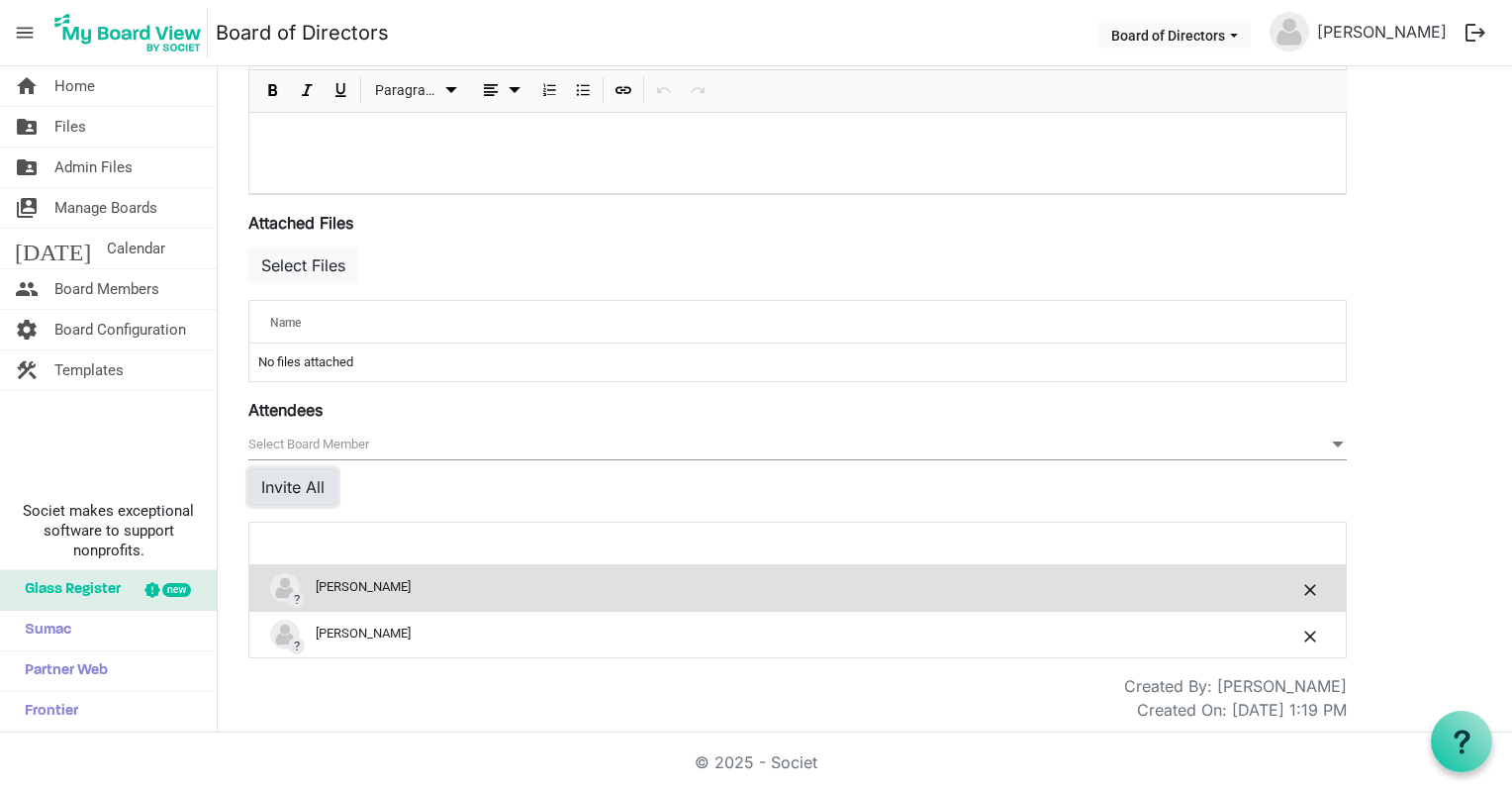 click on "Invite All" at bounding box center [293, 487] 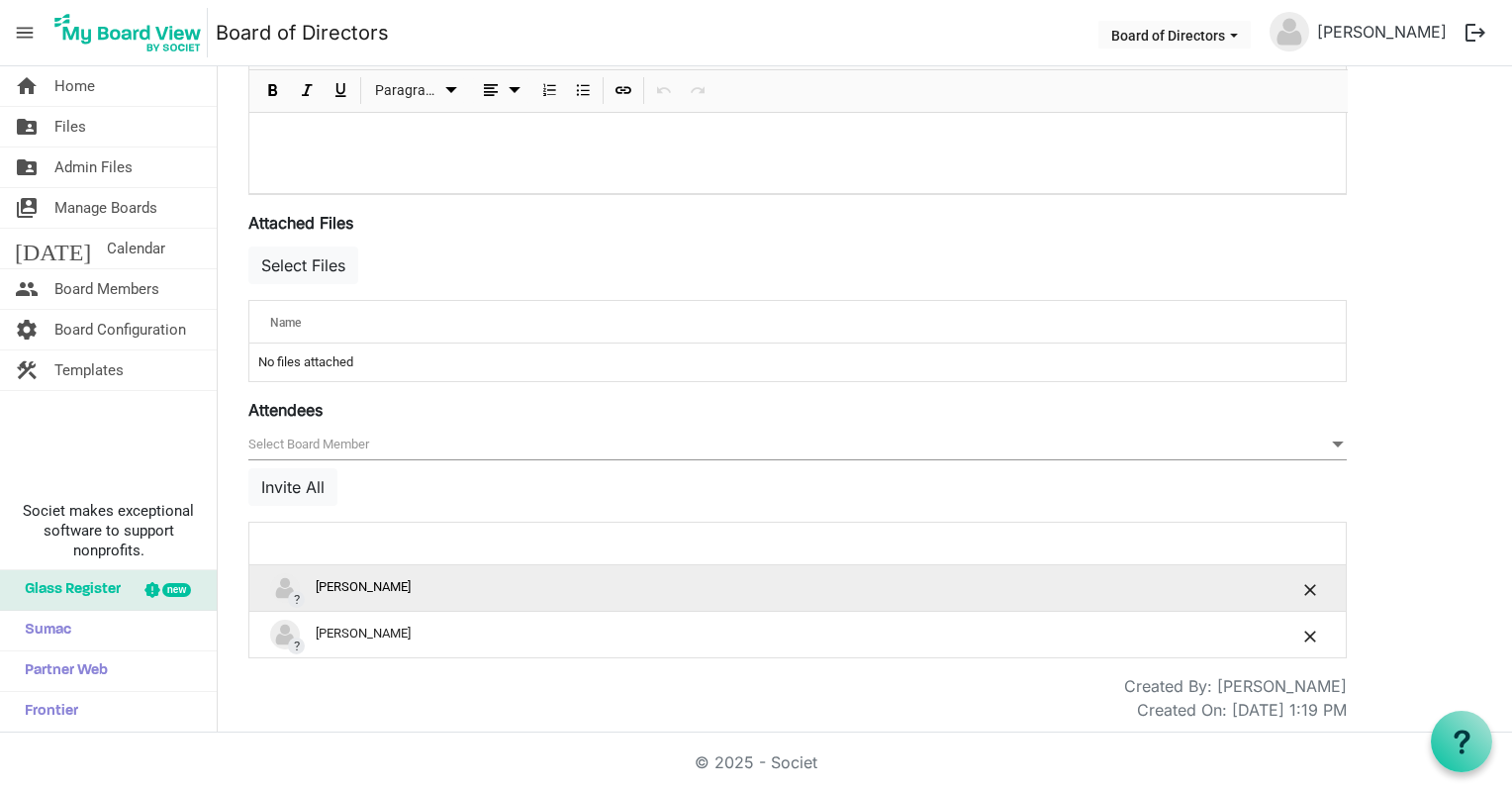 click on "? Amy B" at bounding box center [735, 588] 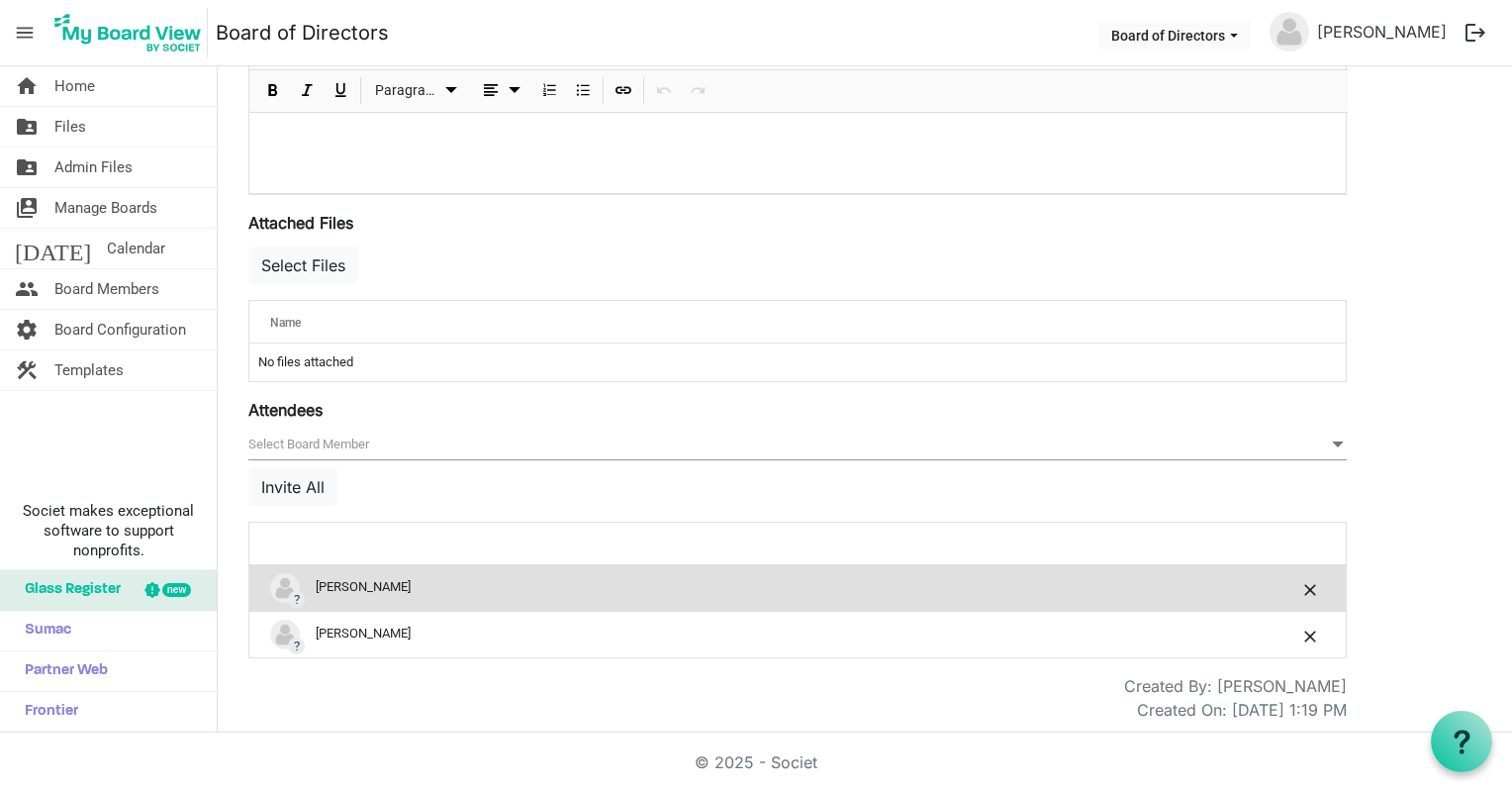 click on "? Amy B" at bounding box center (735, 588) 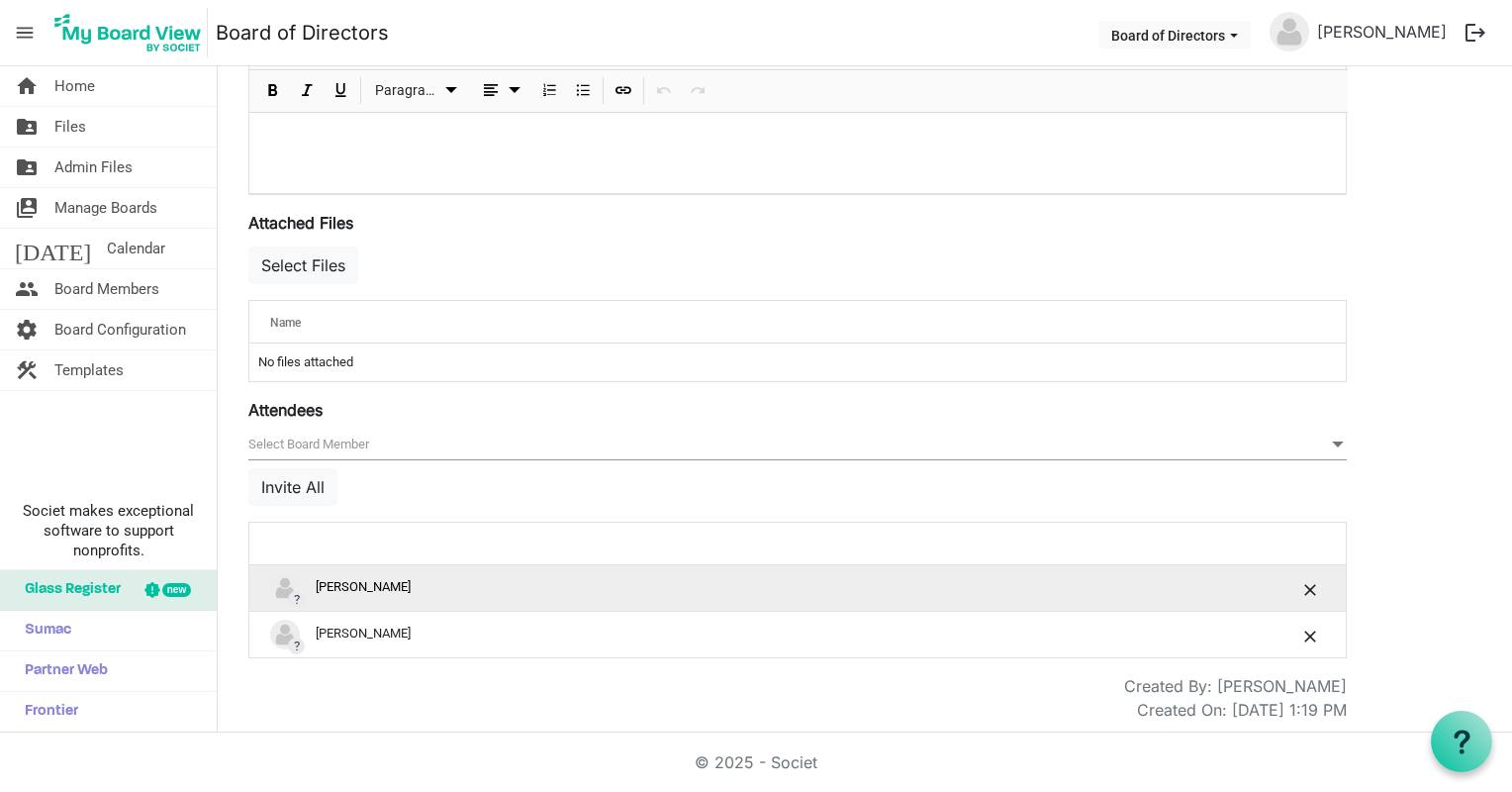 click on "? Amy B" at bounding box center [735, 588] 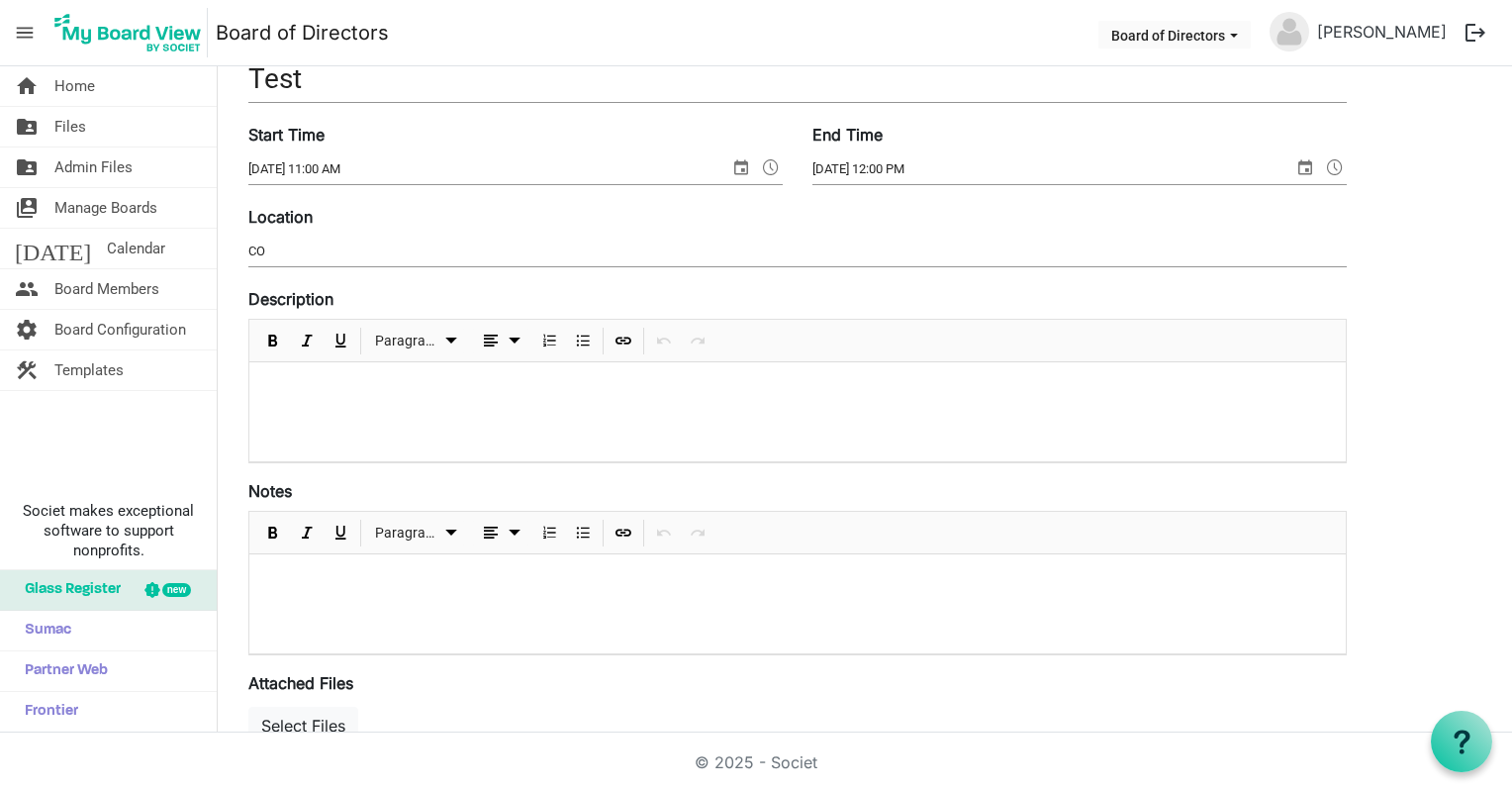 scroll, scrollTop: 0, scrollLeft: 0, axis: both 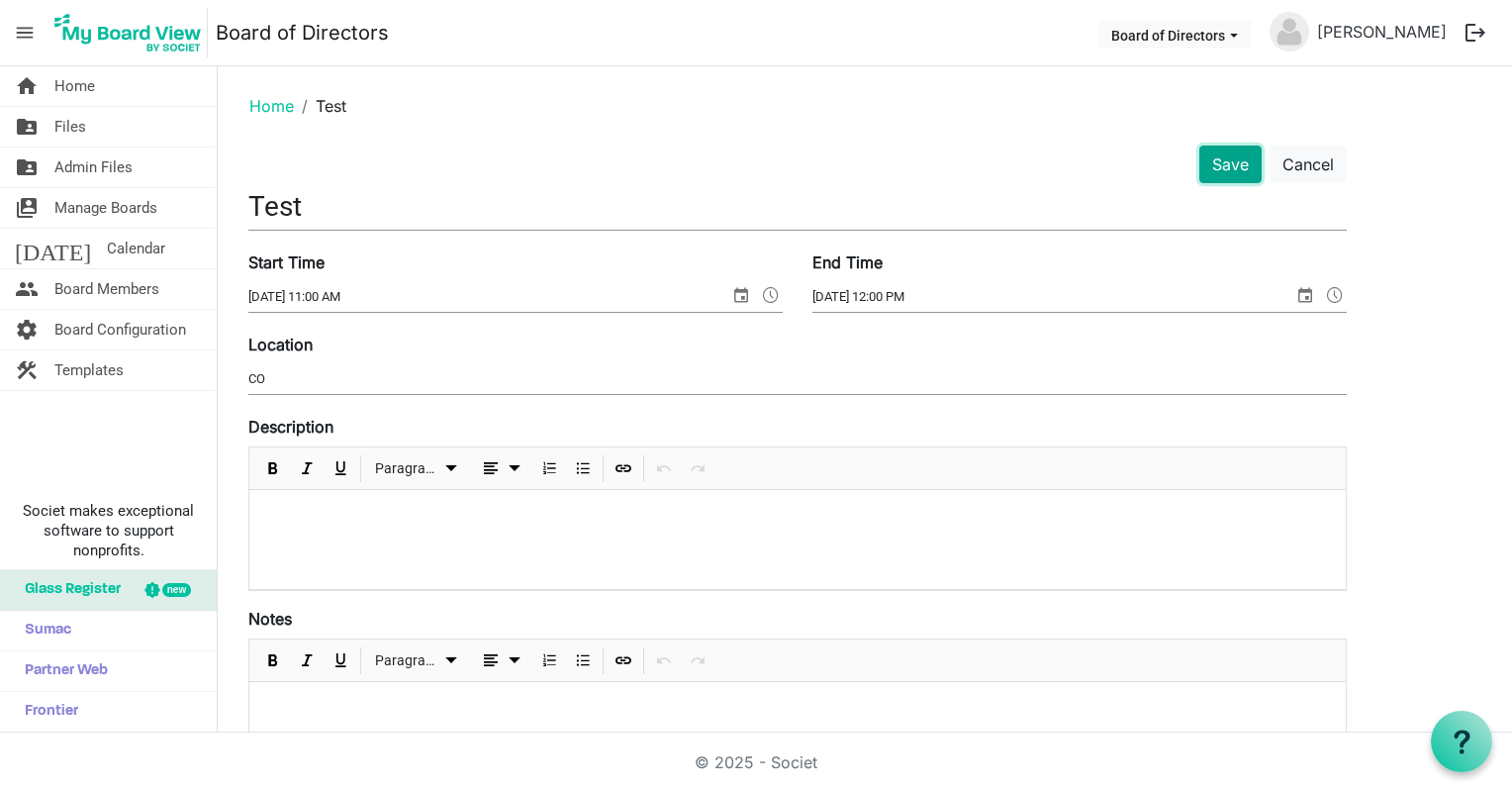 click on "Save" at bounding box center [1230, 164] 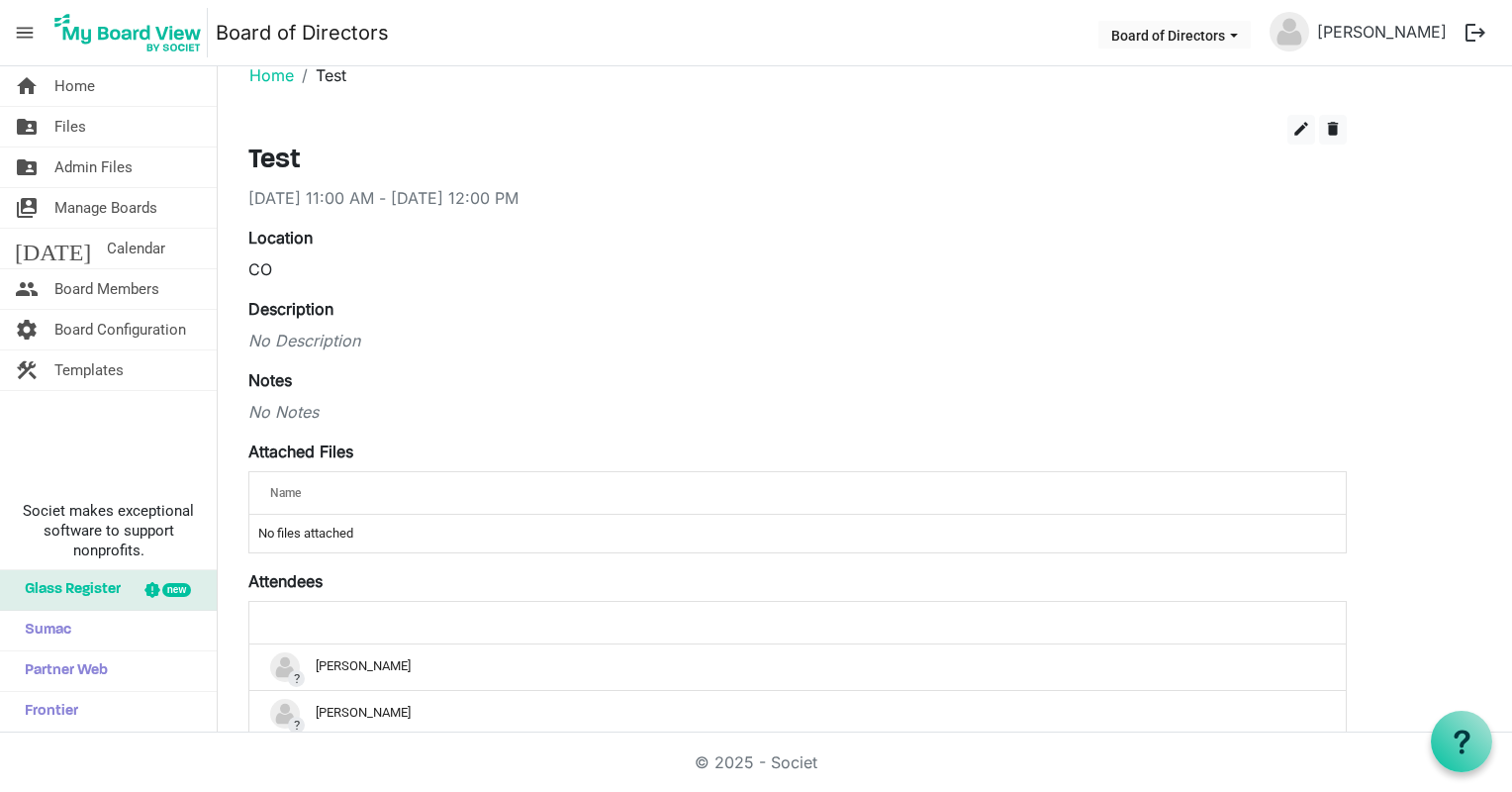 scroll, scrollTop: 0, scrollLeft: 0, axis: both 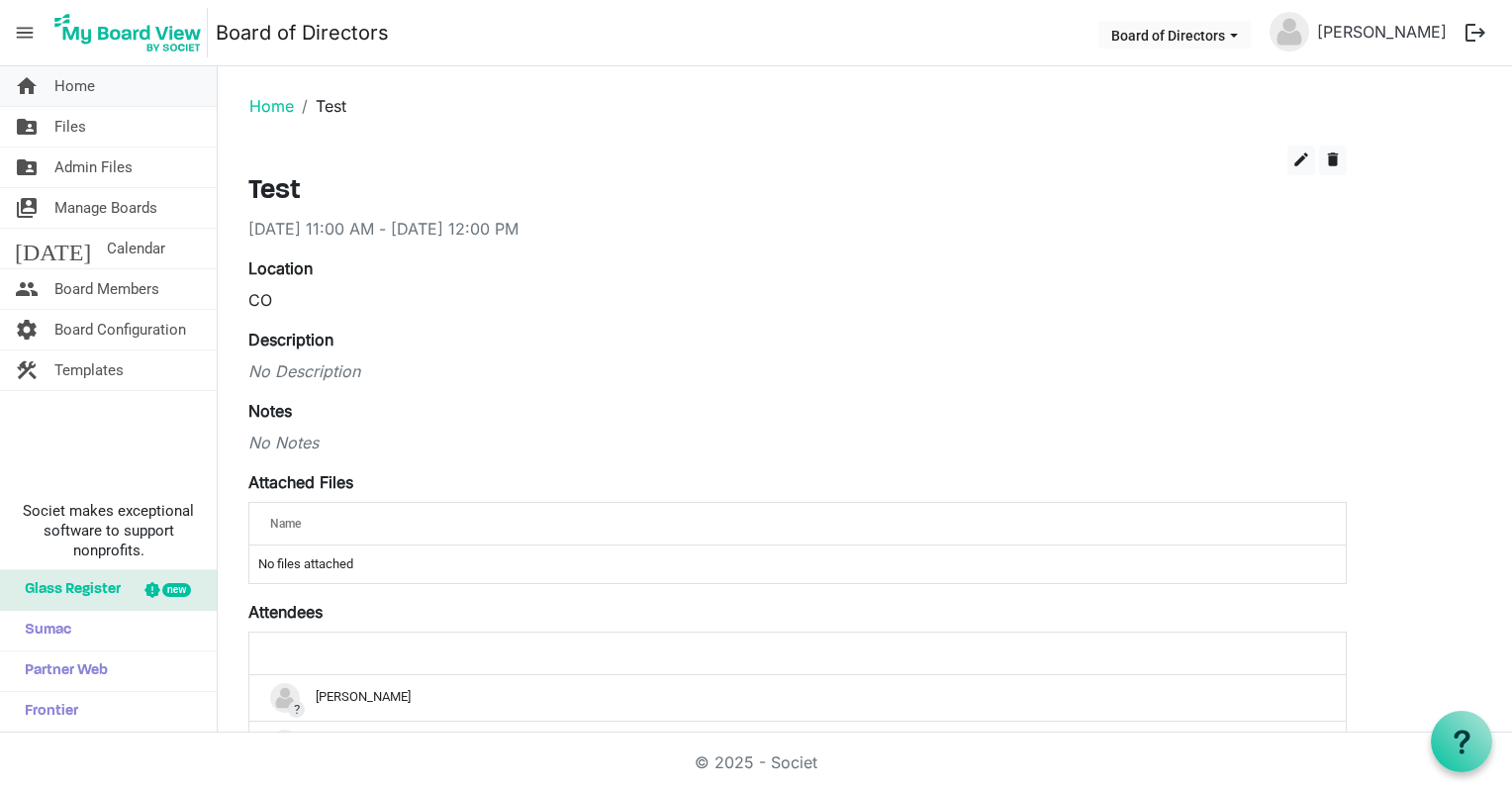 click on "Home" at bounding box center (74, 86) 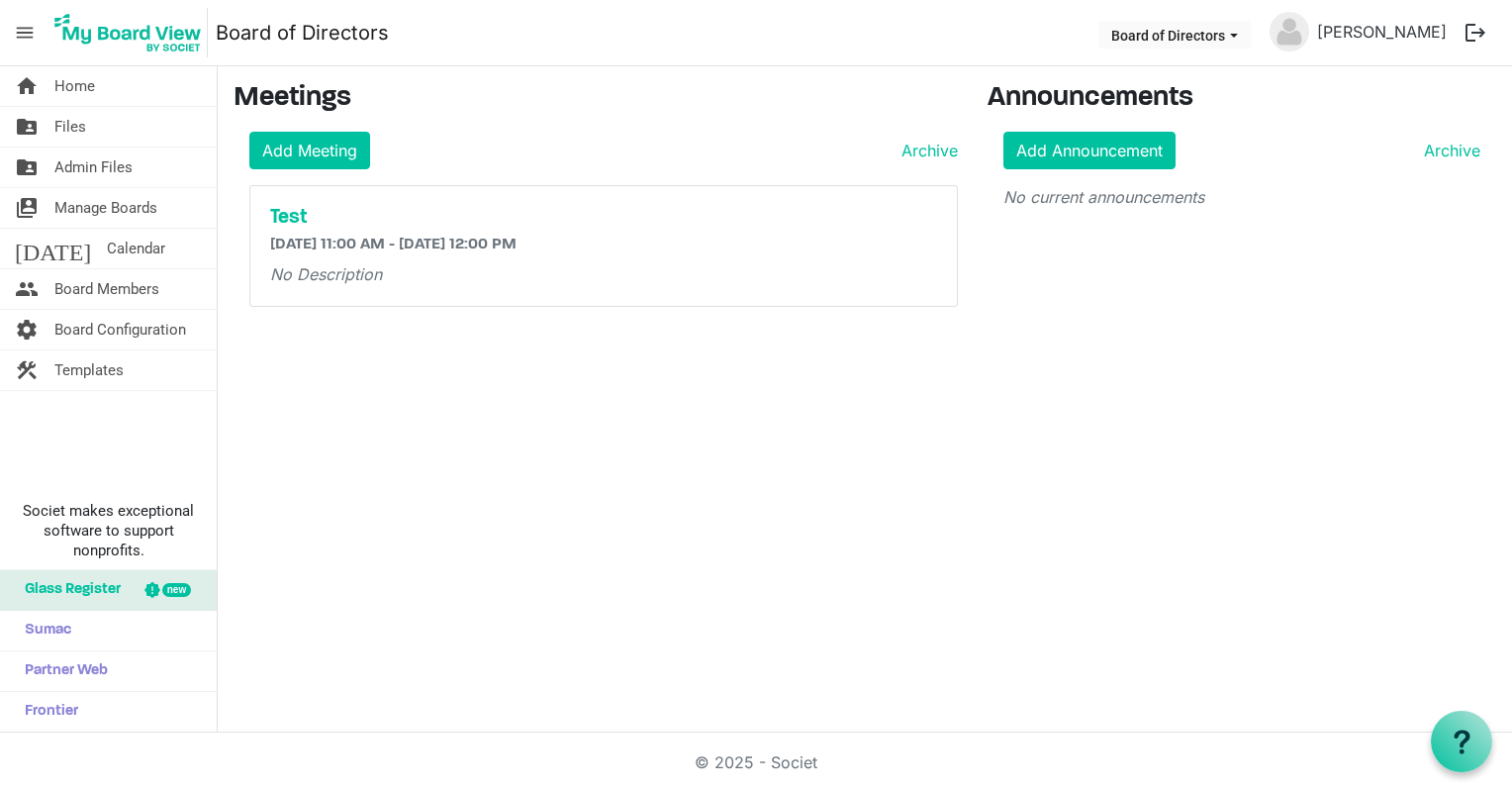 scroll, scrollTop: 0, scrollLeft: 0, axis: both 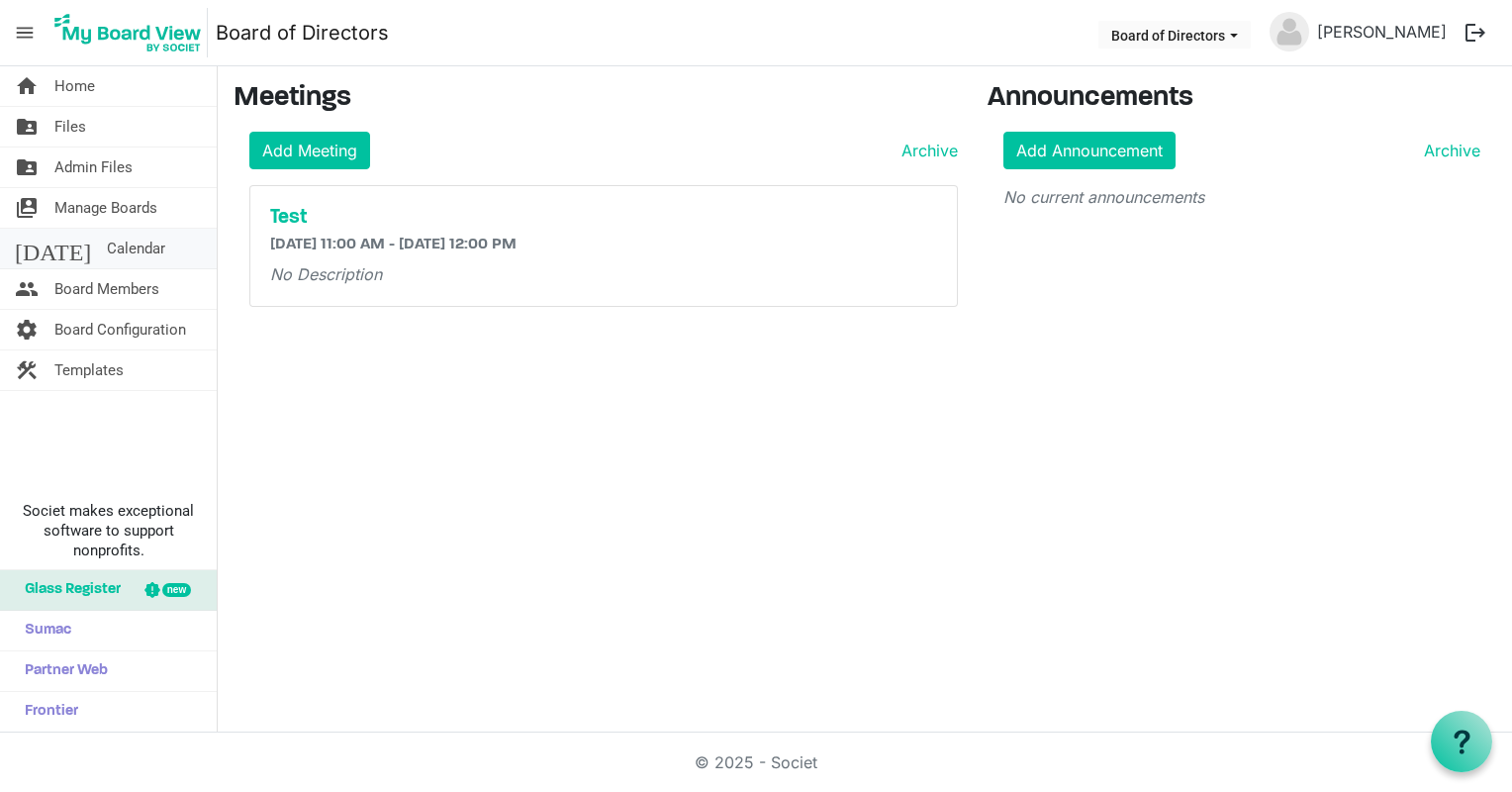click on "Calendar" at bounding box center [136, 248] 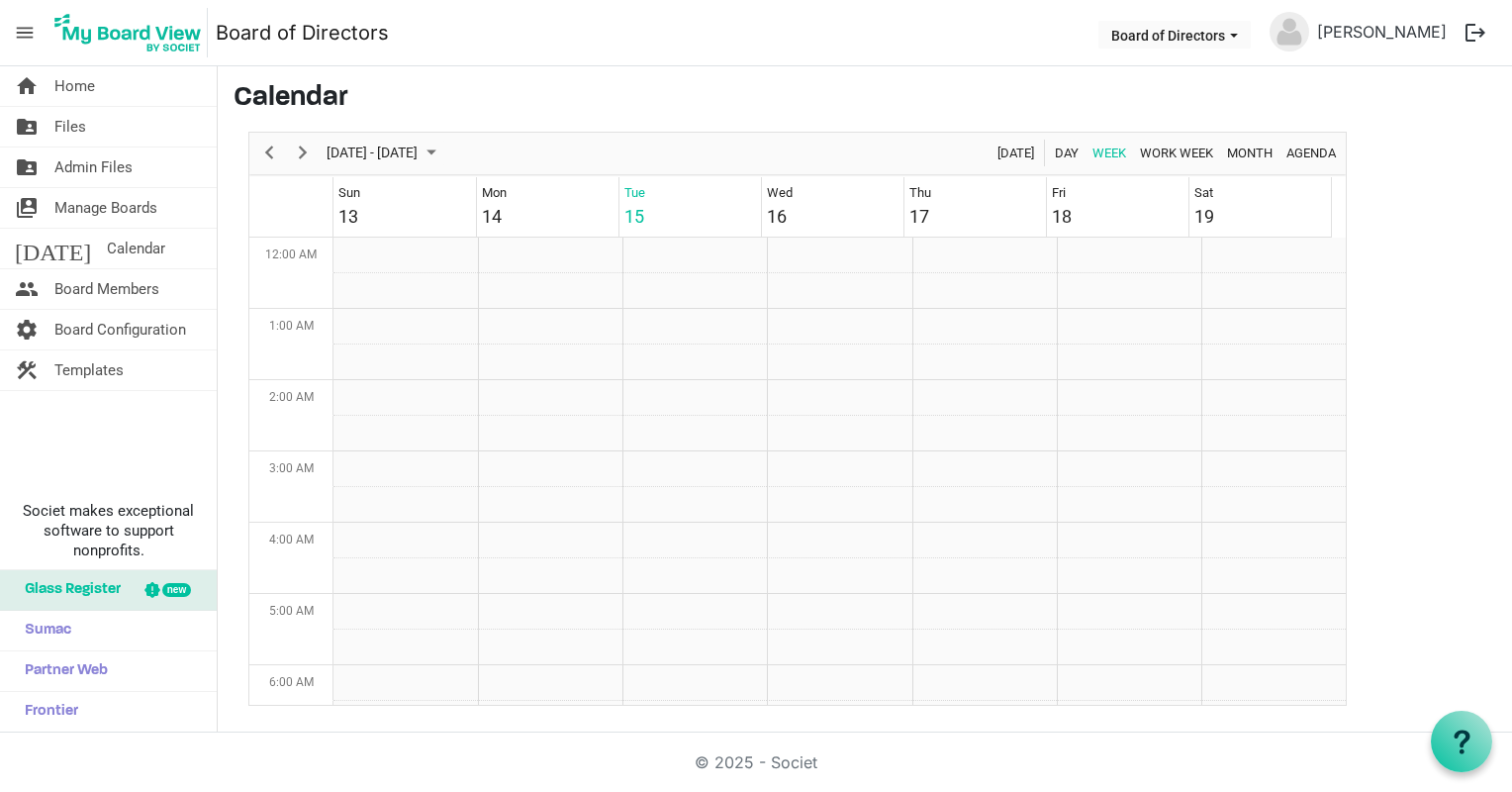 scroll, scrollTop: 0, scrollLeft: 0, axis: both 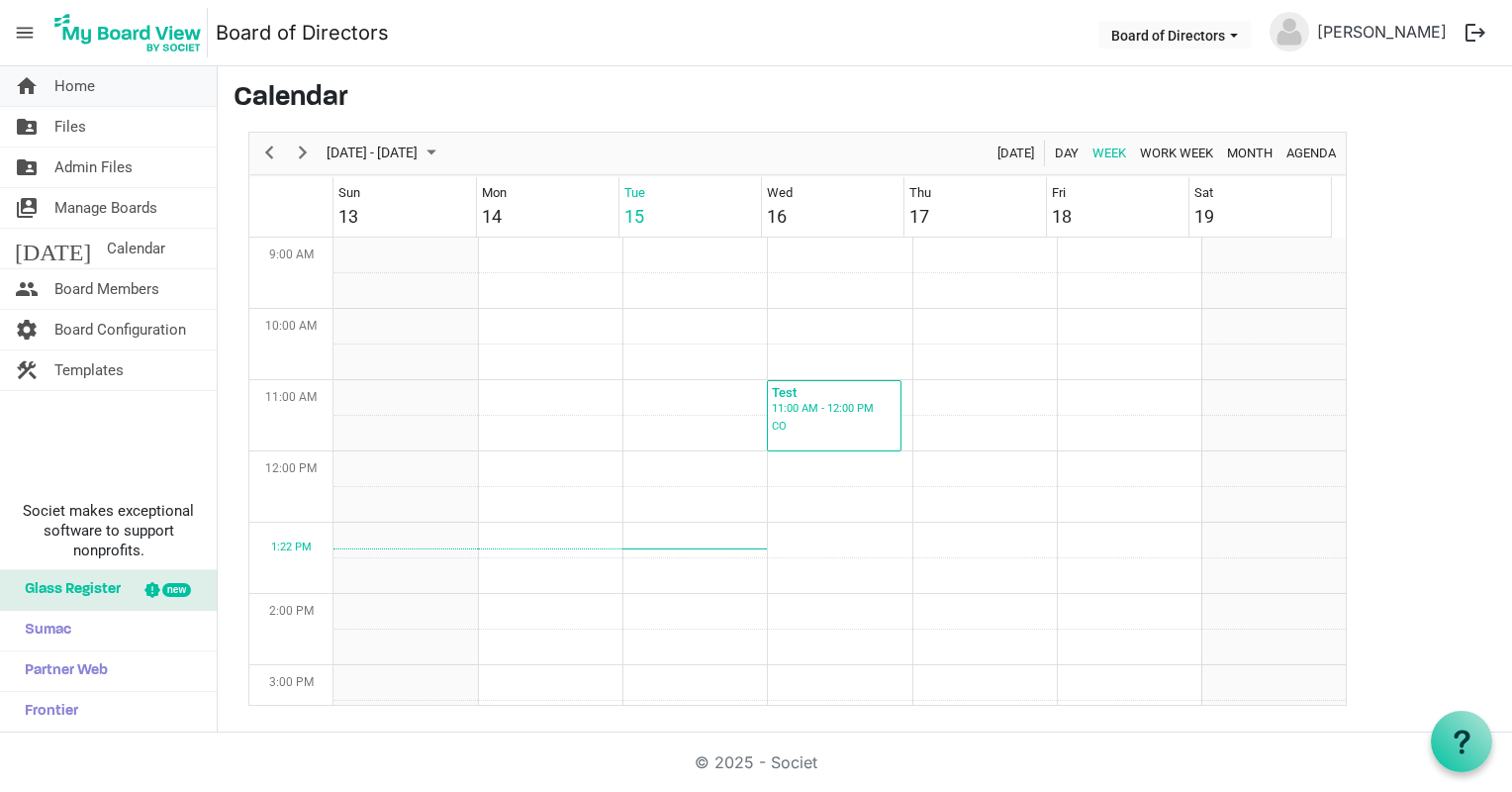 click on "Home" at bounding box center (74, 86) 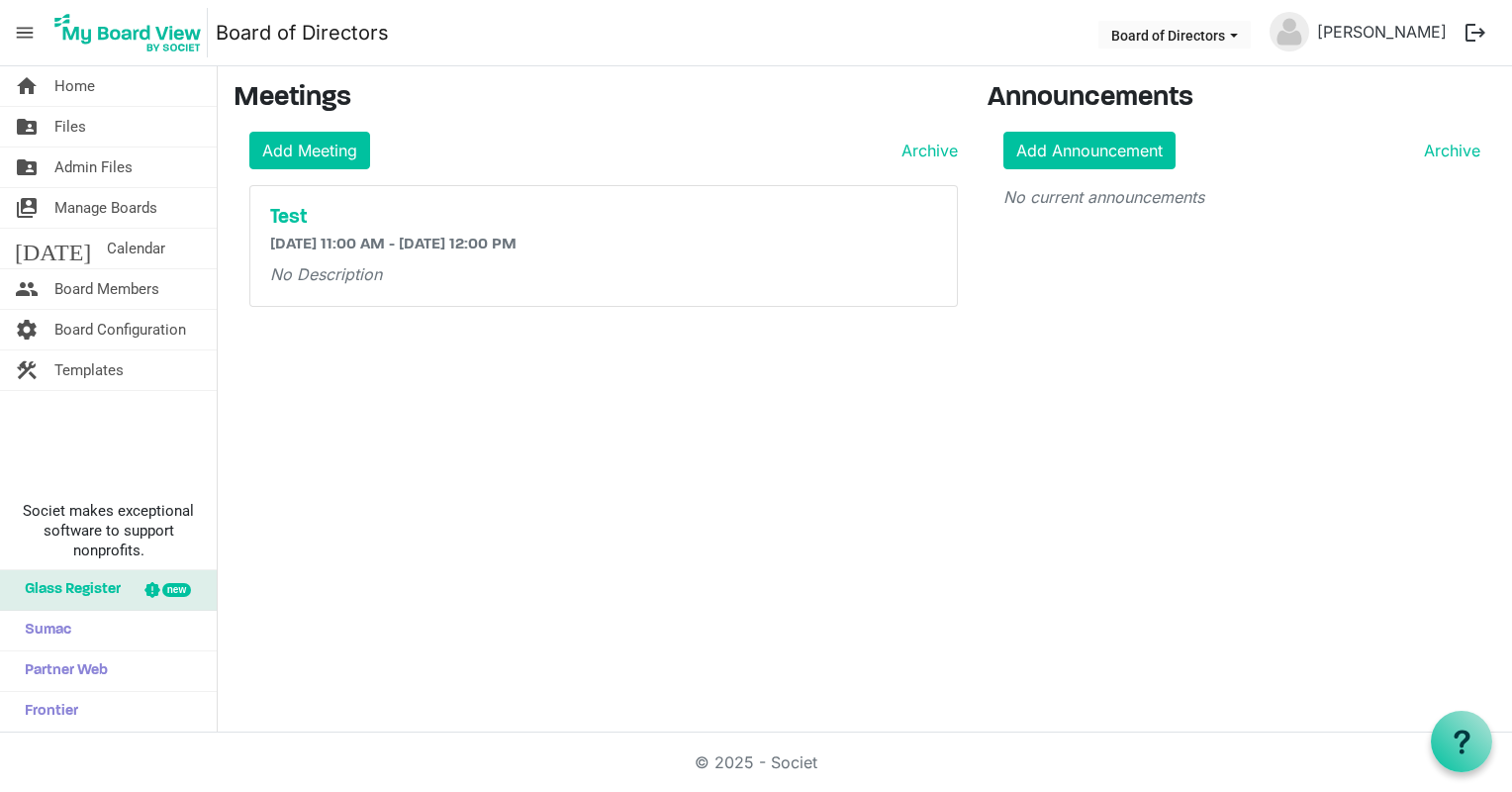 scroll, scrollTop: 0, scrollLeft: 0, axis: both 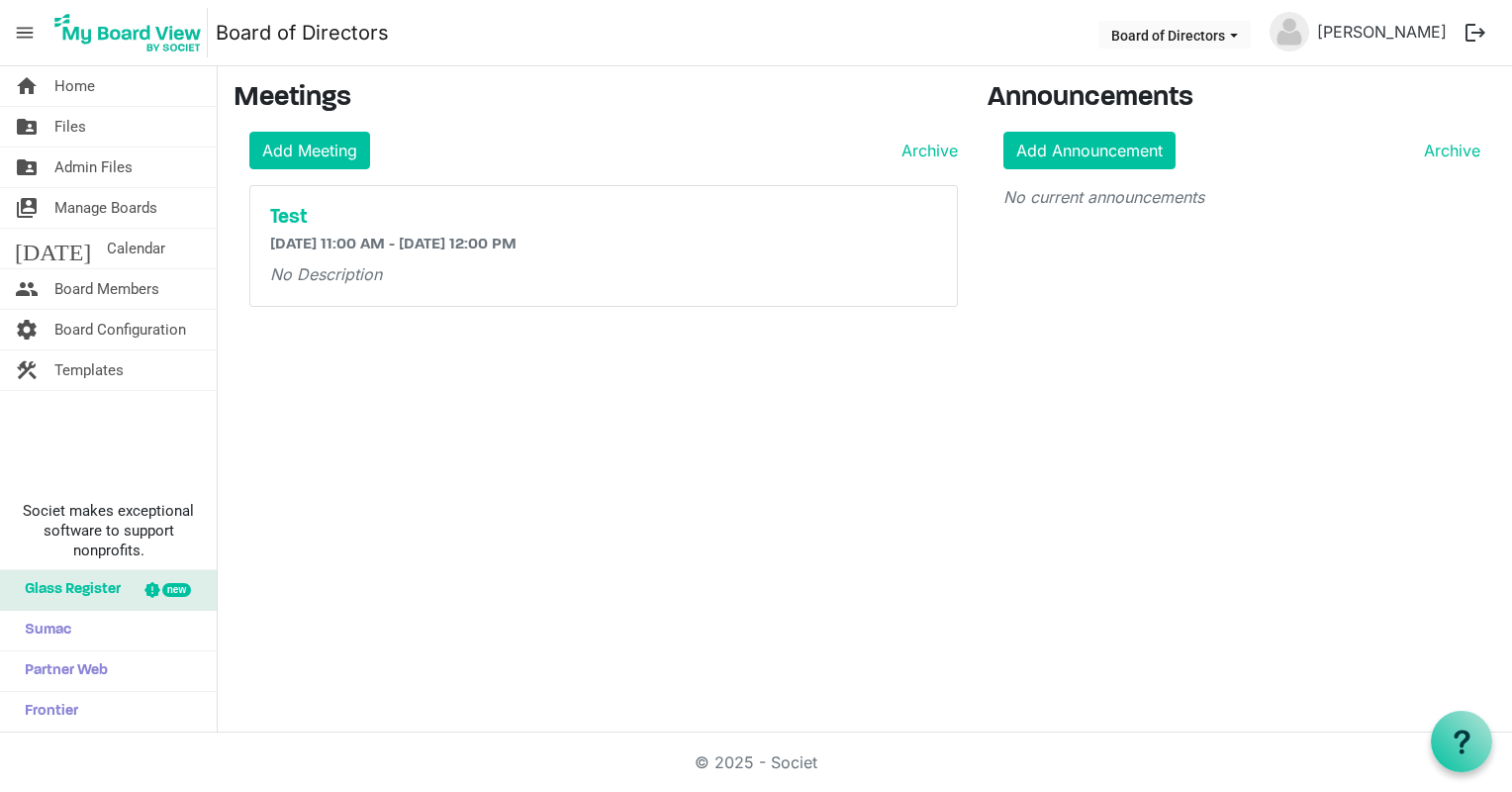 click on "logout" at bounding box center (1475, 33) 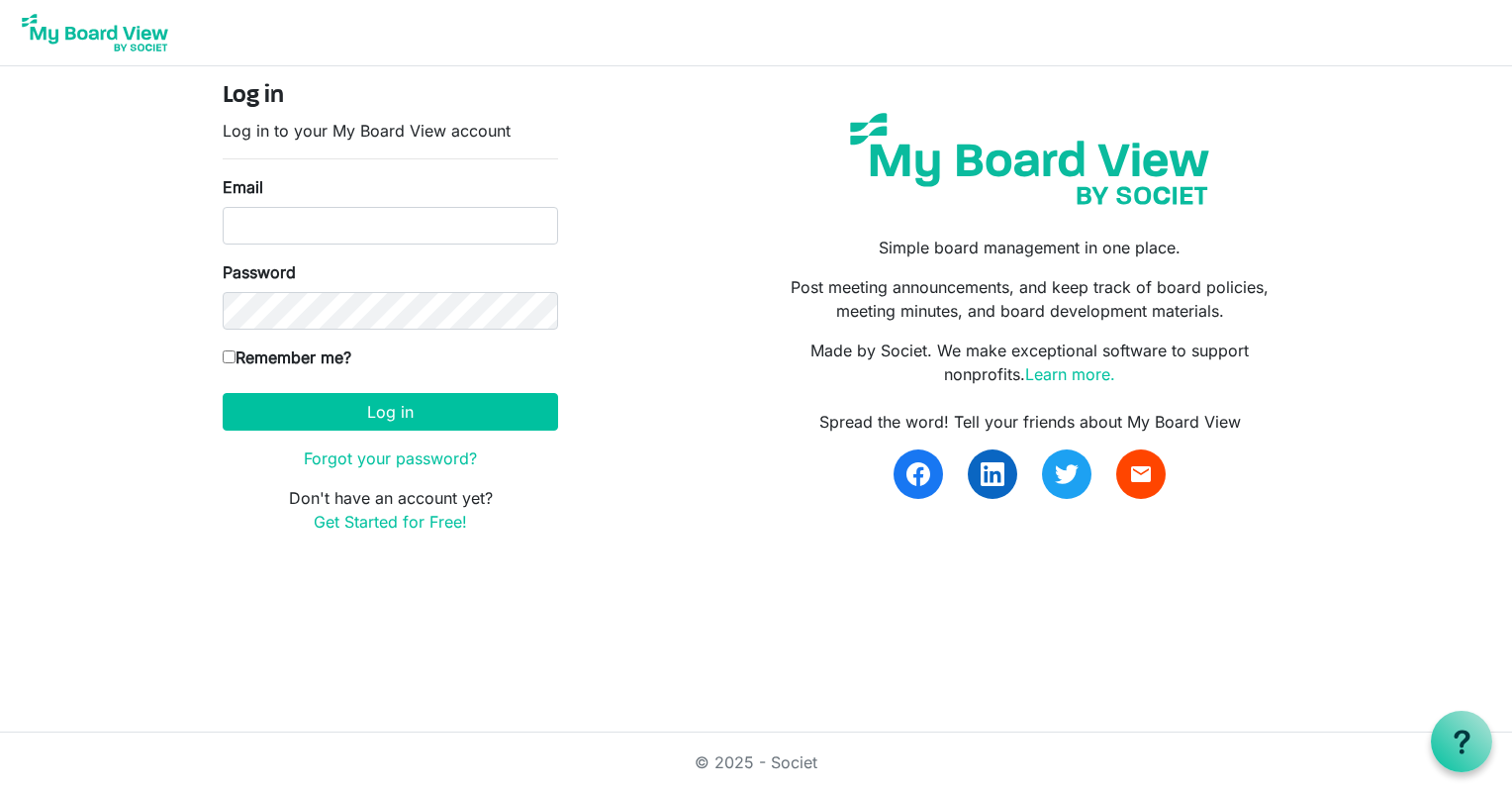 scroll, scrollTop: 0, scrollLeft: 0, axis: both 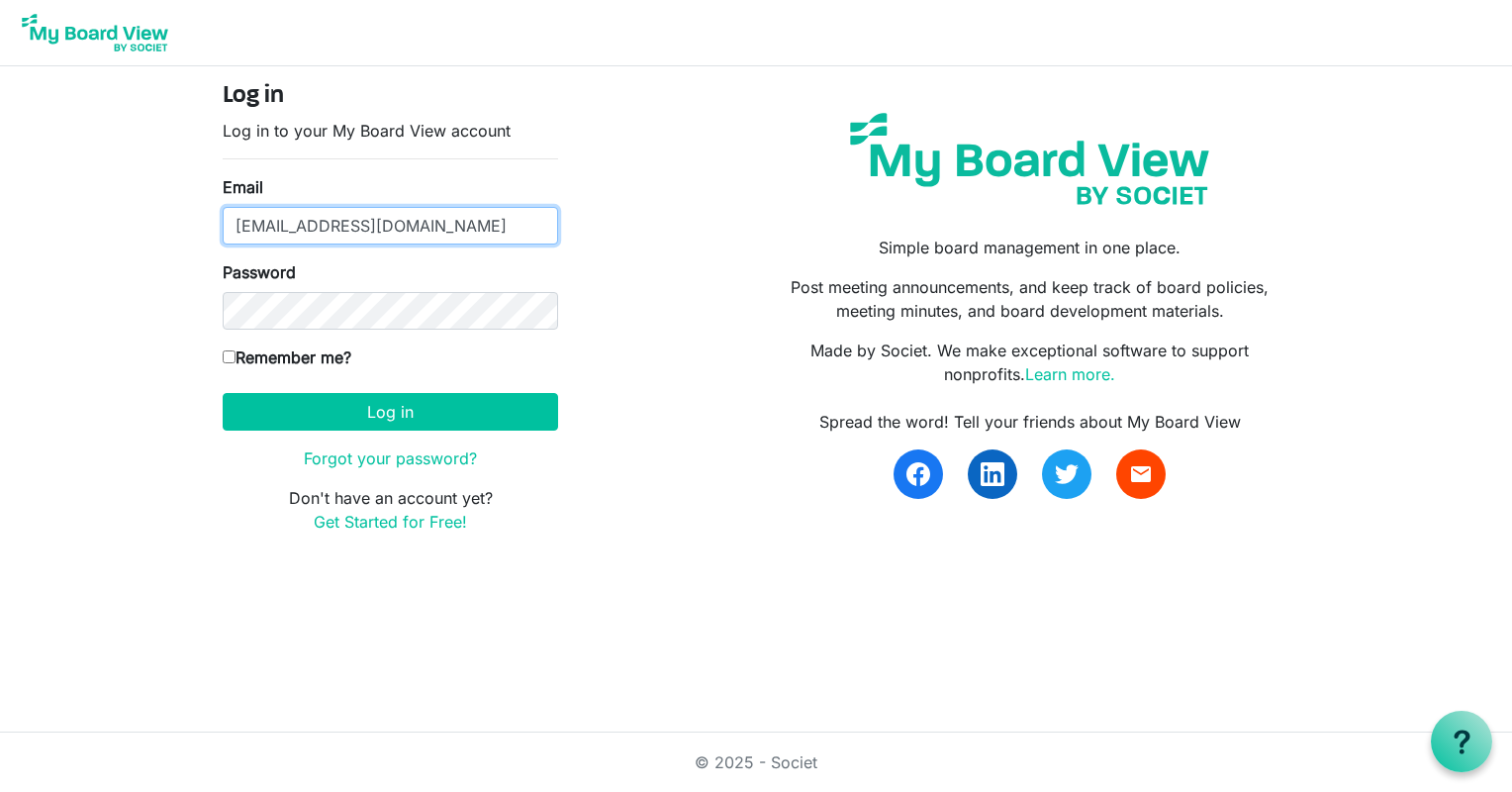 drag, startPoint x: 503, startPoint y: 234, endPoint x: -51, endPoint y: 228, distance: 554.03249 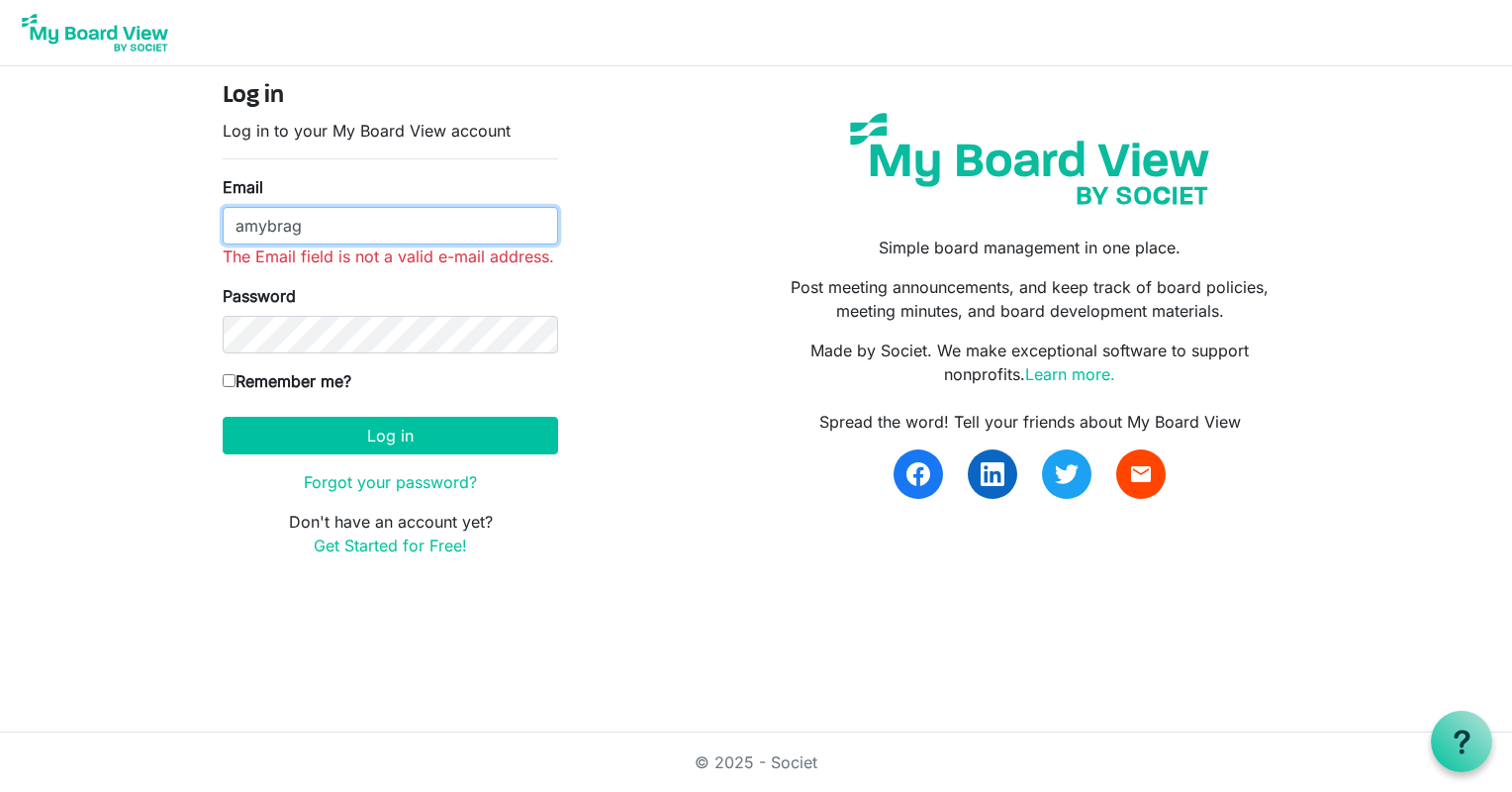 type on "amybragman@gmail.com" 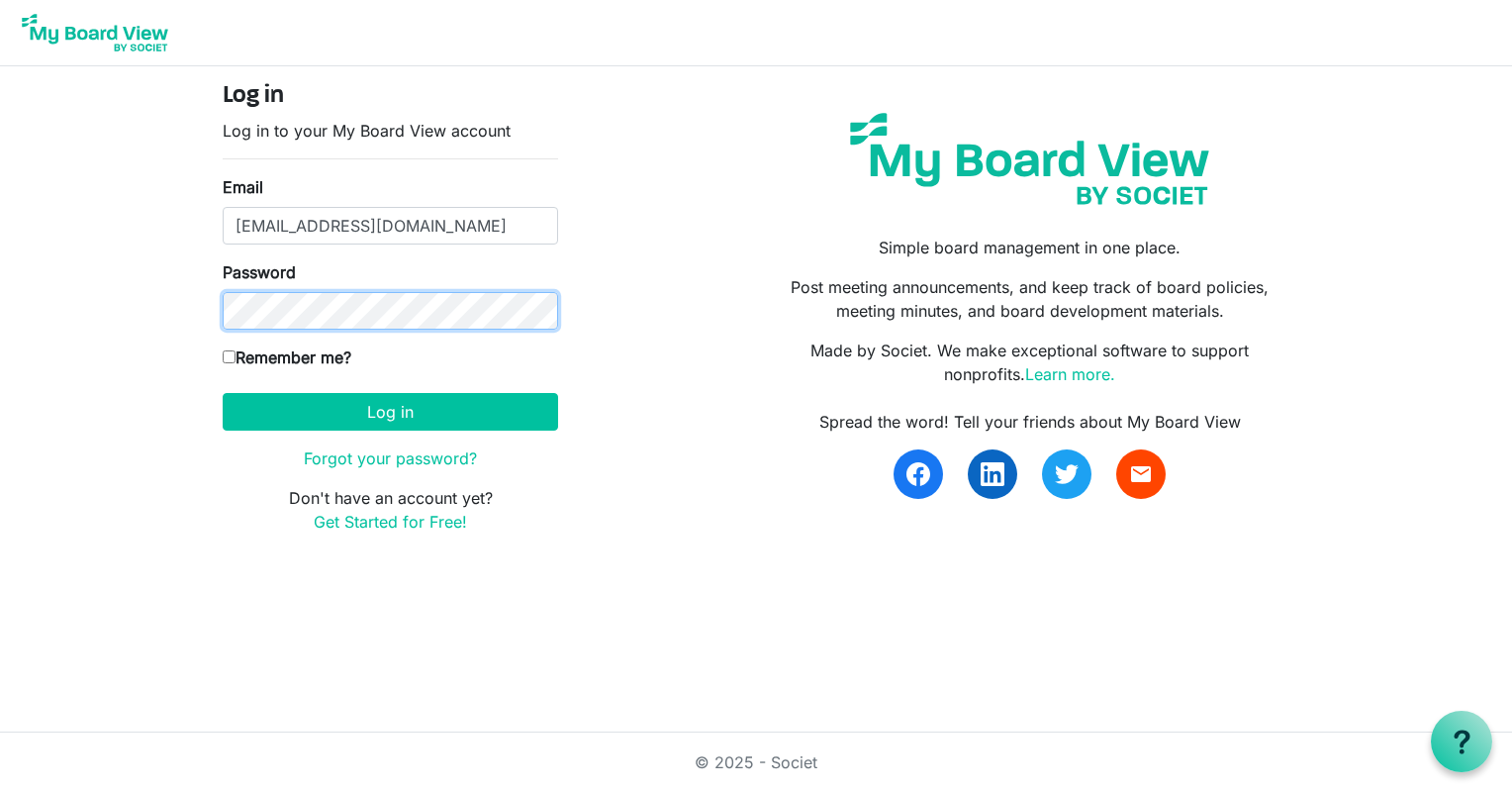 click on "Log in" at bounding box center (390, 412) 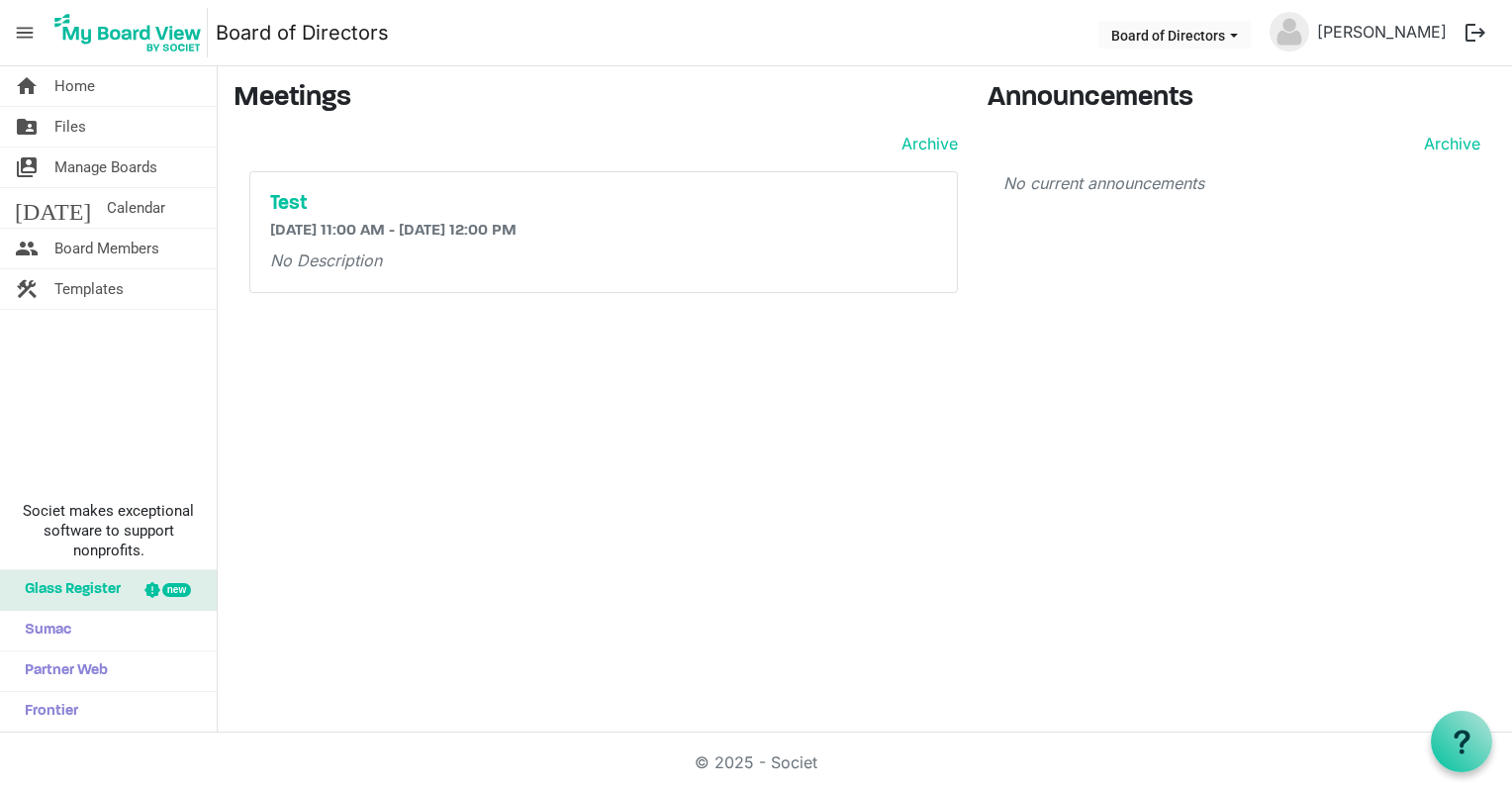 scroll, scrollTop: 0, scrollLeft: 0, axis: both 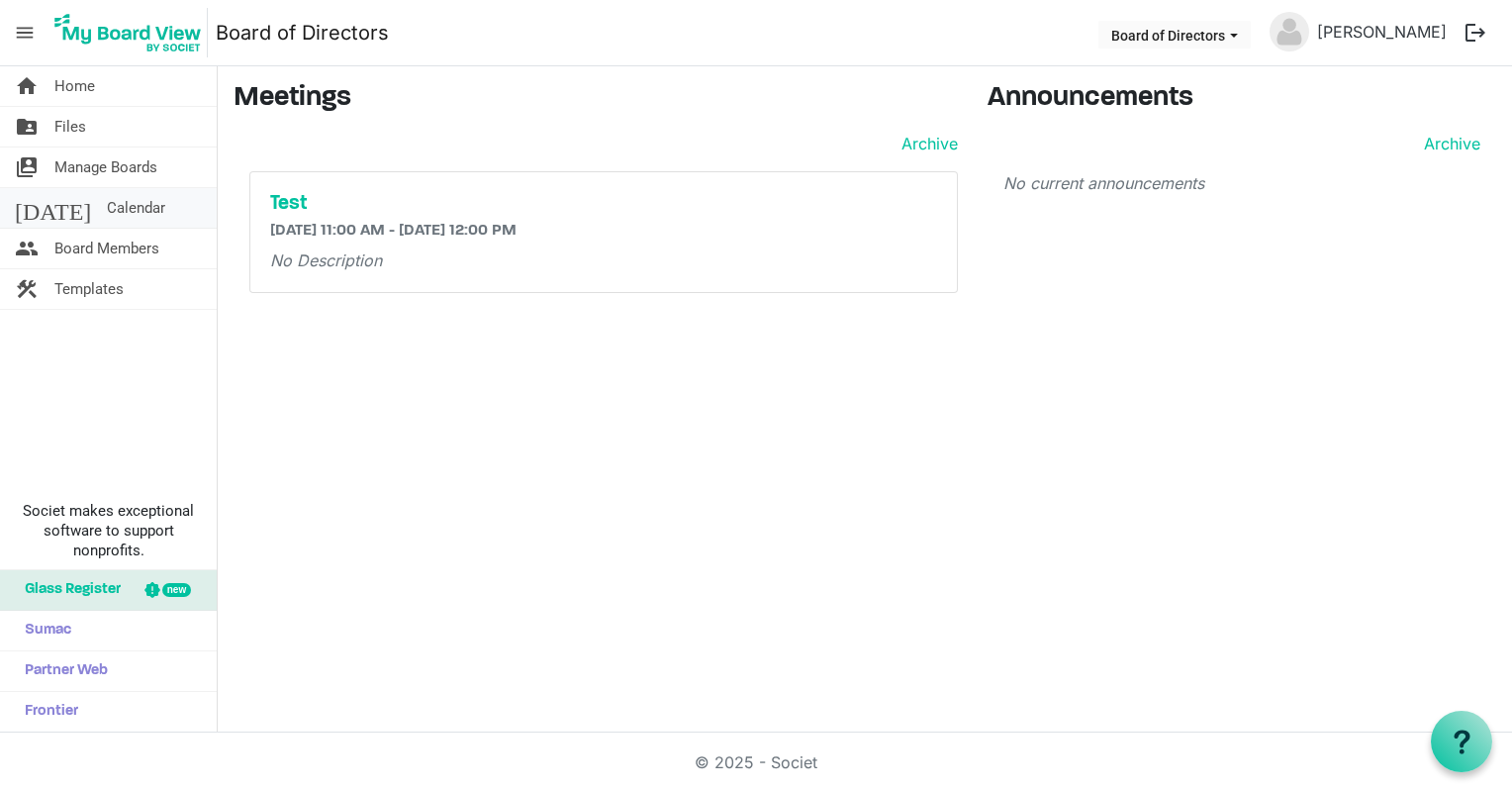 click on "Calendar" at bounding box center (136, 208) 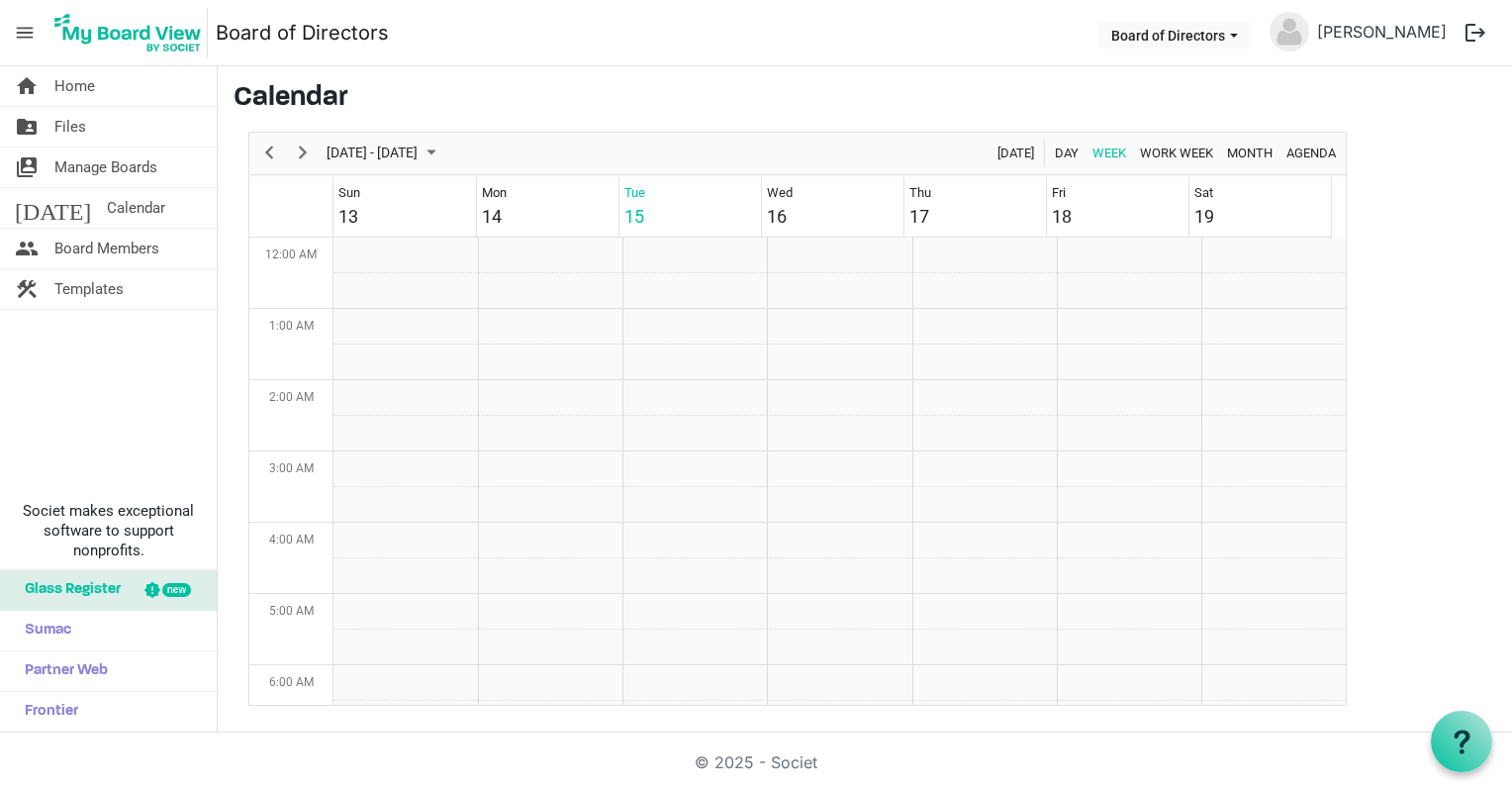 scroll, scrollTop: 0, scrollLeft: 0, axis: both 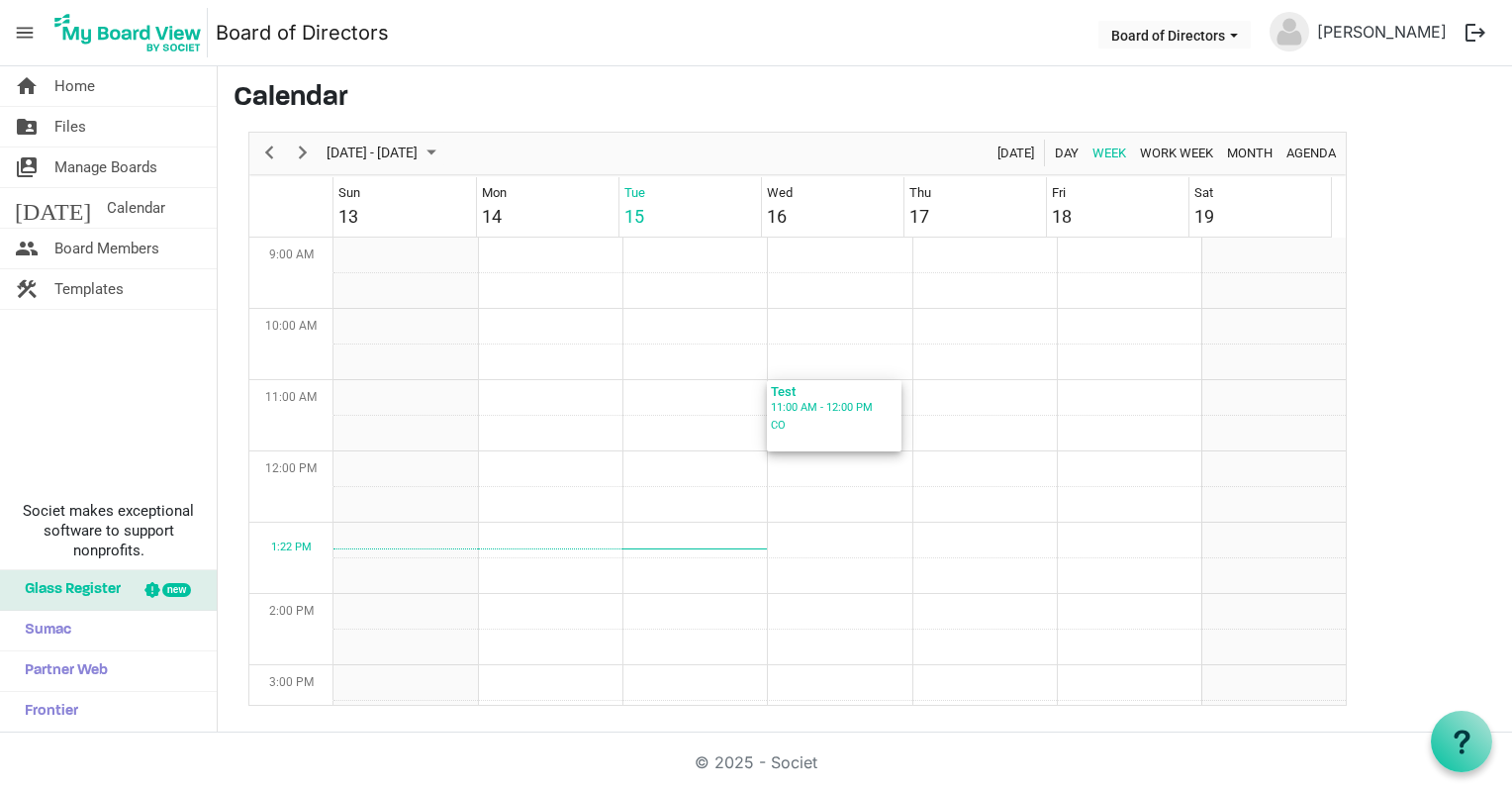 click on "Test" at bounding box center (834, 390) 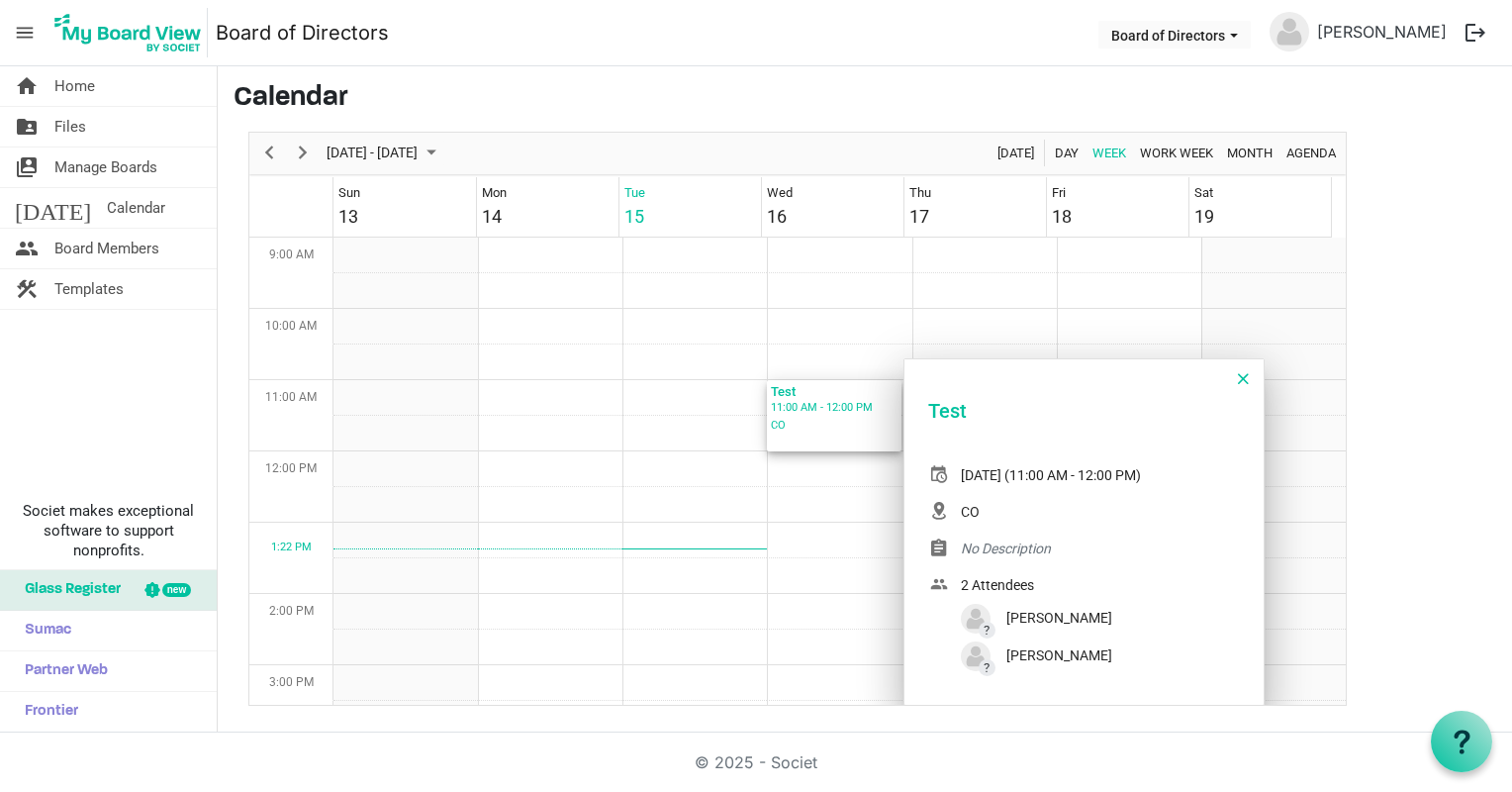 scroll, scrollTop: 805, scrollLeft: 0, axis: vertical 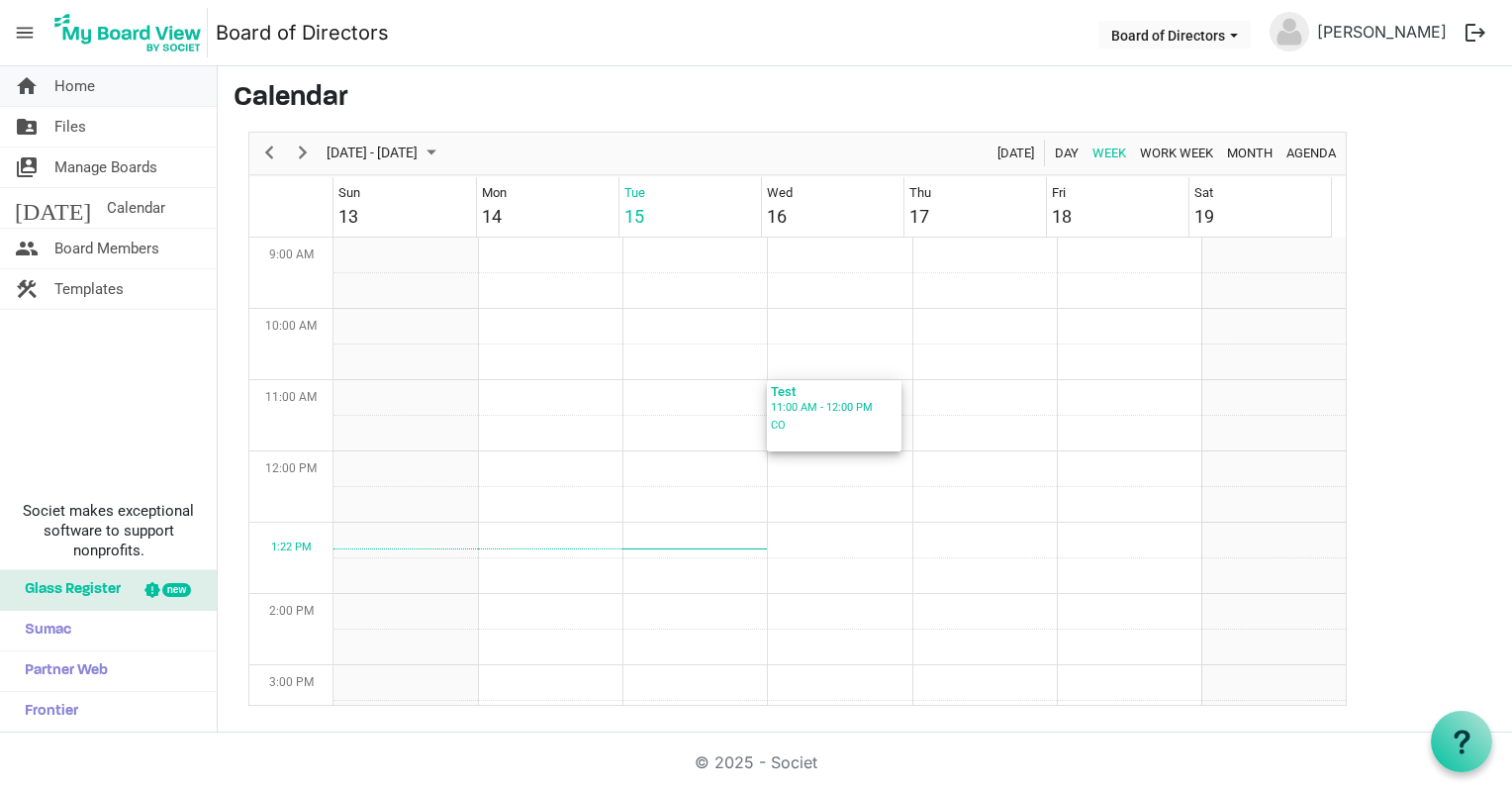 click on "home
Home" at bounding box center [108, 86] 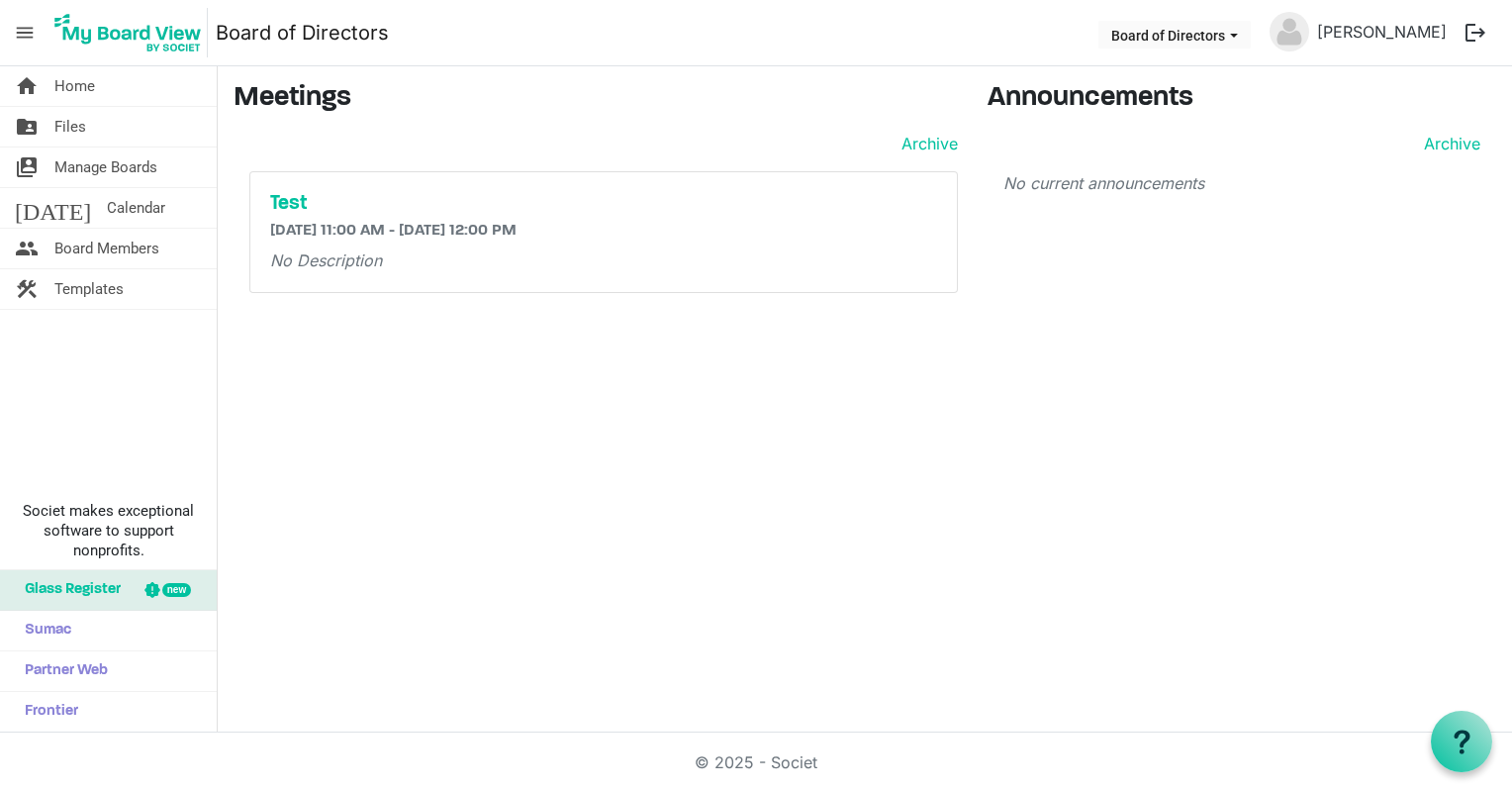 scroll, scrollTop: 0, scrollLeft: 0, axis: both 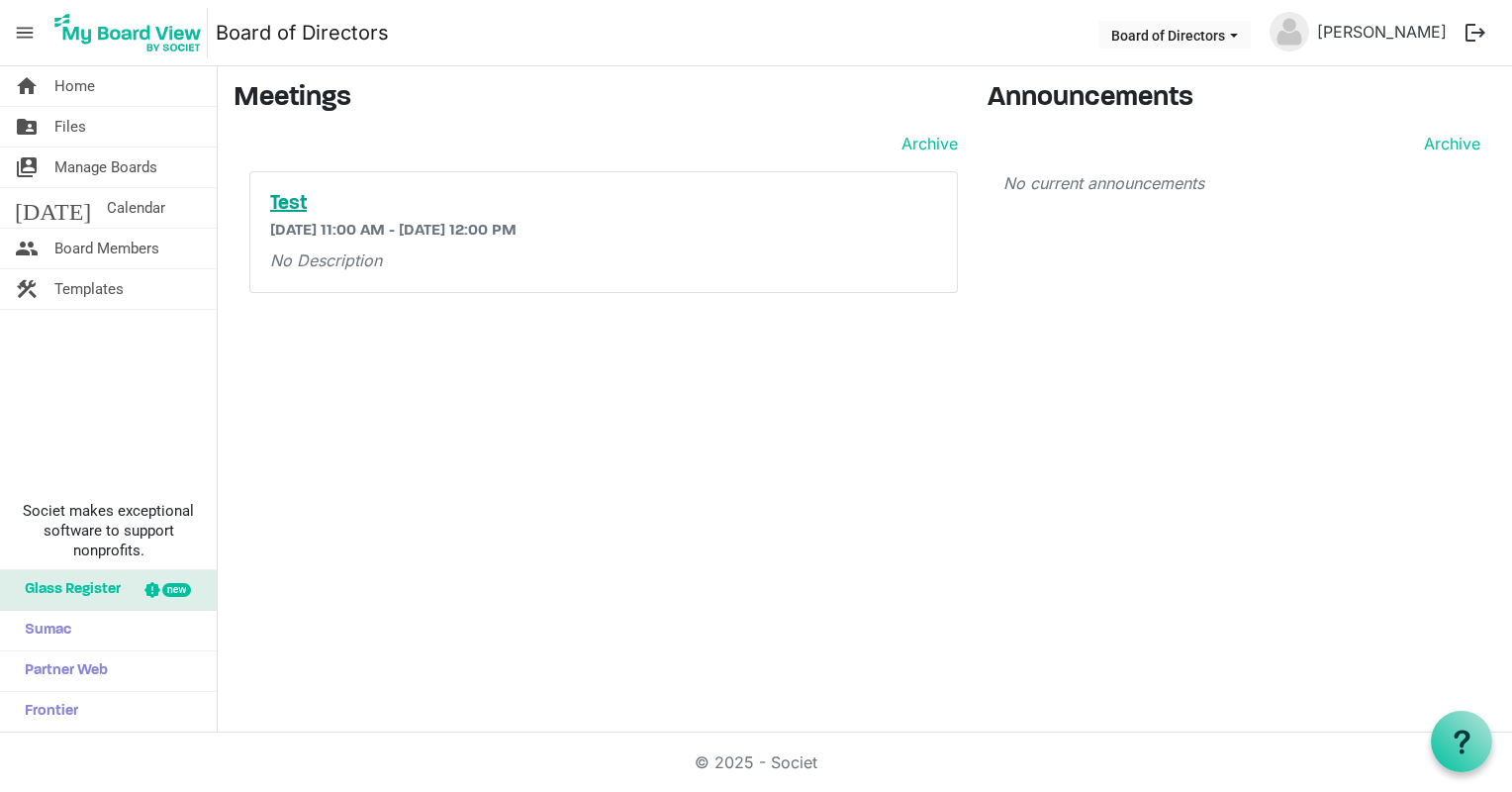 click on "Test" at bounding box center [604, 204] 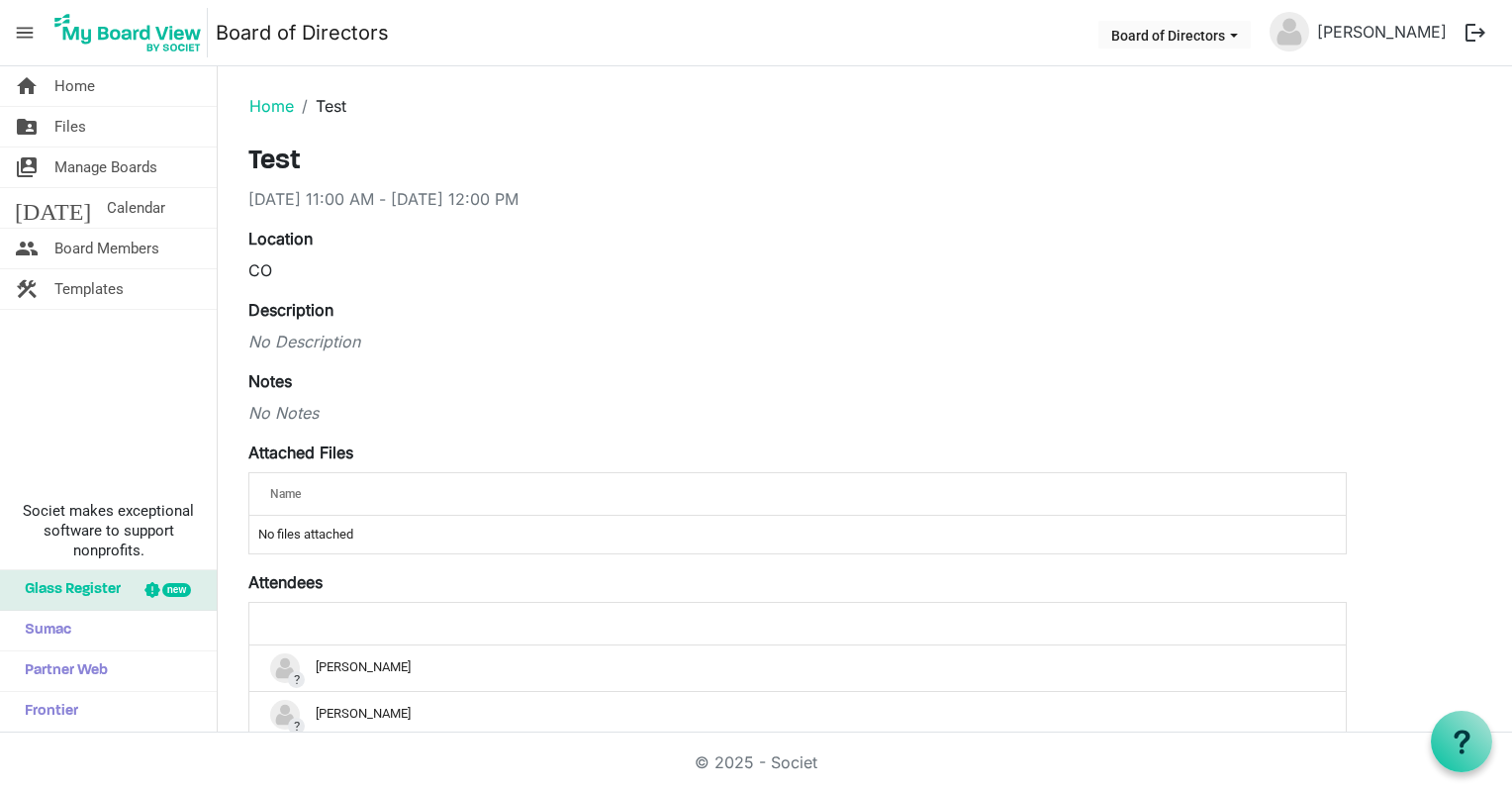scroll, scrollTop: 0, scrollLeft: 0, axis: both 